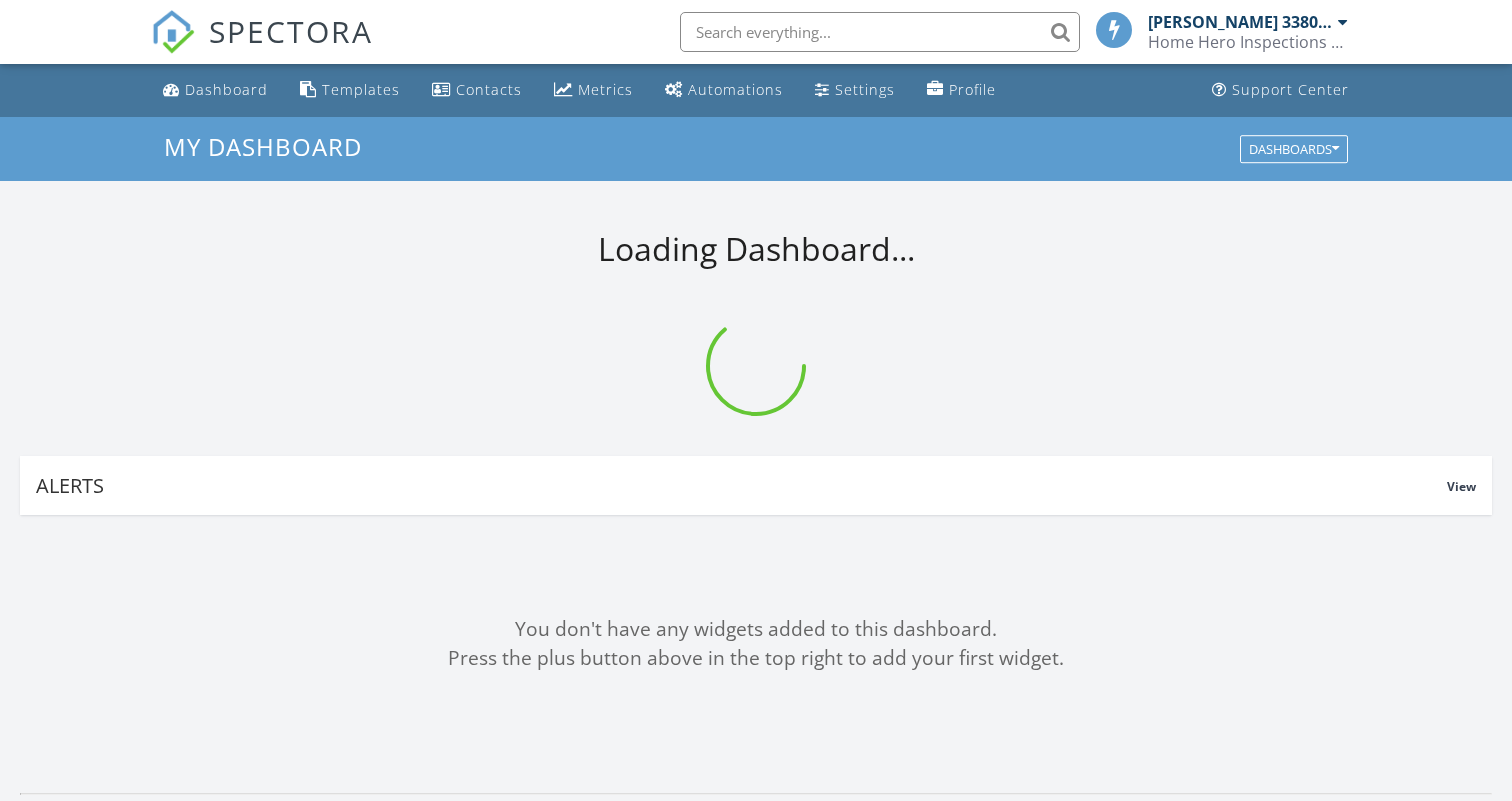 scroll, scrollTop: 0, scrollLeft: 0, axis: both 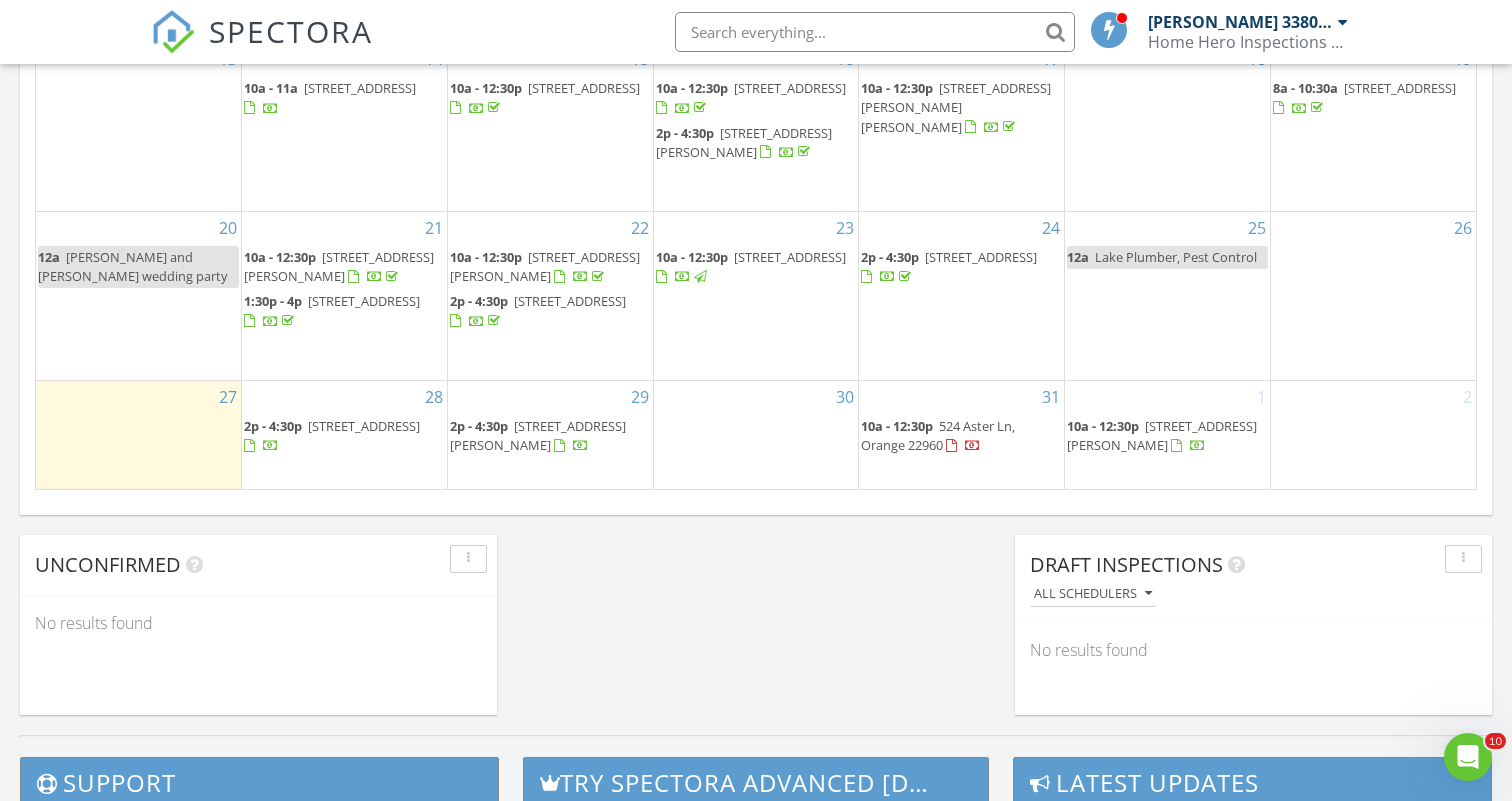 click on "30" at bounding box center [756, 435] 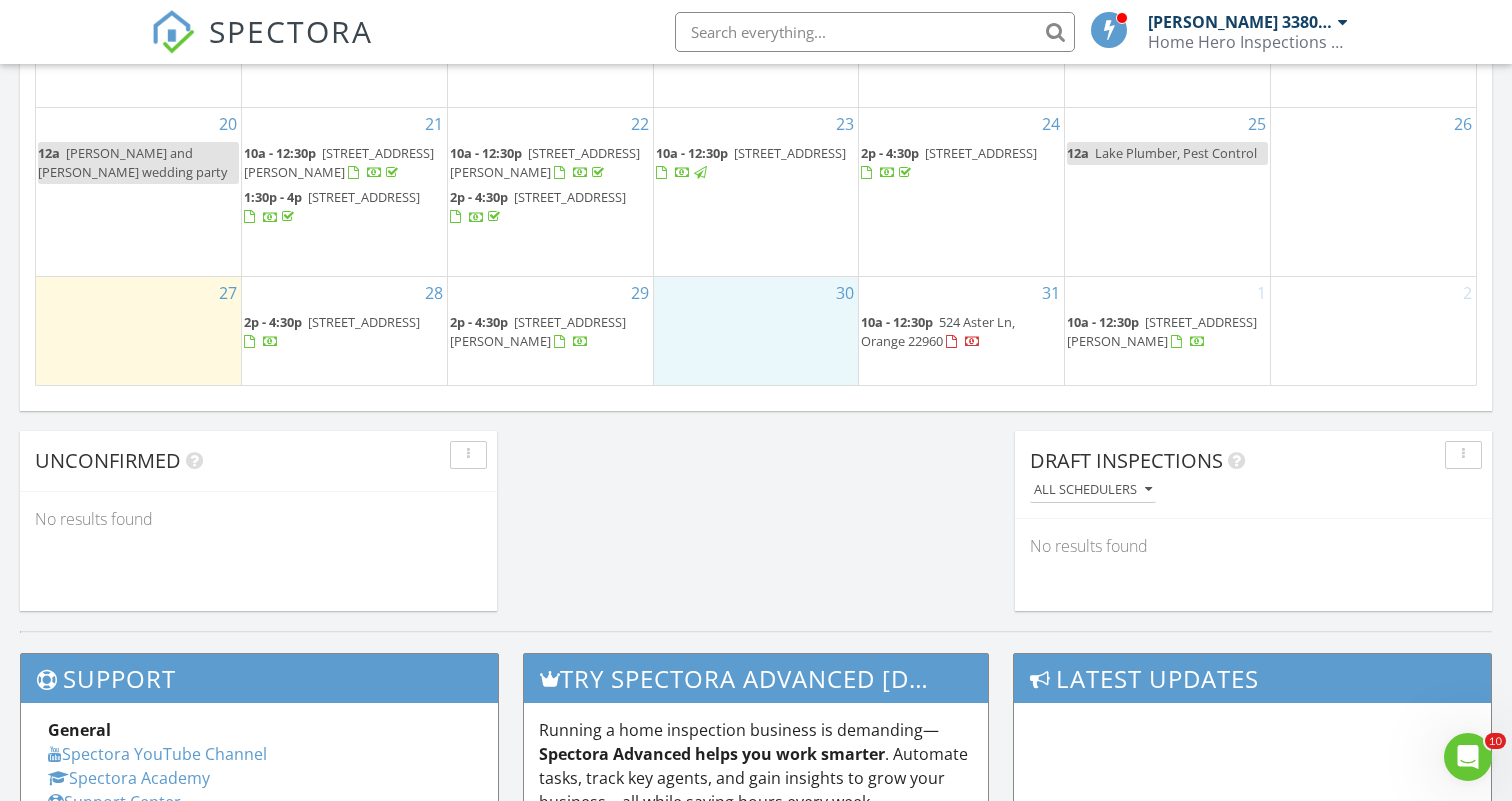 scroll, scrollTop: 1438, scrollLeft: 0, axis: vertical 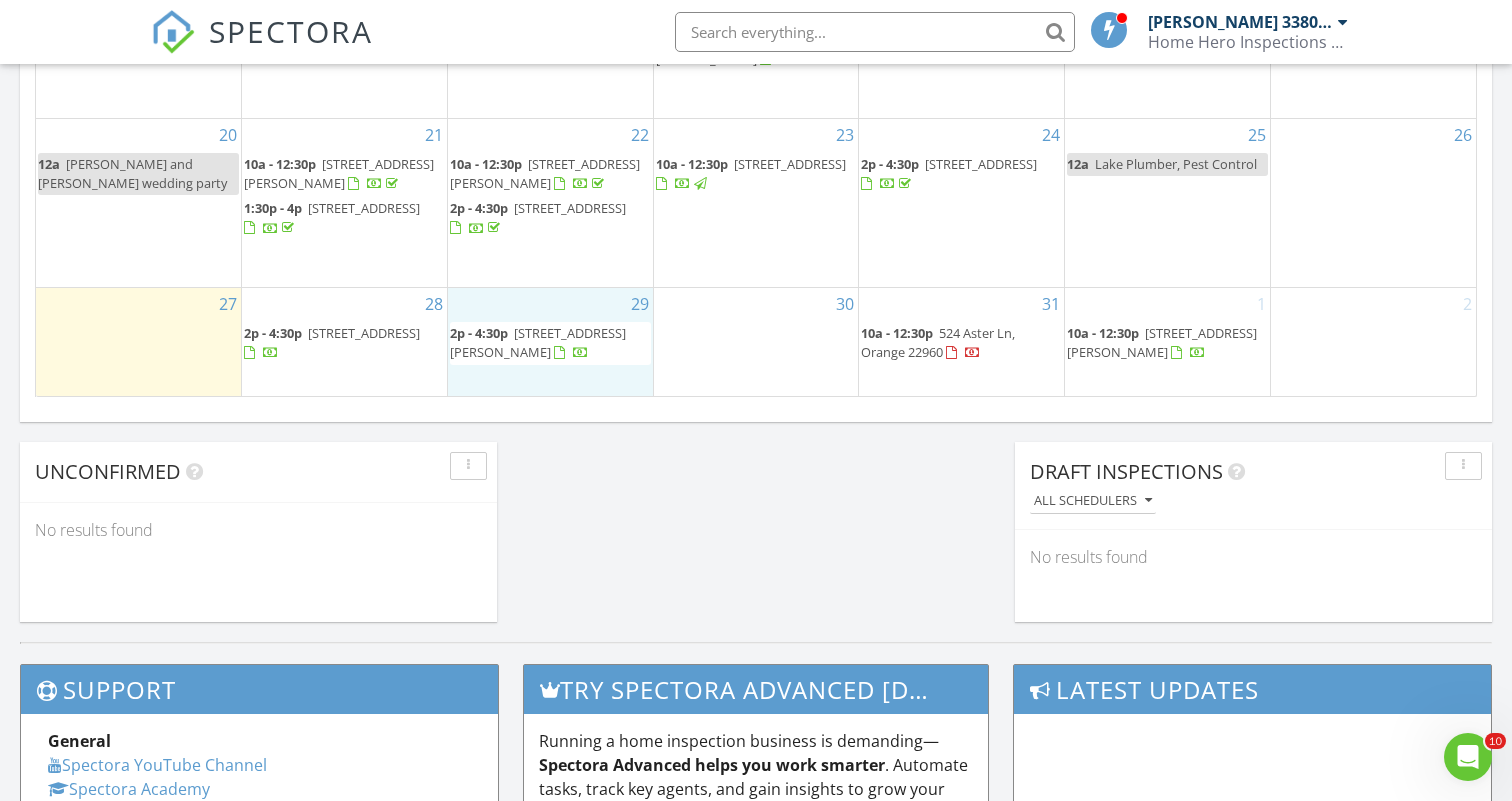 click on "29
2p - 4:30p
7194 Westmoreland Dr, Warrenton 20187" at bounding box center [550, 342] 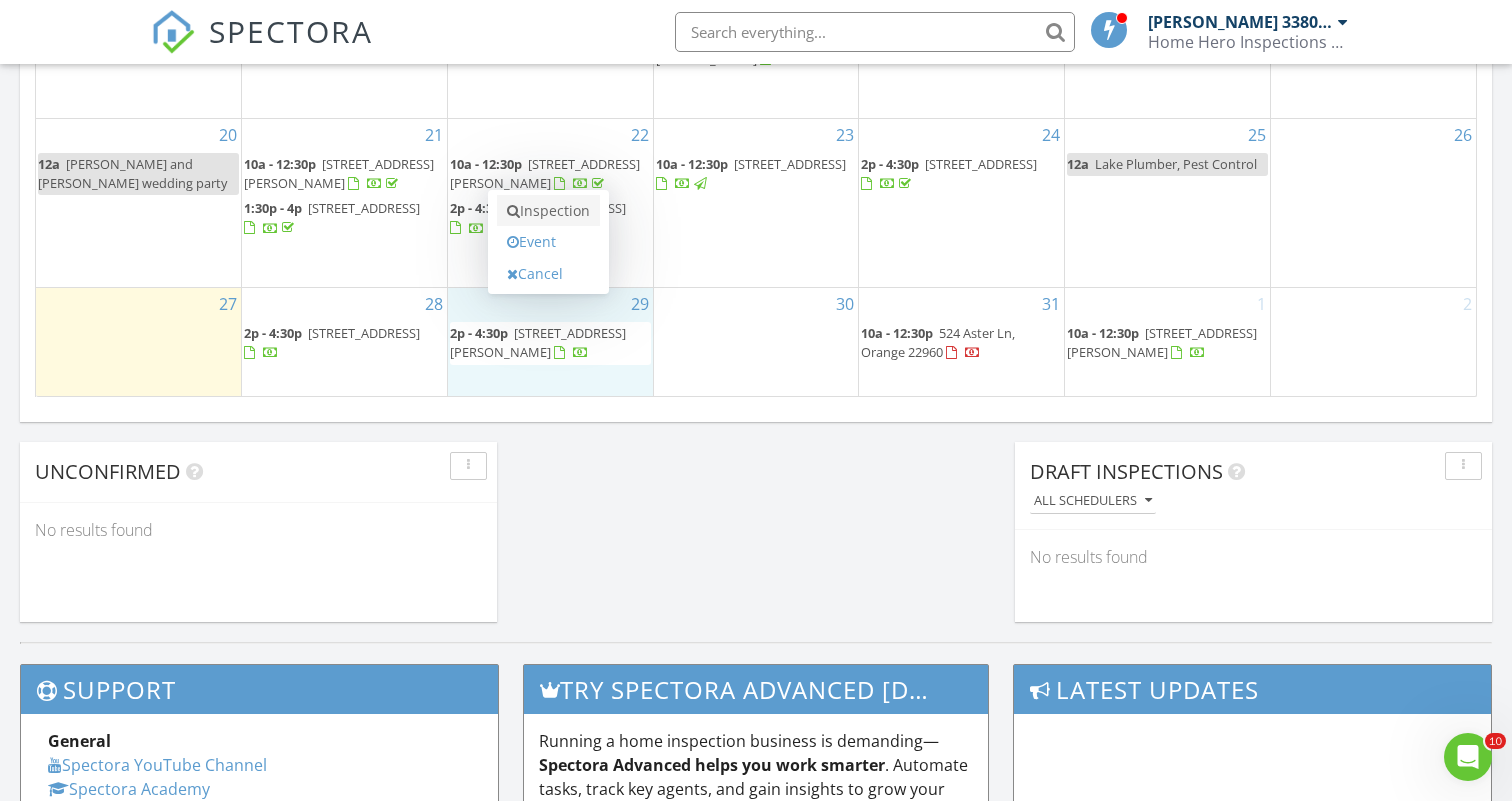 click on "Inspection" at bounding box center [548, 211] 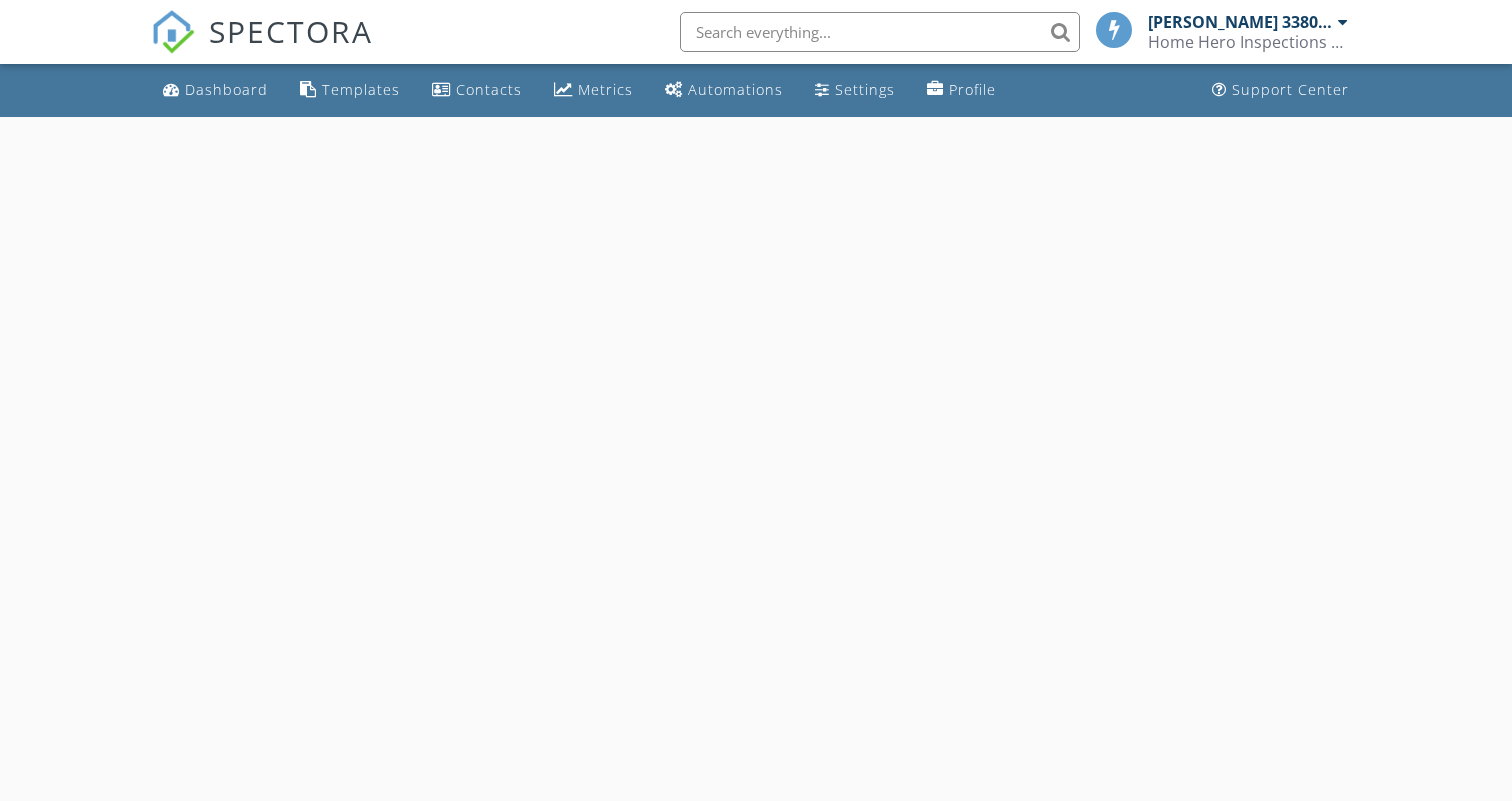 scroll, scrollTop: 0, scrollLeft: 0, axis: both 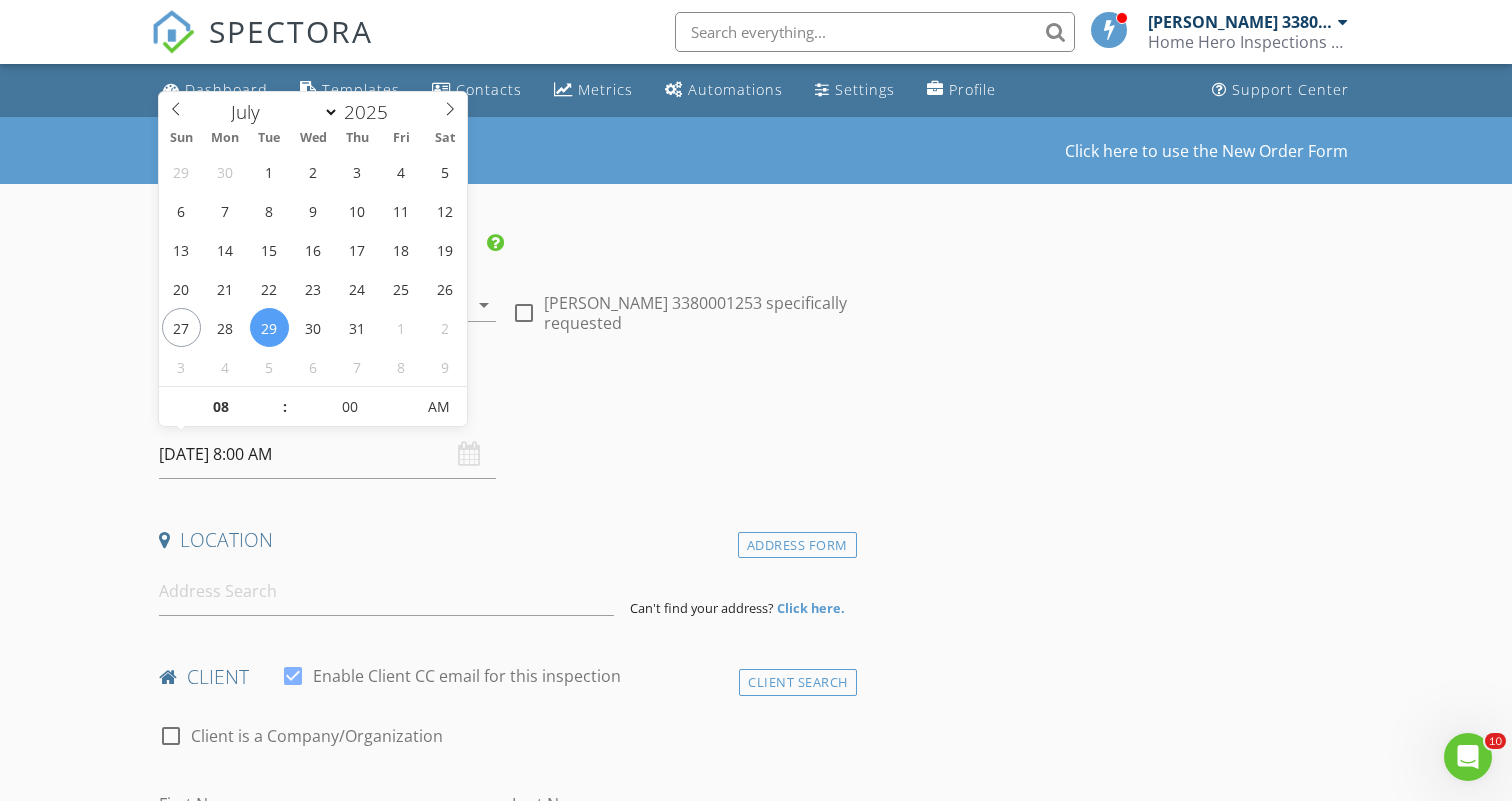 click on "07/29/2025 8:00 AM" at bounding box center [327, 454] 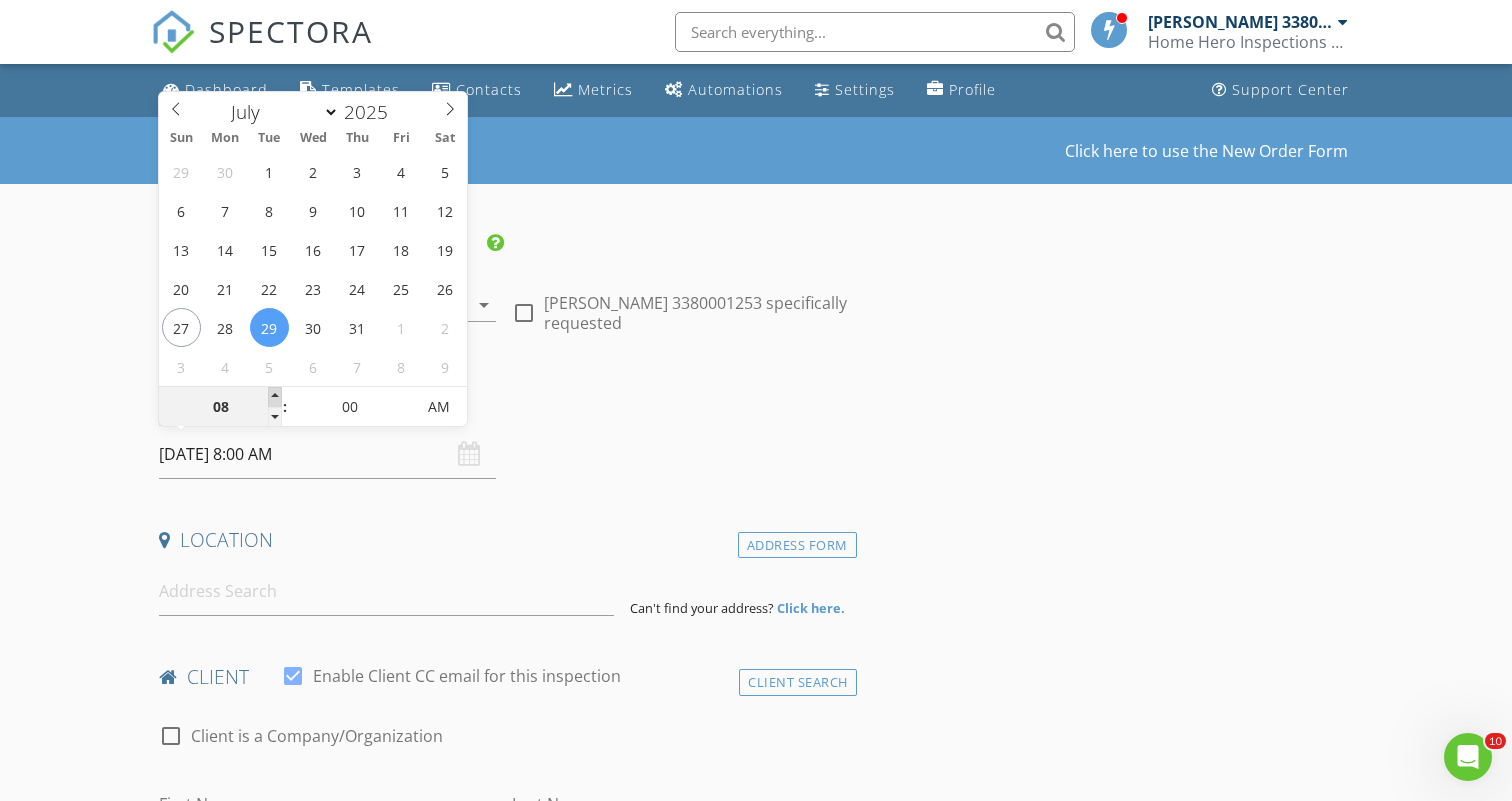 type on "09" 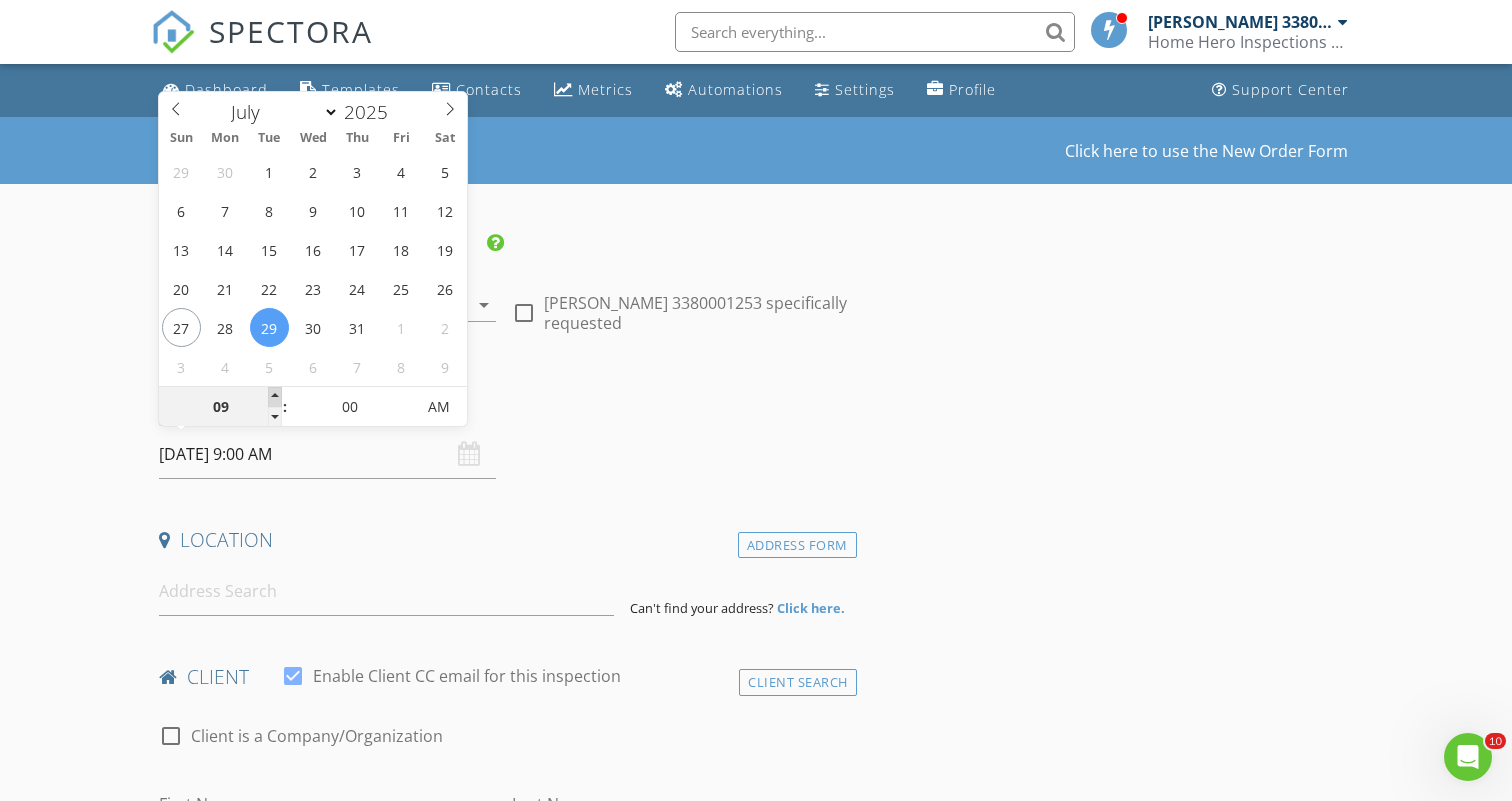 click at bounding box center [275, 397] 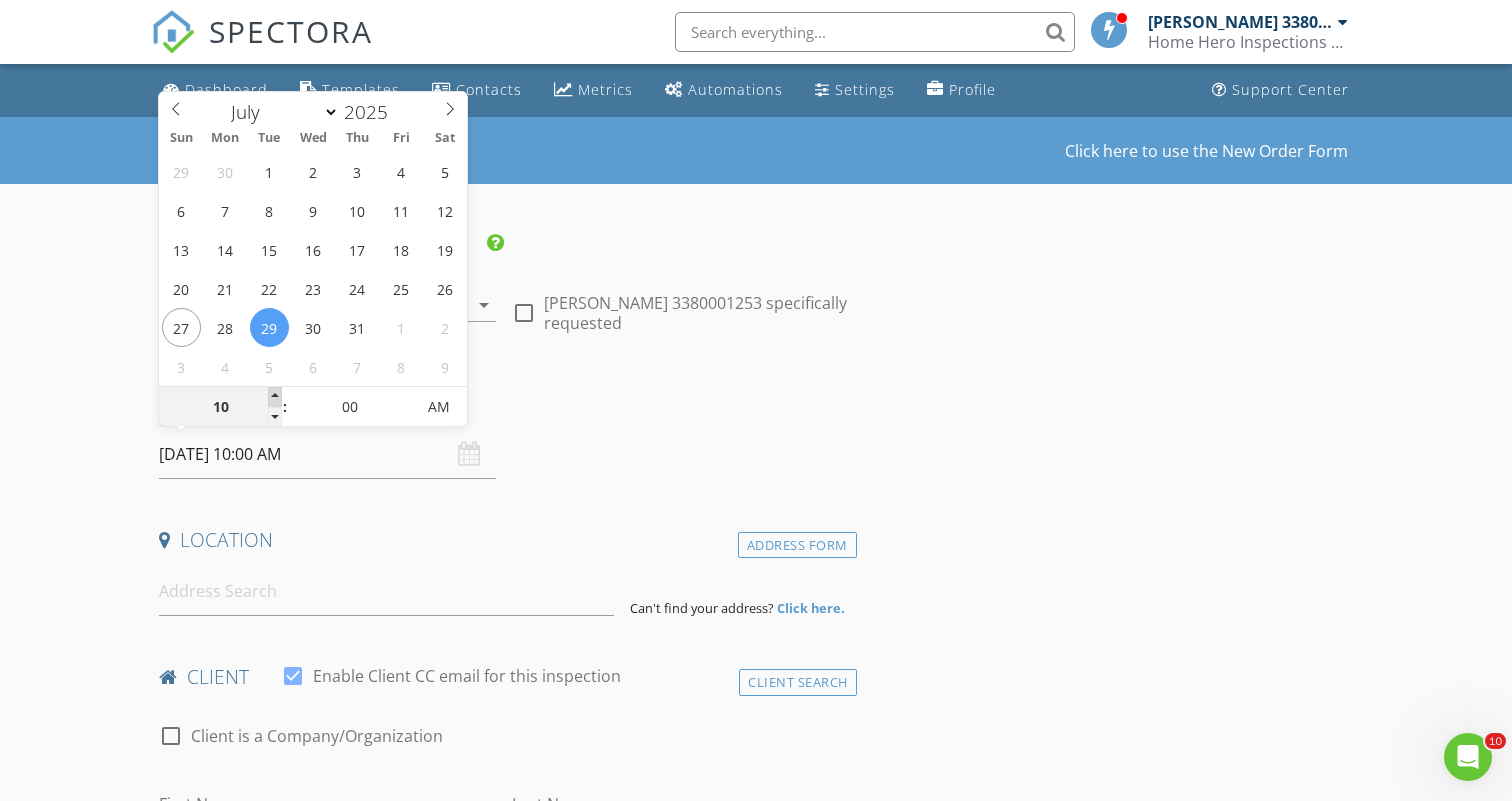 click at bounding box center [275, 397] 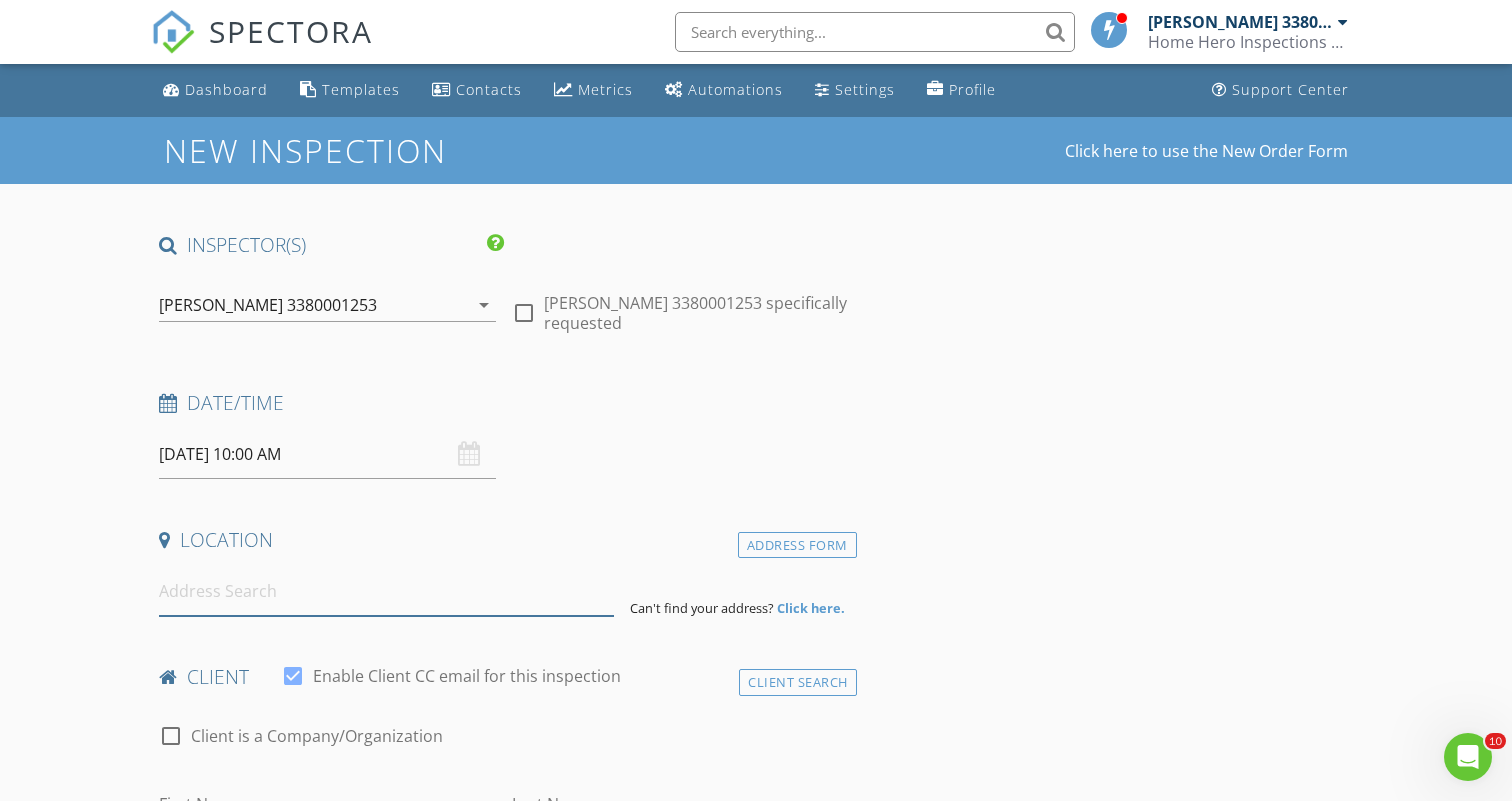 click at bounding box center (386, 591) 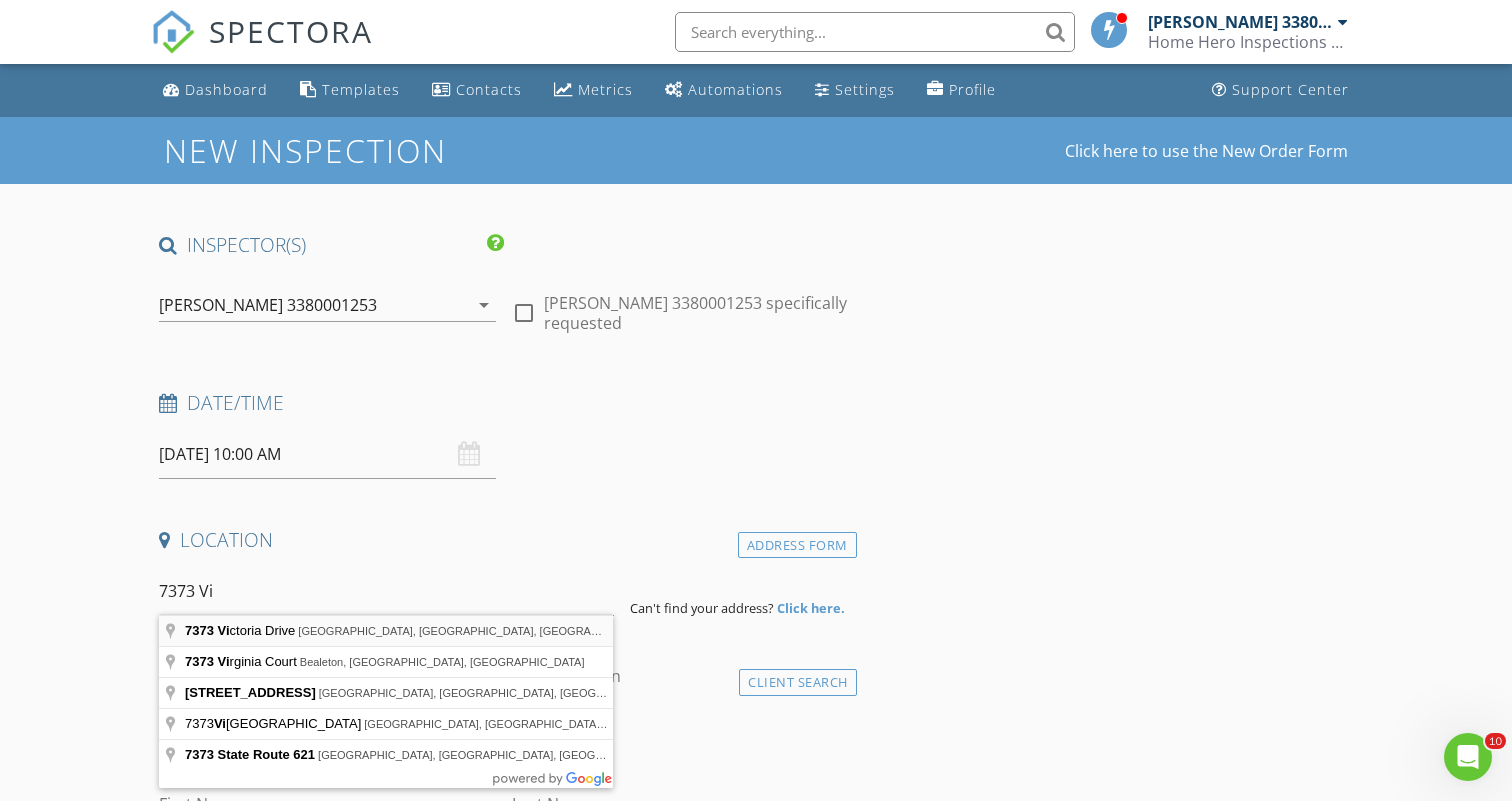 type on "7373 Victoria Drive, Warrenton, VA, USA" 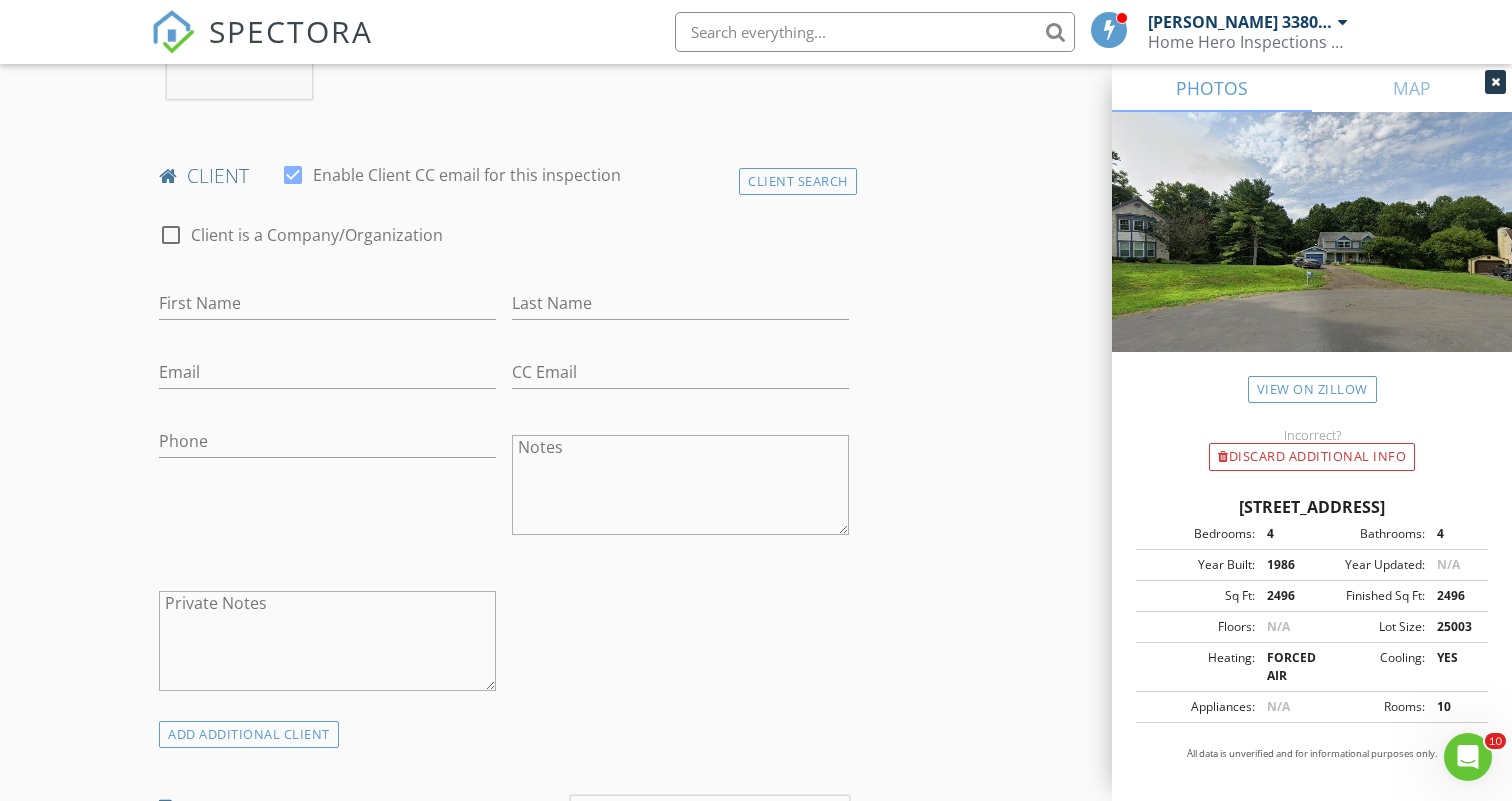scroll, scrollTop: 1001, scrollLeft: 0, axis: vertical 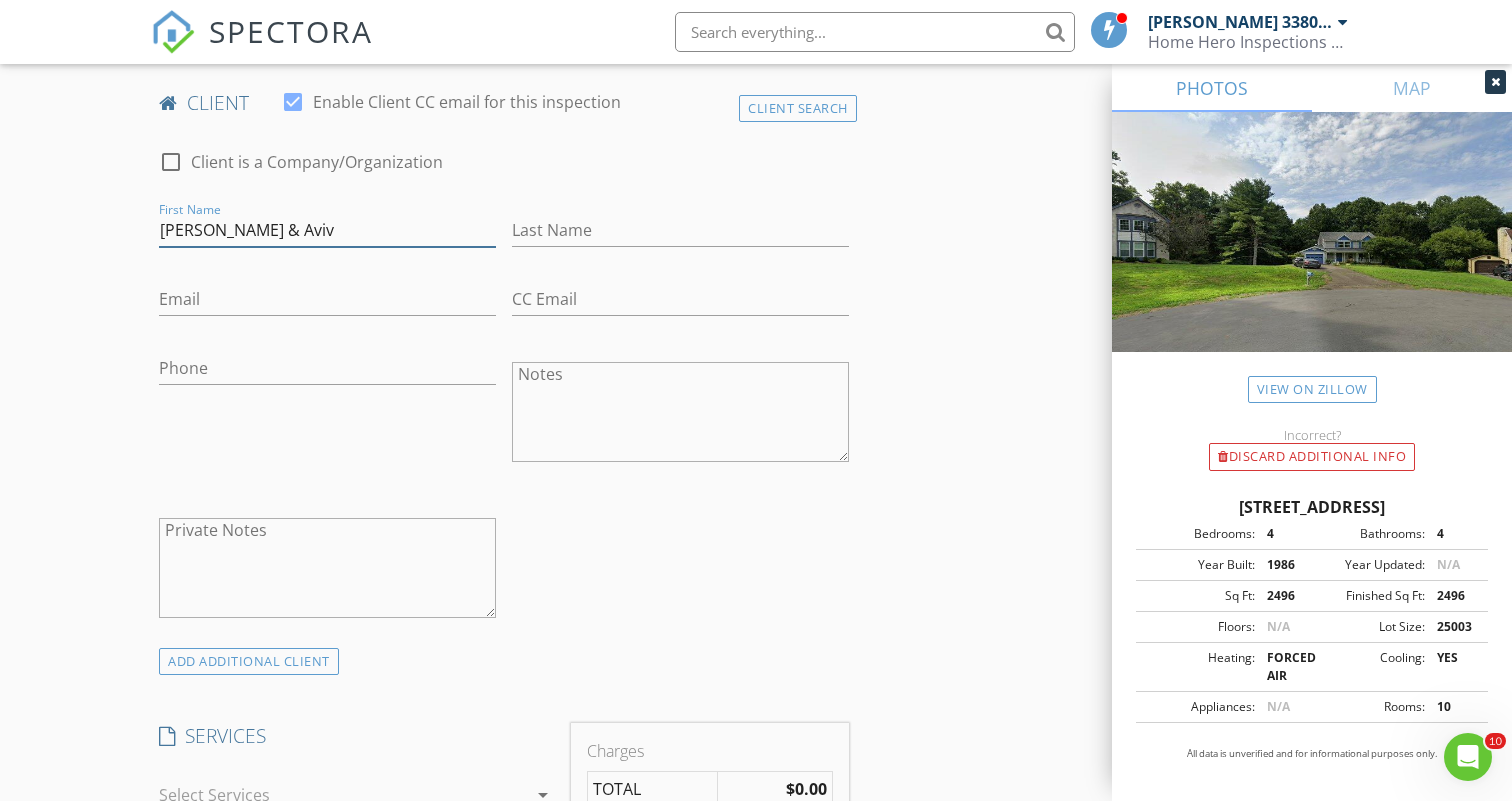 type on "Kimberly & Aviv" 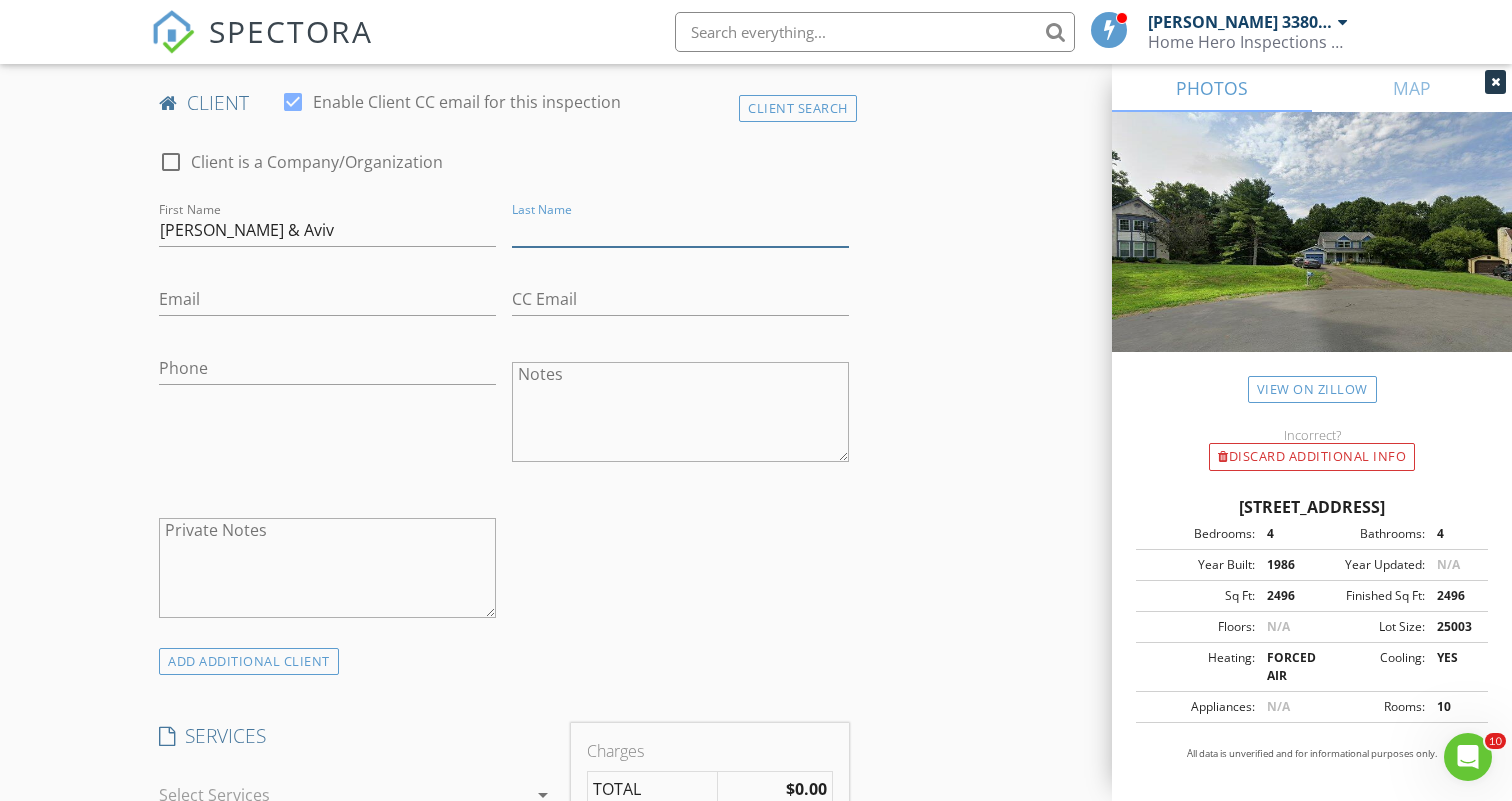 type on "C" 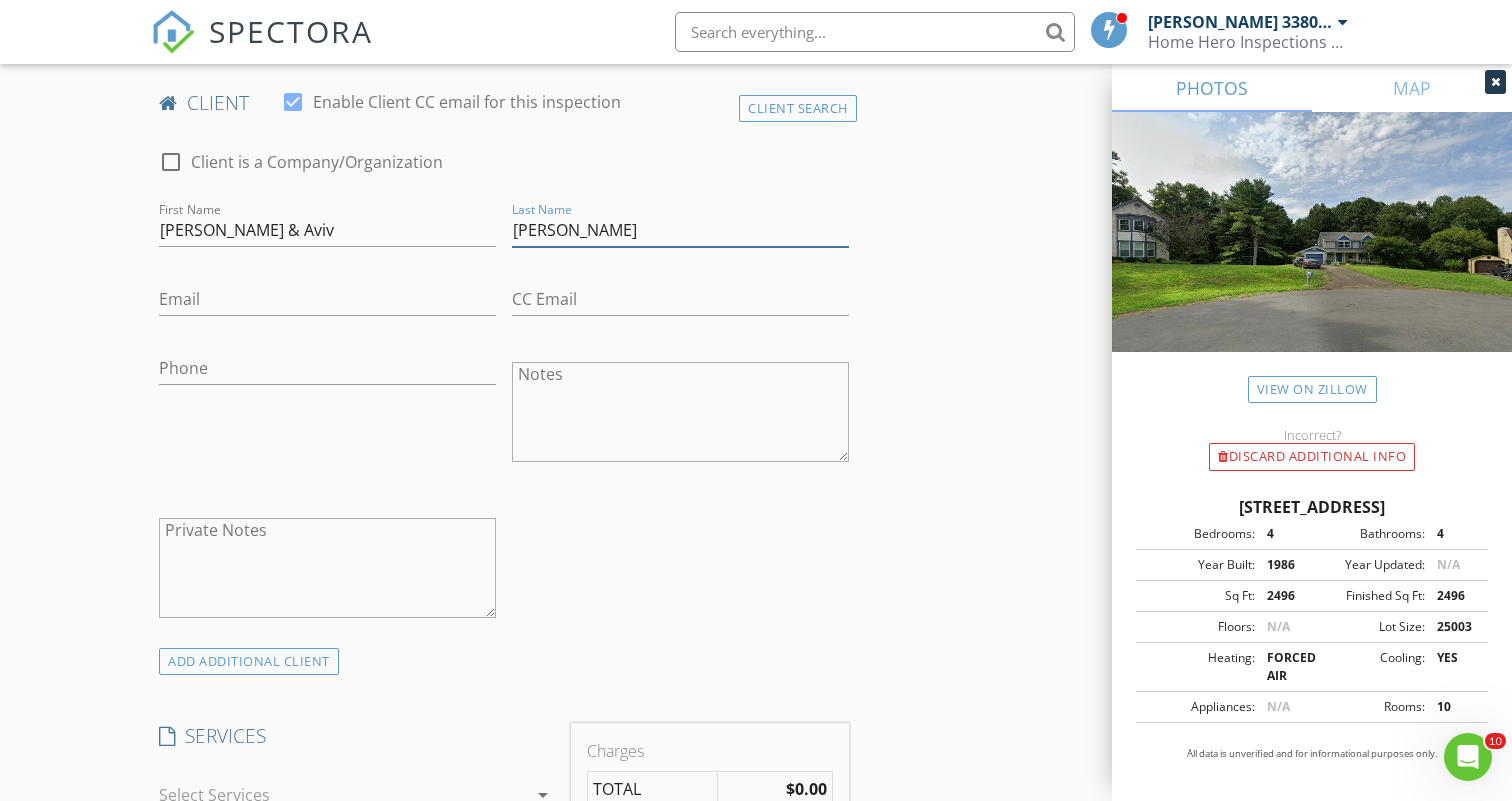 type on "Cohn" 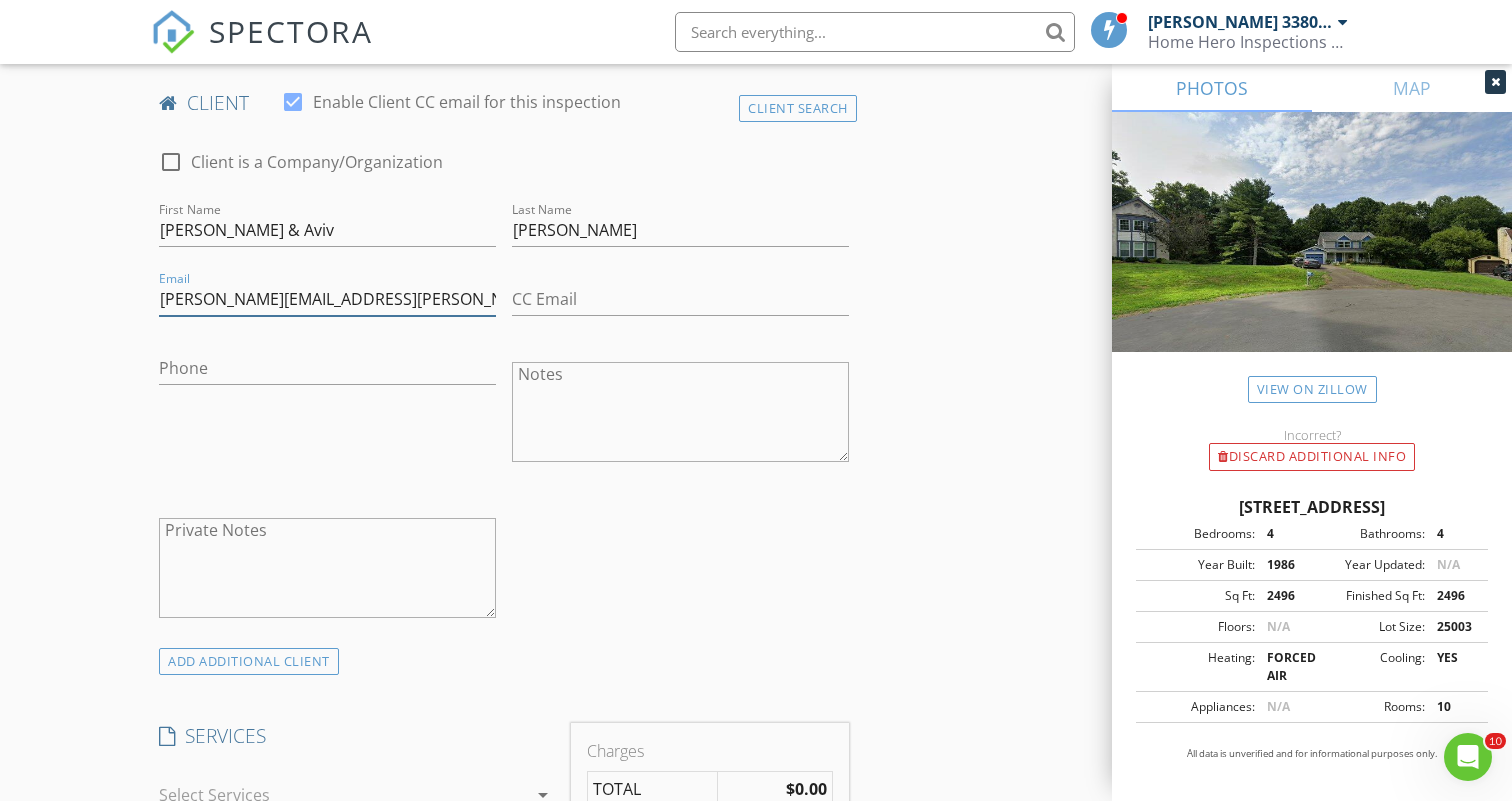 type on "kimberly.birgit@gmail.com" 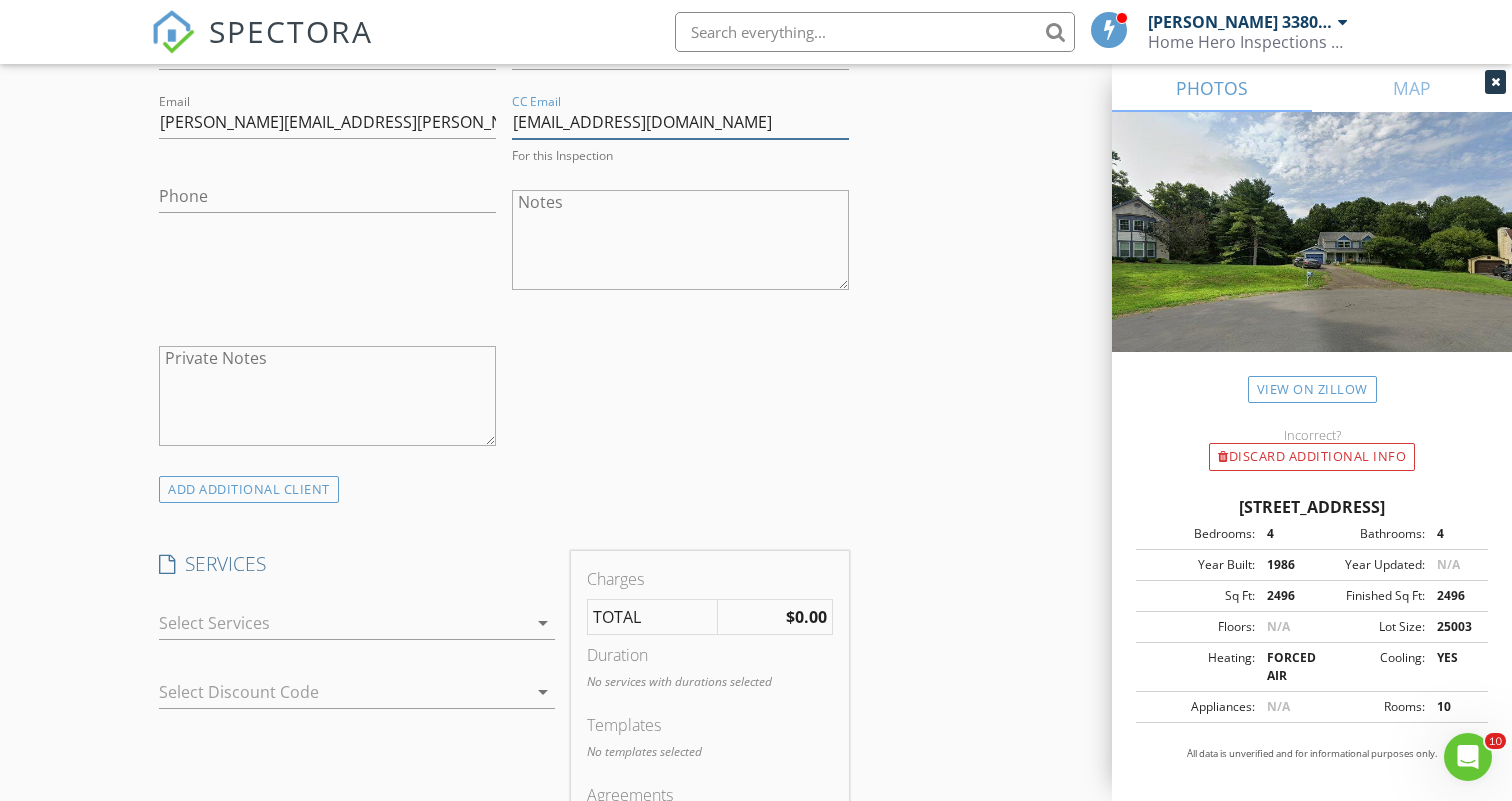 scroll, scrollTop: 1206, scrollLeft: 0, axis: vertical 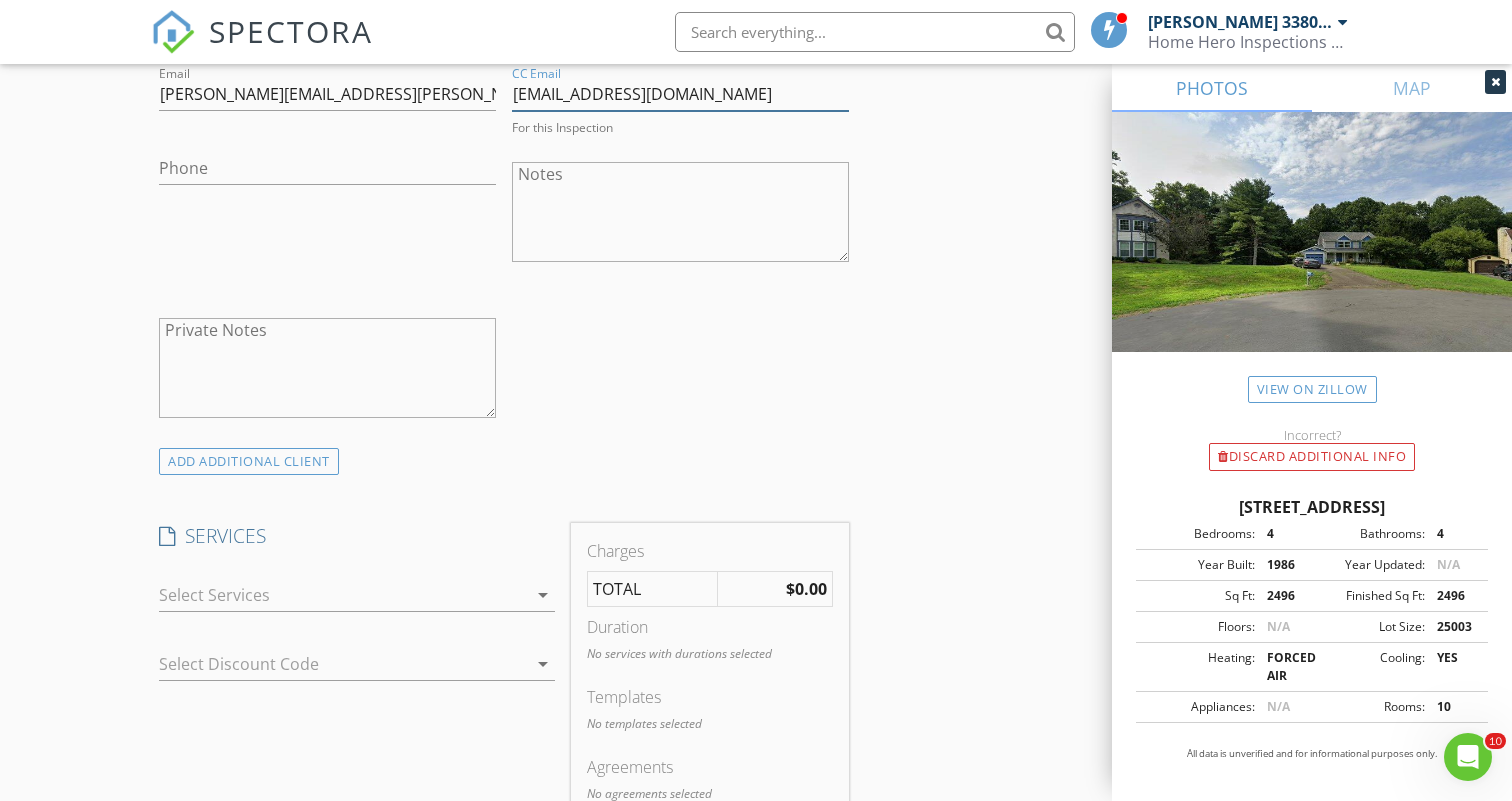 type on "aecohn0210@gmail.com" 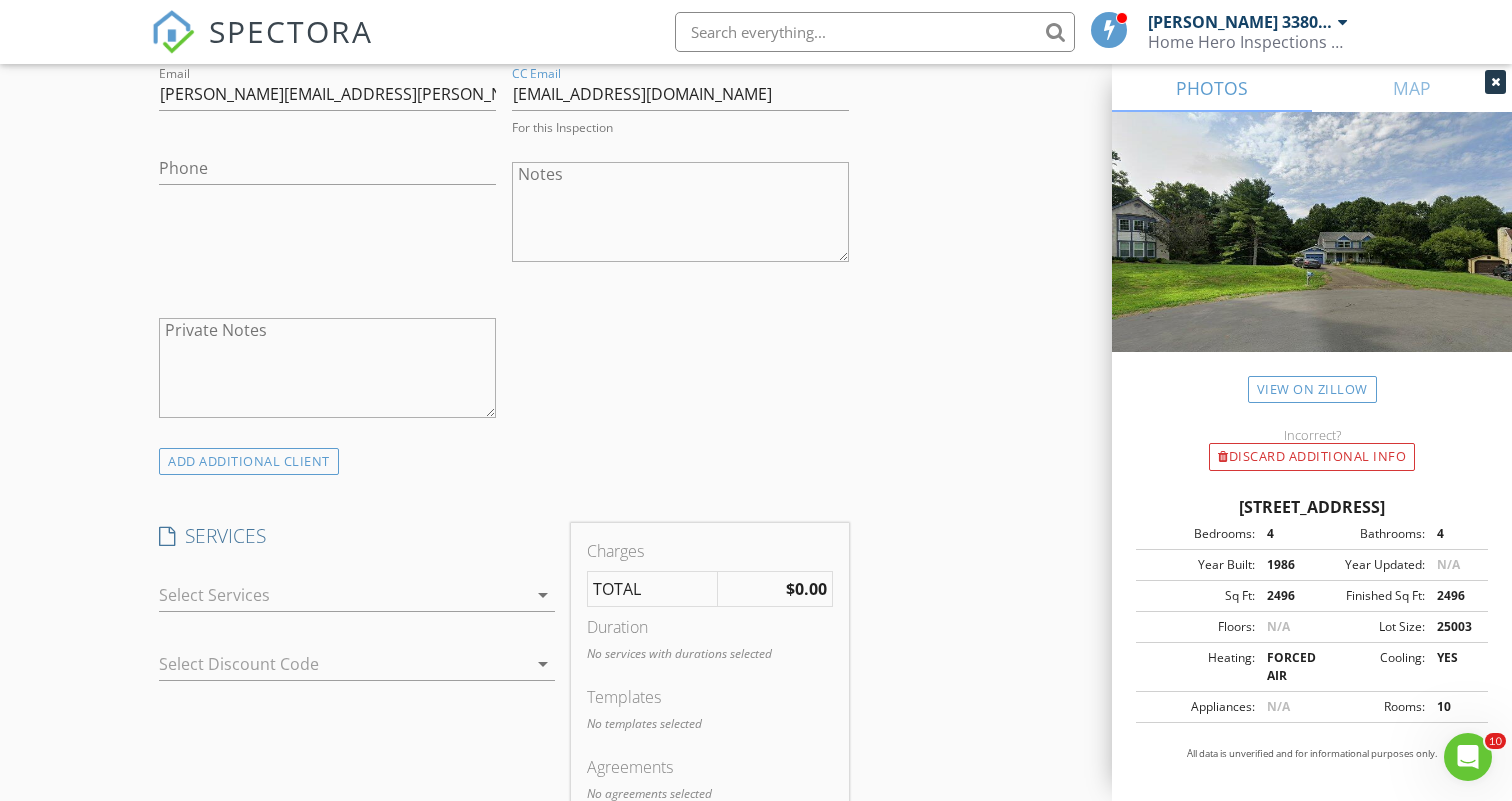 click on "arrow_drop_down" at bounding box center [543, 595] 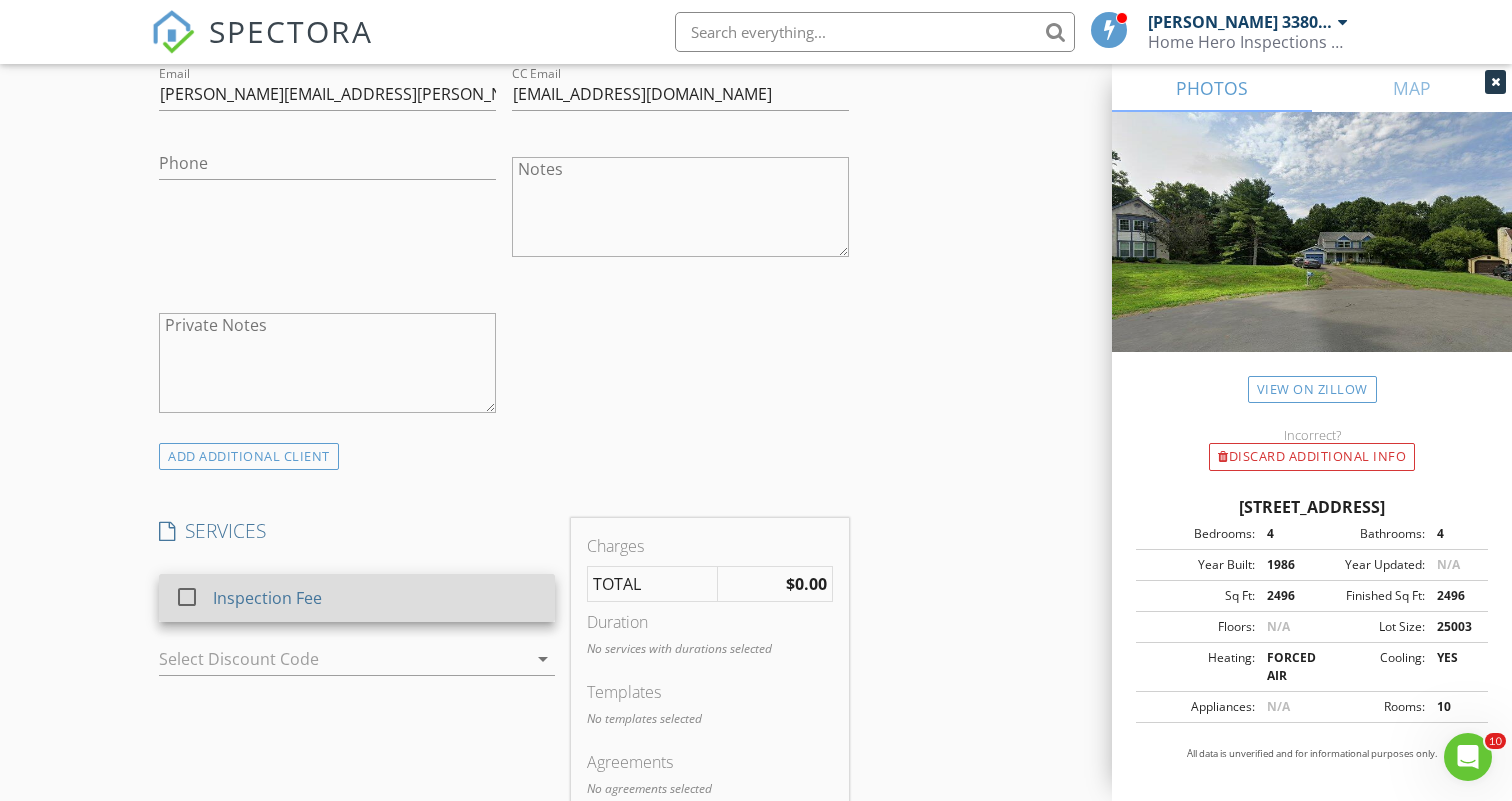 click at bounding box center [187, 597] 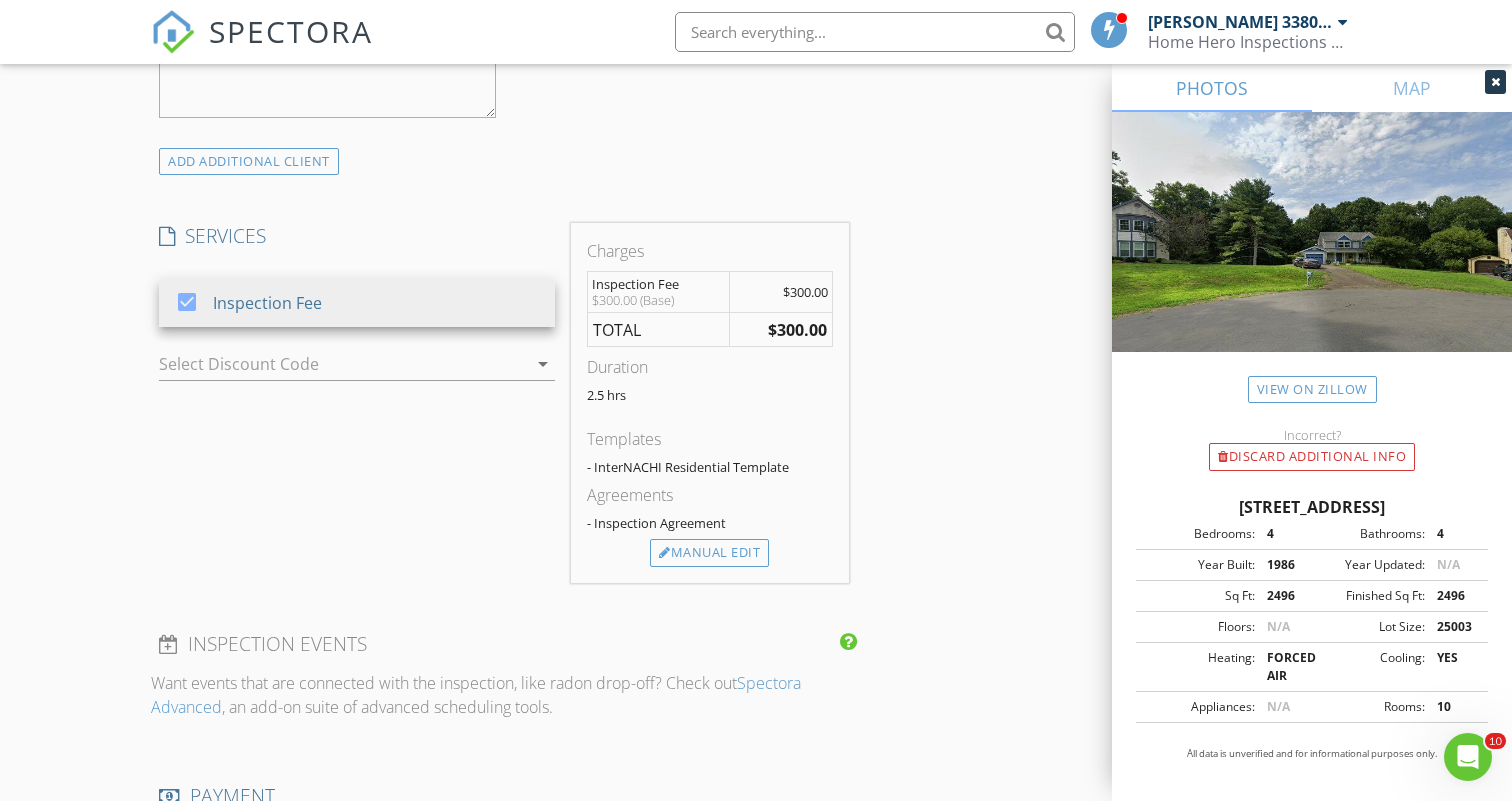 scroll, scrollTop: 1508, scrollLeft: 0, axis: vertical 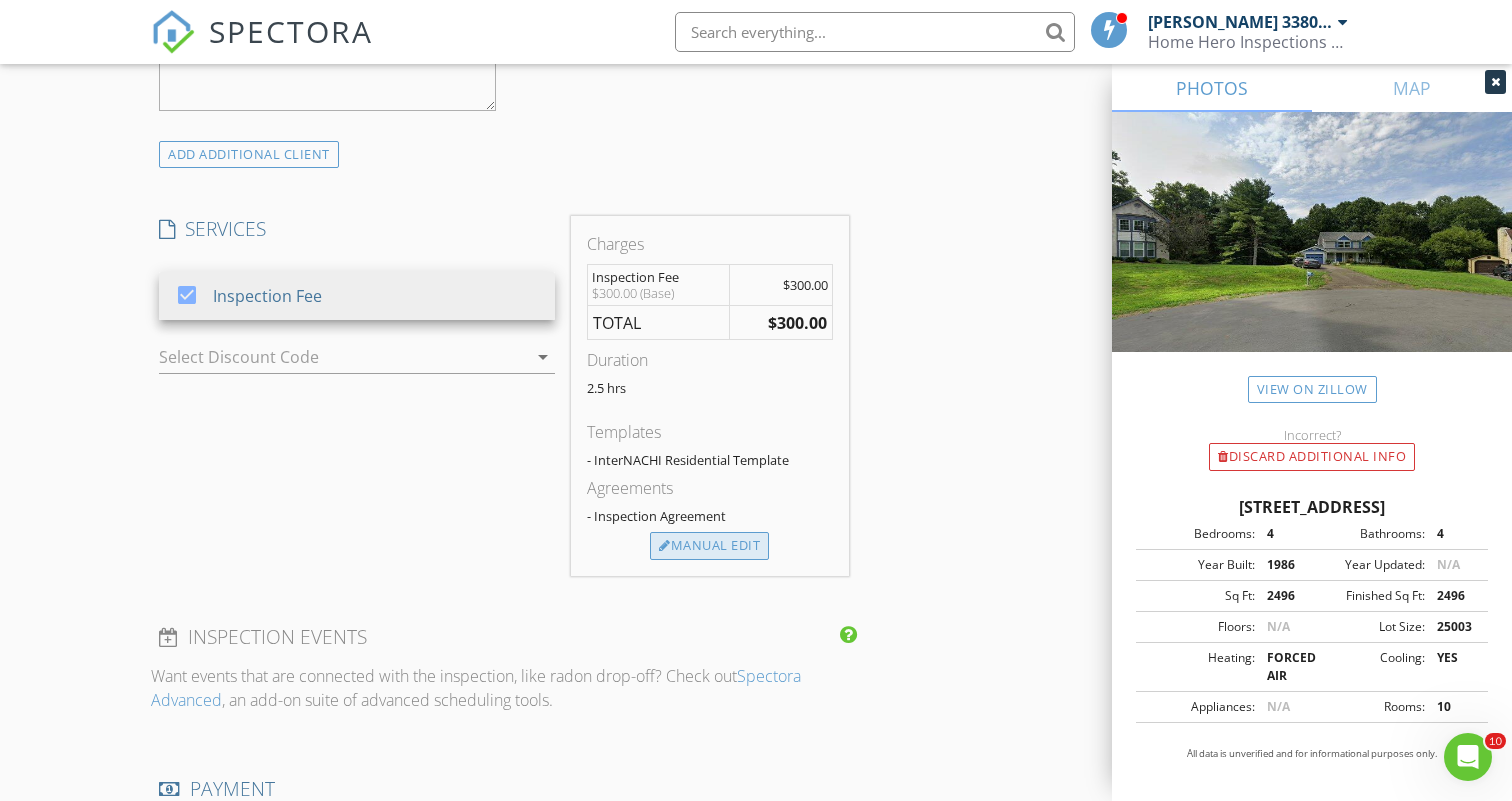 click on "Manual Edit" at bounding box center (709, 546) 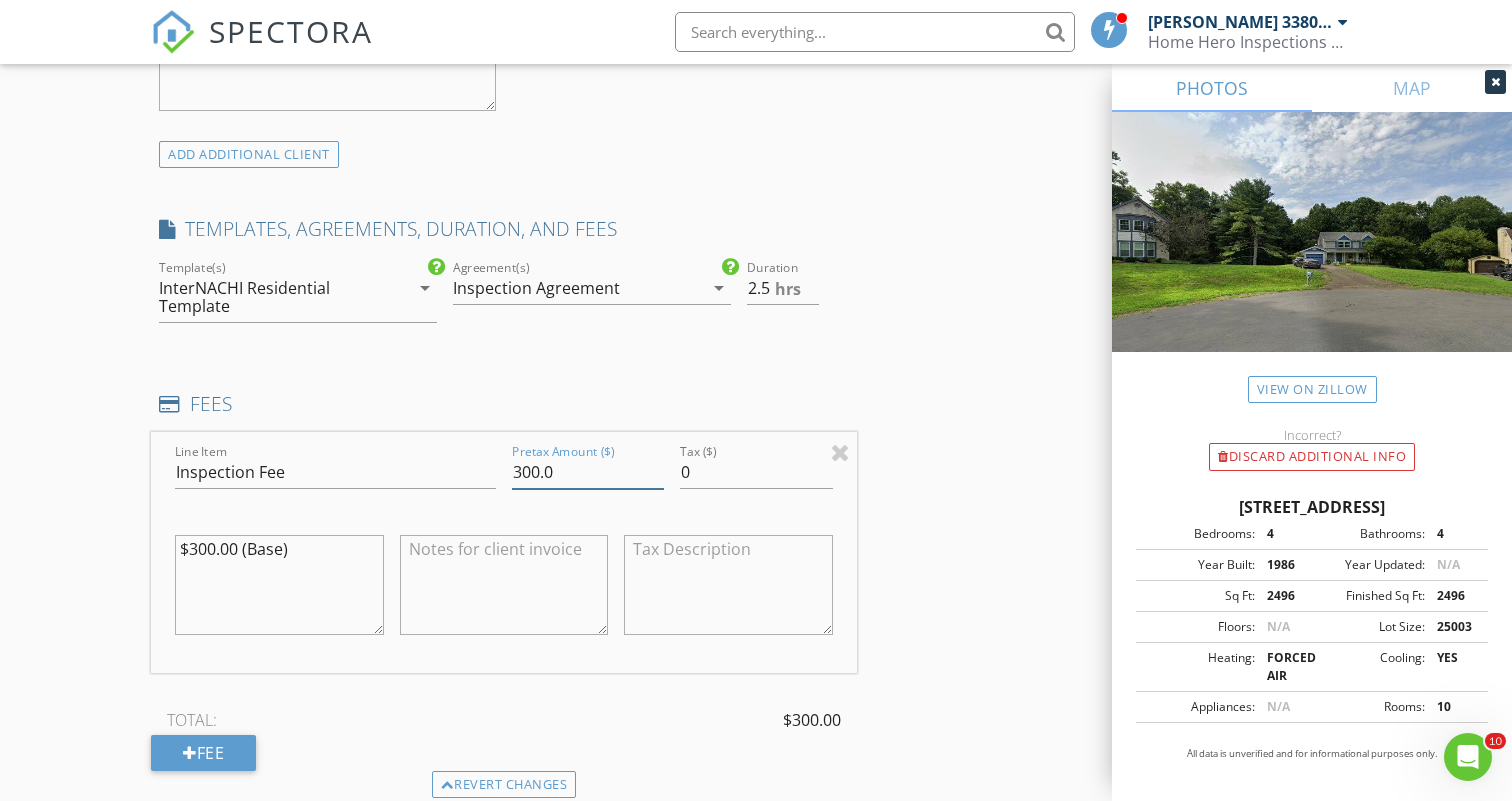 click on "300.0" at bounding box center (588, 472) 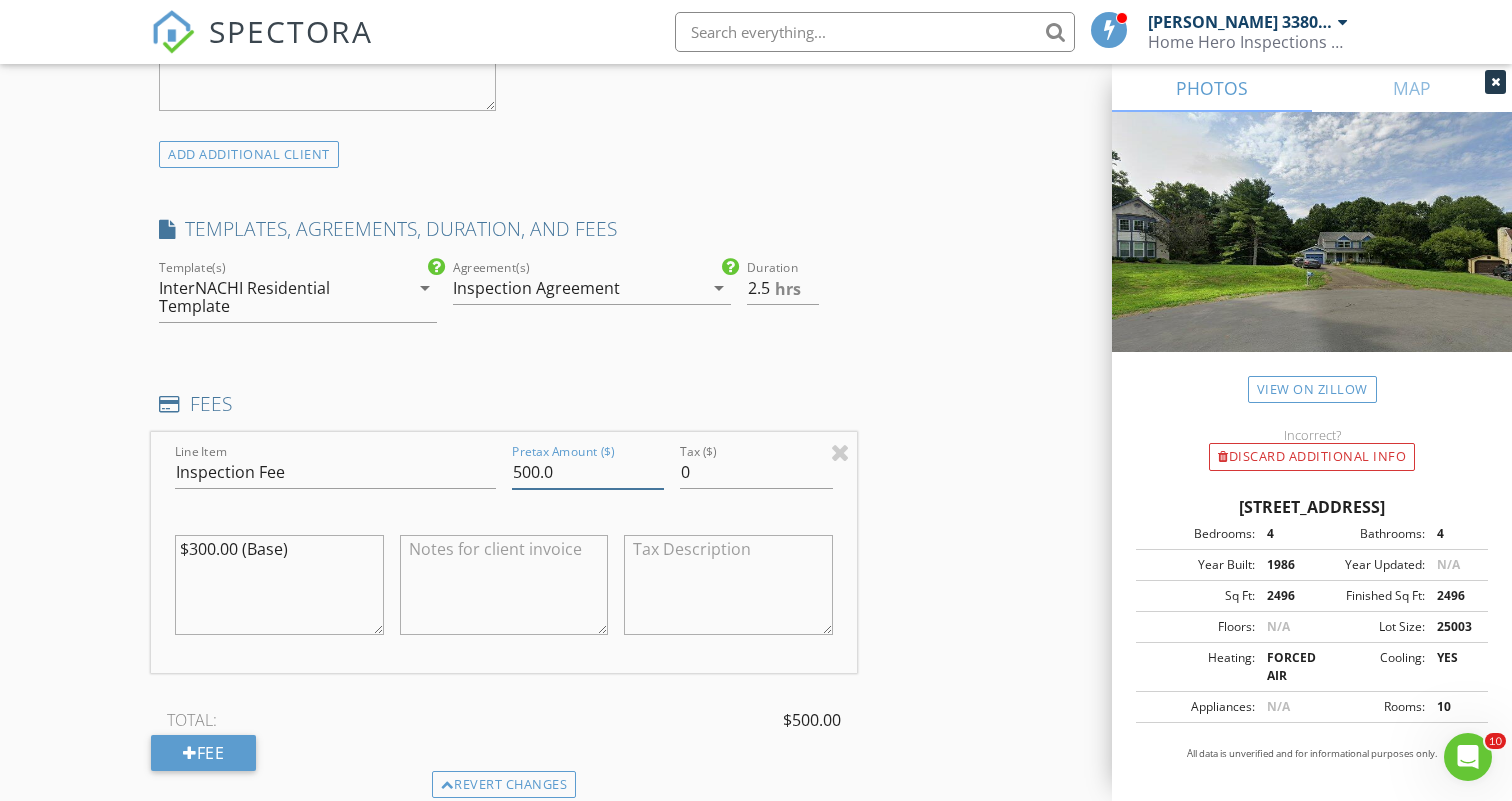 type on "500.0" 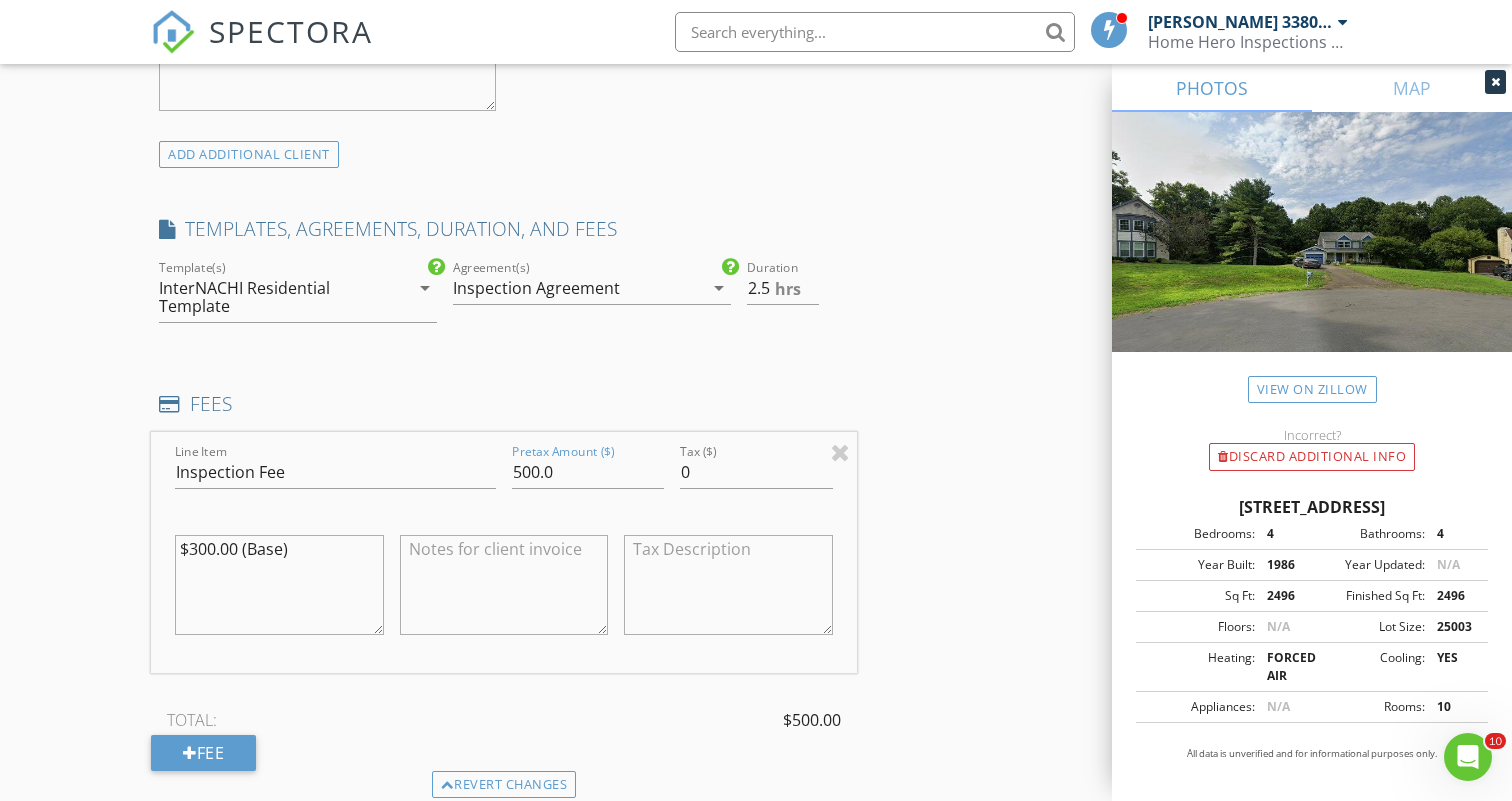 click at bounding box center [504, 585] 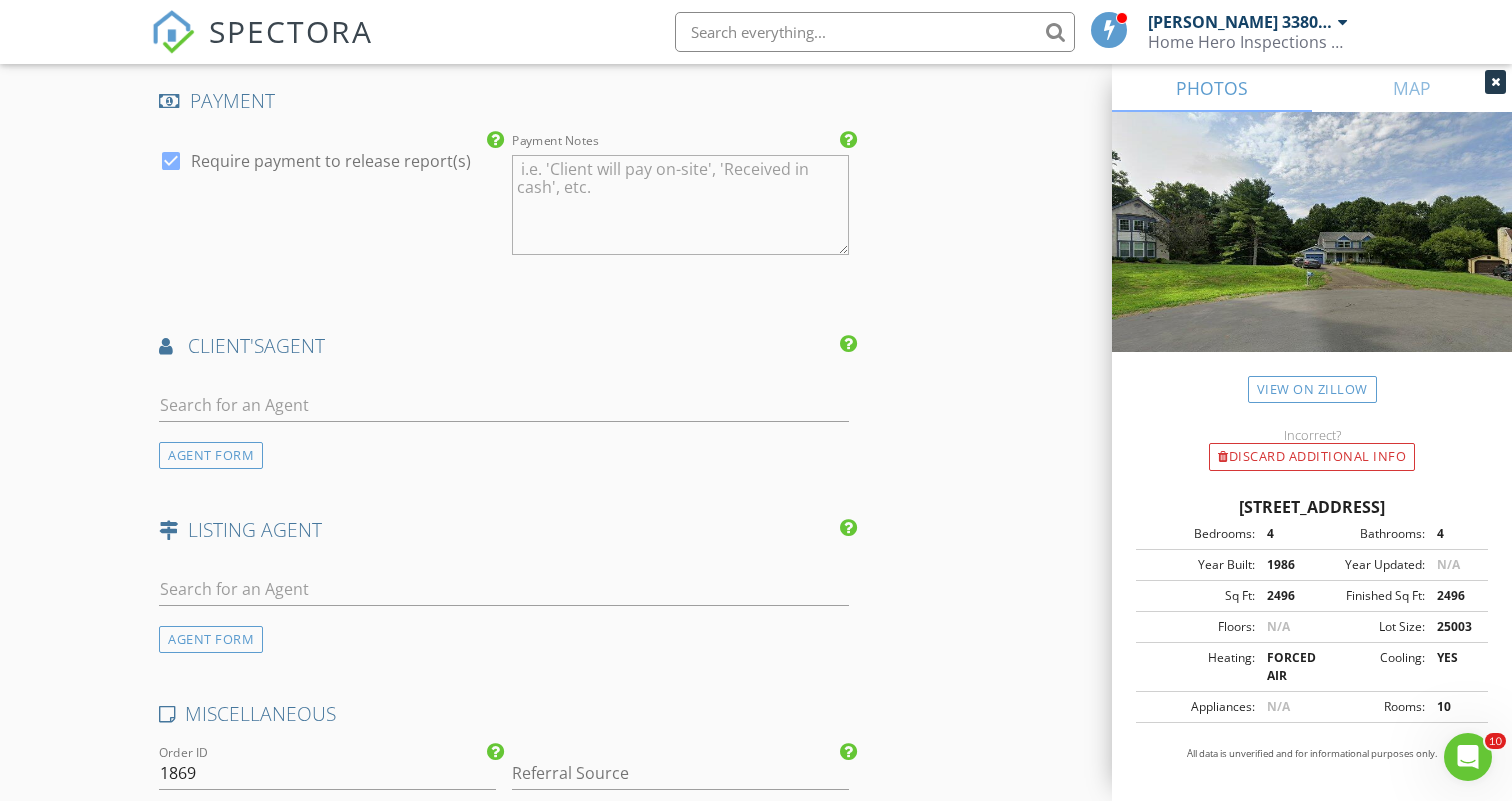 scroll, scrollTop: 2454, scrollLeft: 0, axis: vertical 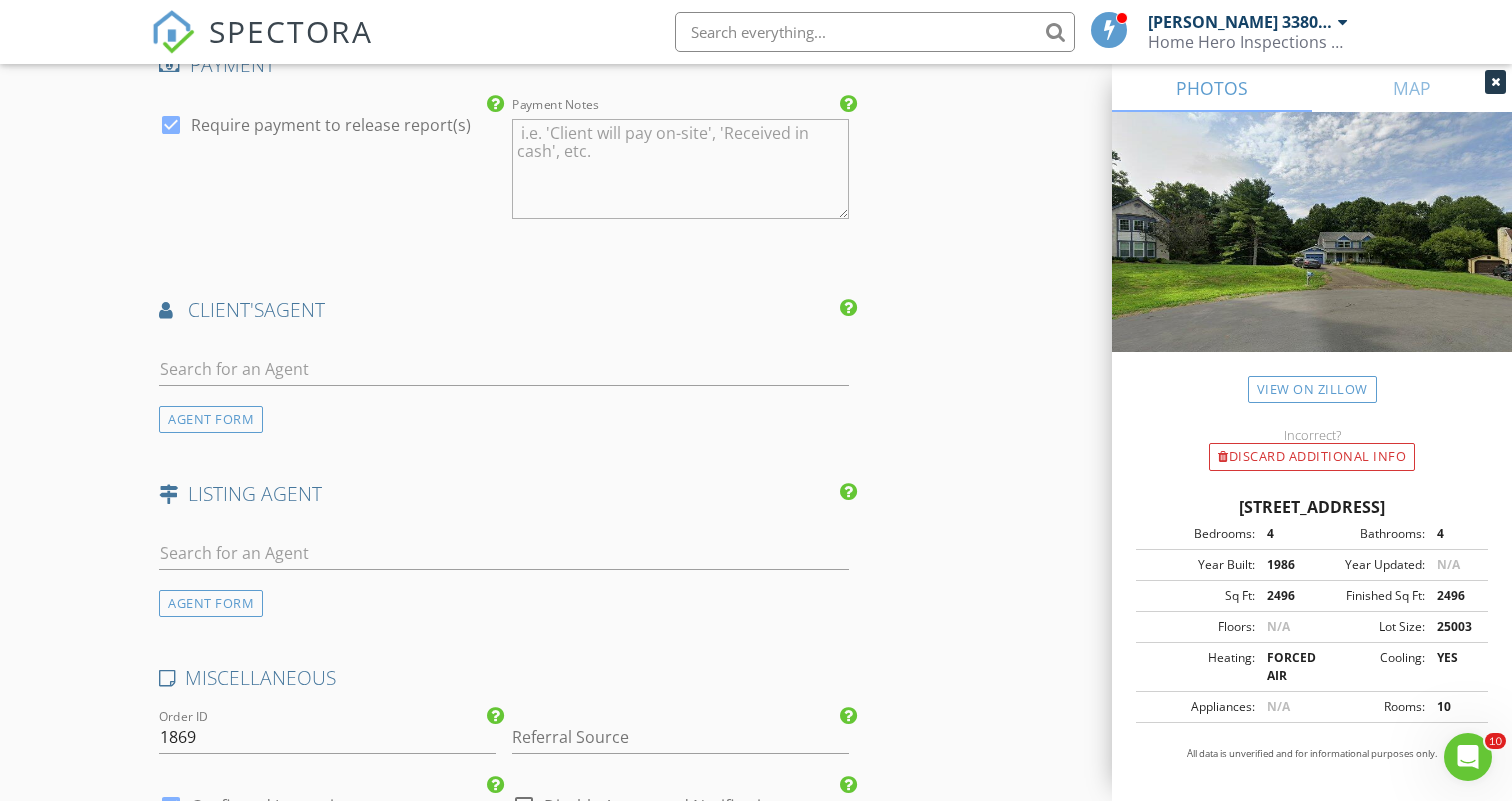 type on "$500 Home Home Inspection 2496 Sq ft, 39 years old" 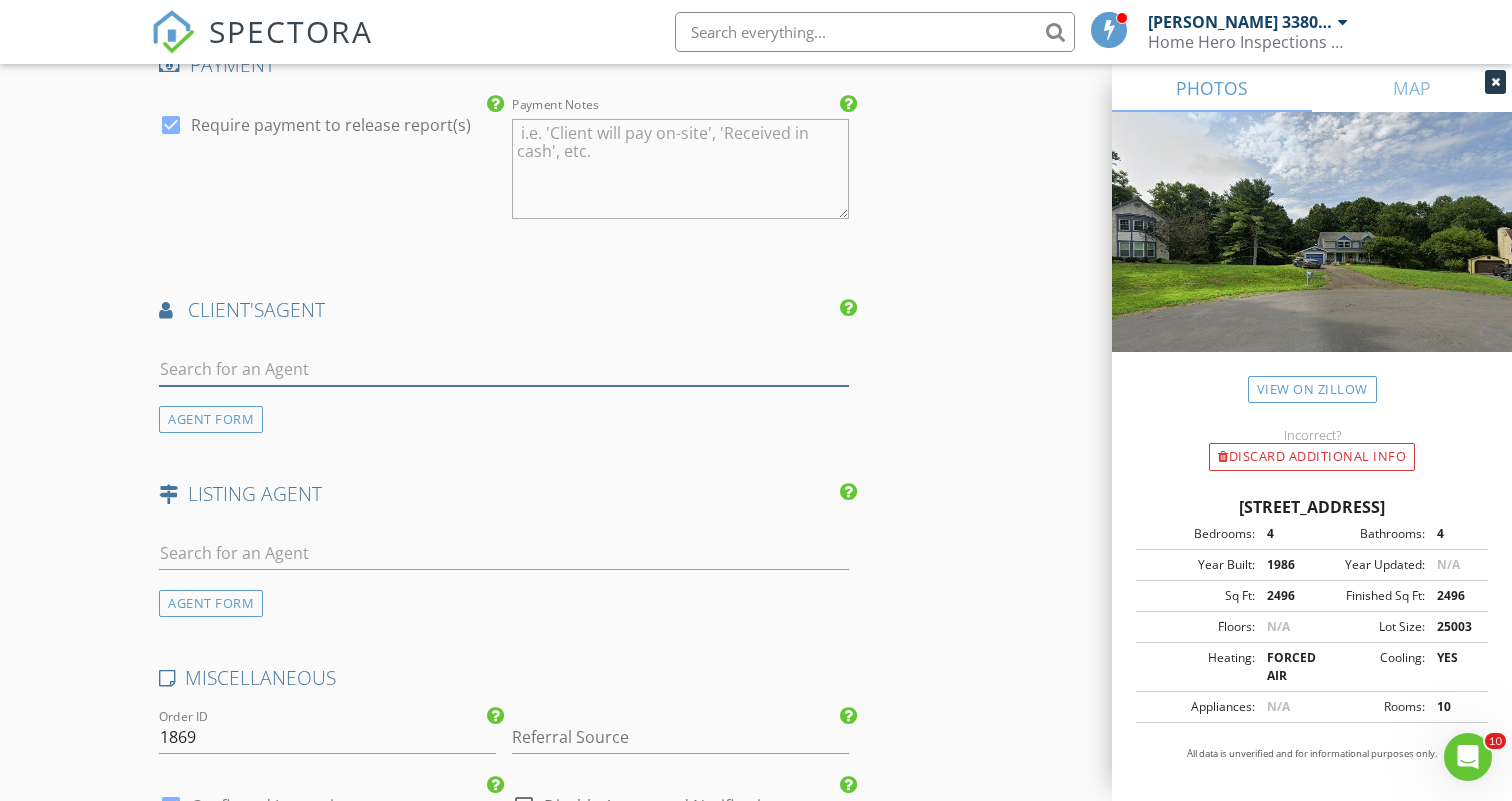 click at bounding box center (504, 369) 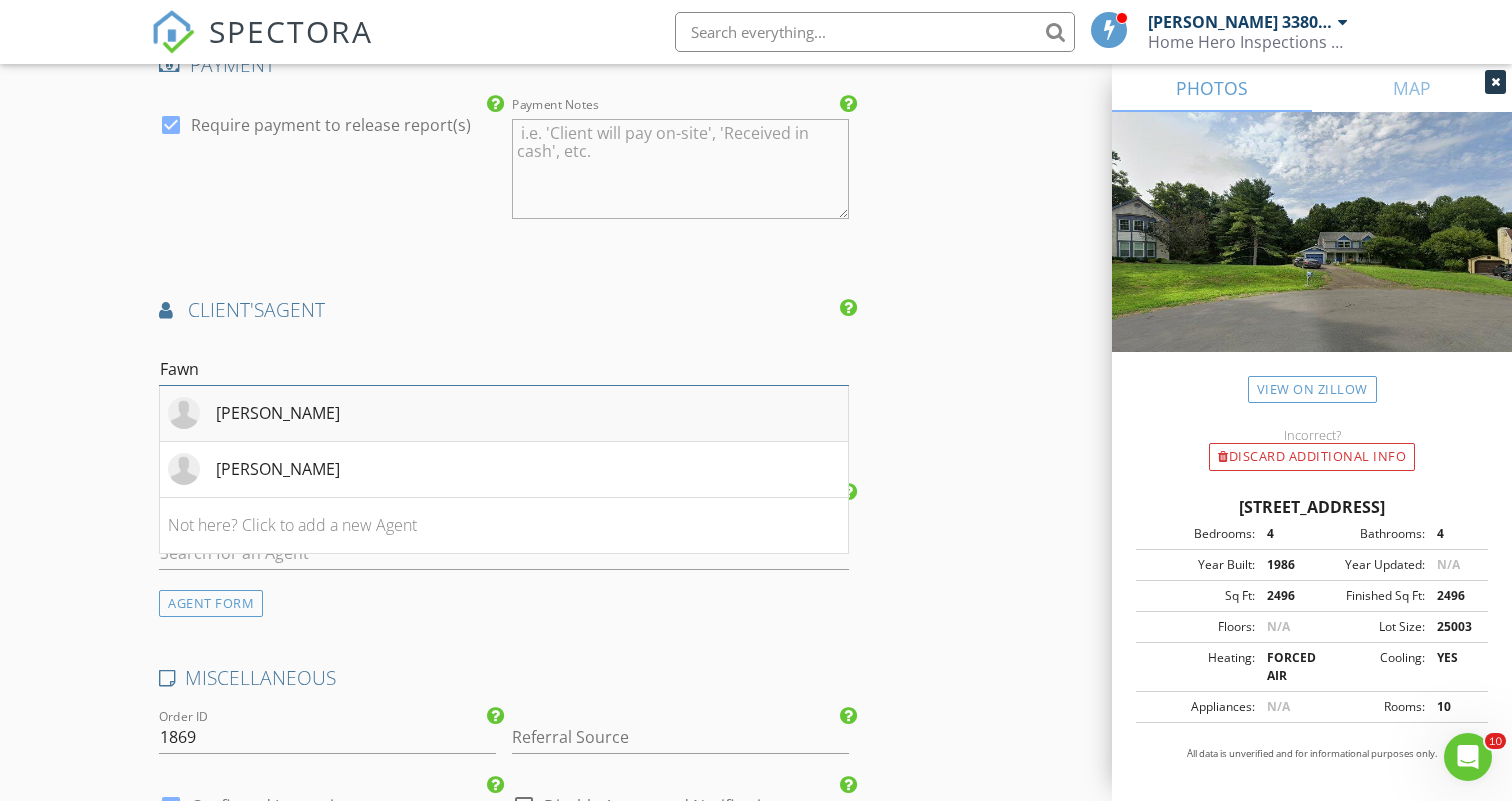 type on "Fawn" 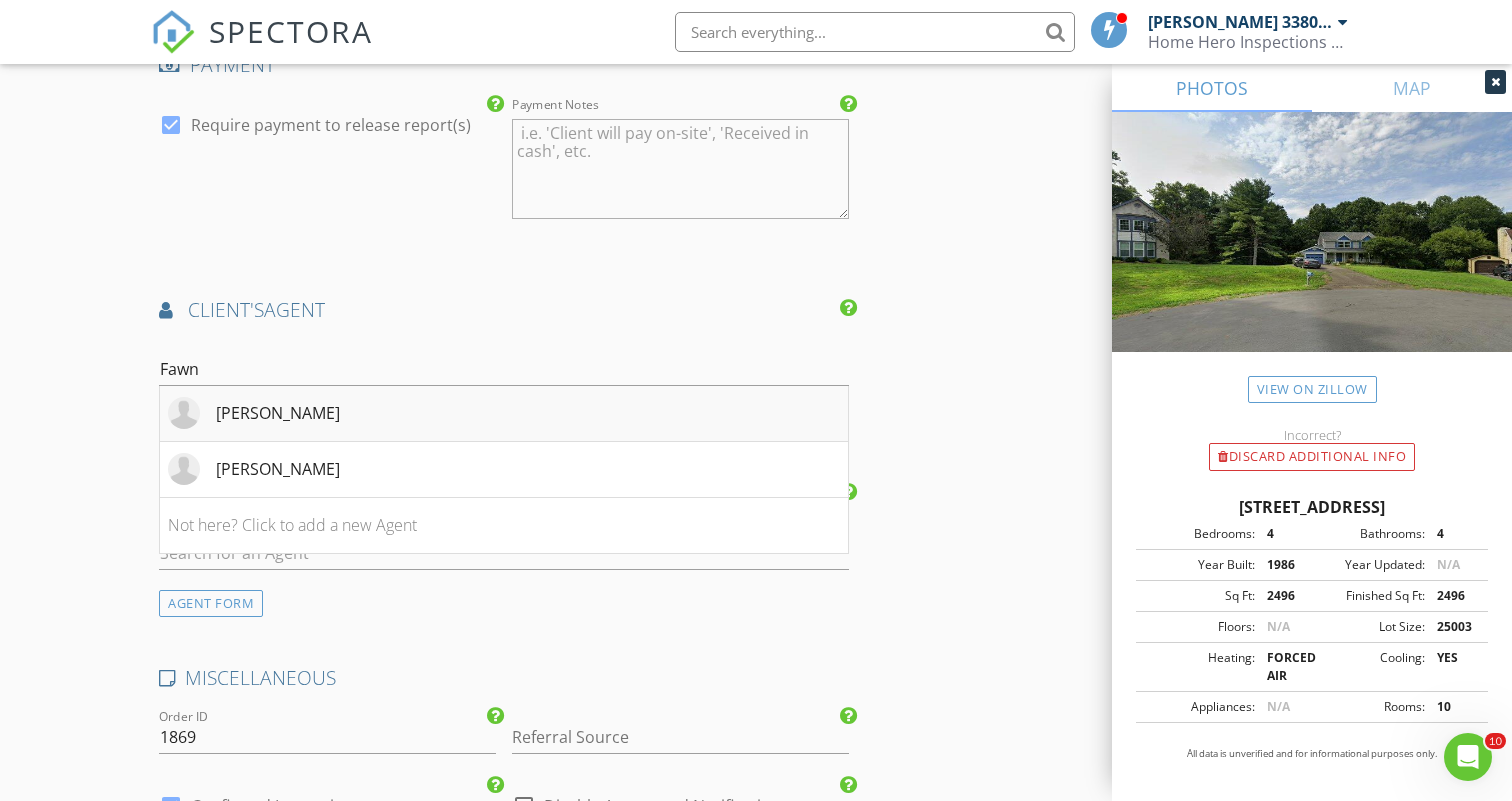 click on "Fawn Deitsch" at bounding box center (504, 414) 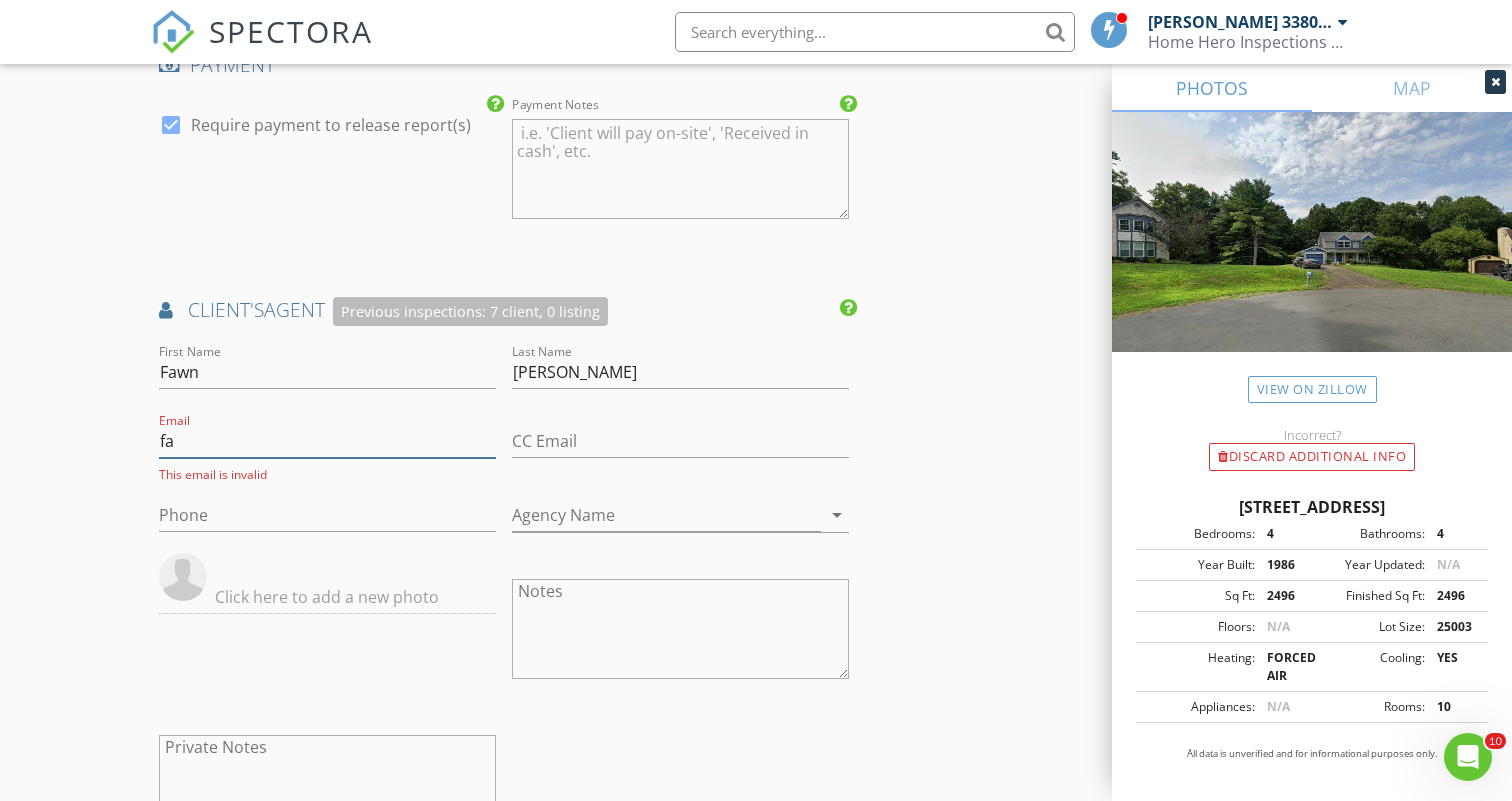type on "f" 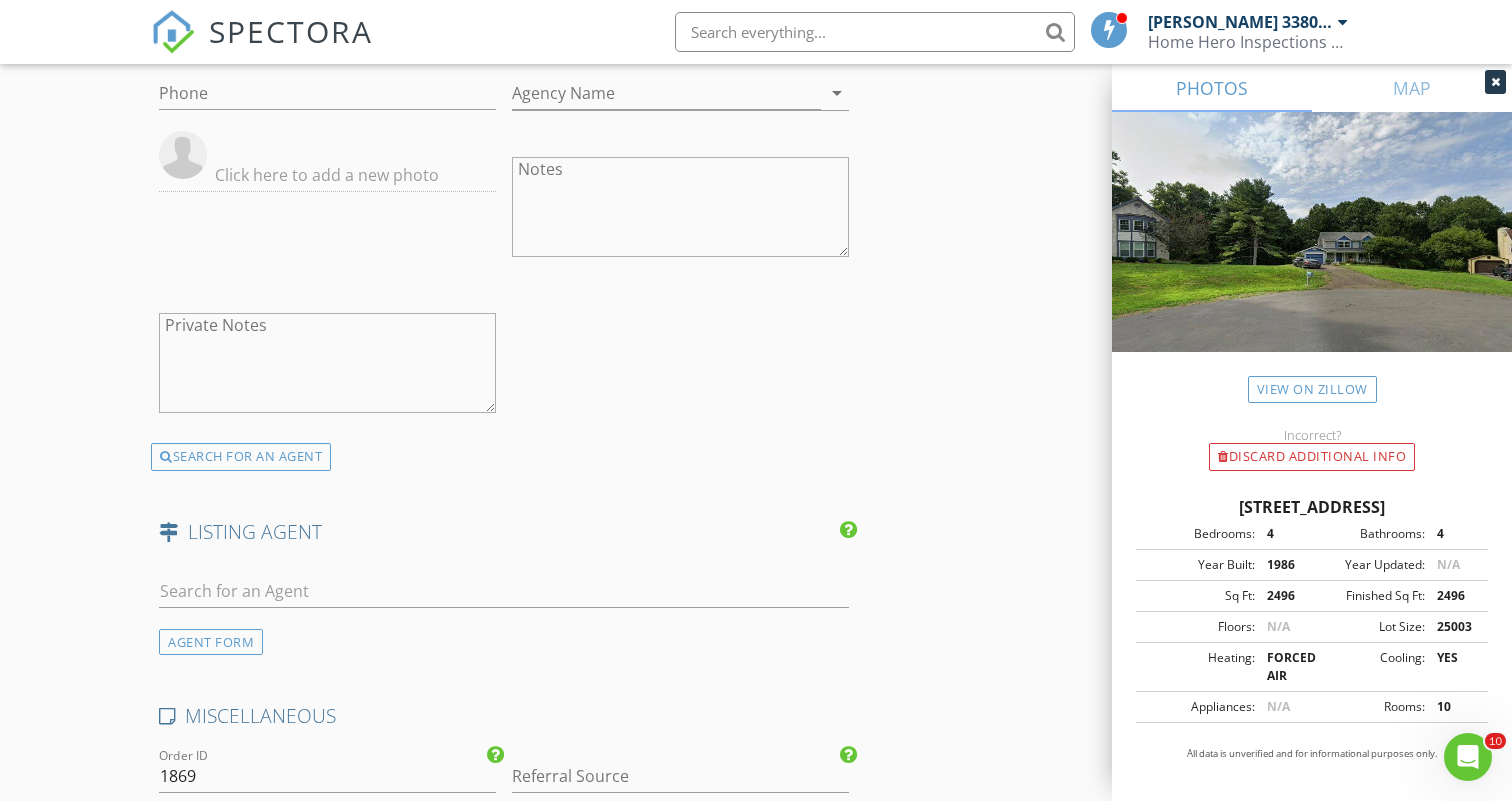 scroll, scrollTop: 2888, scrollLeft: 0, axis: vertical 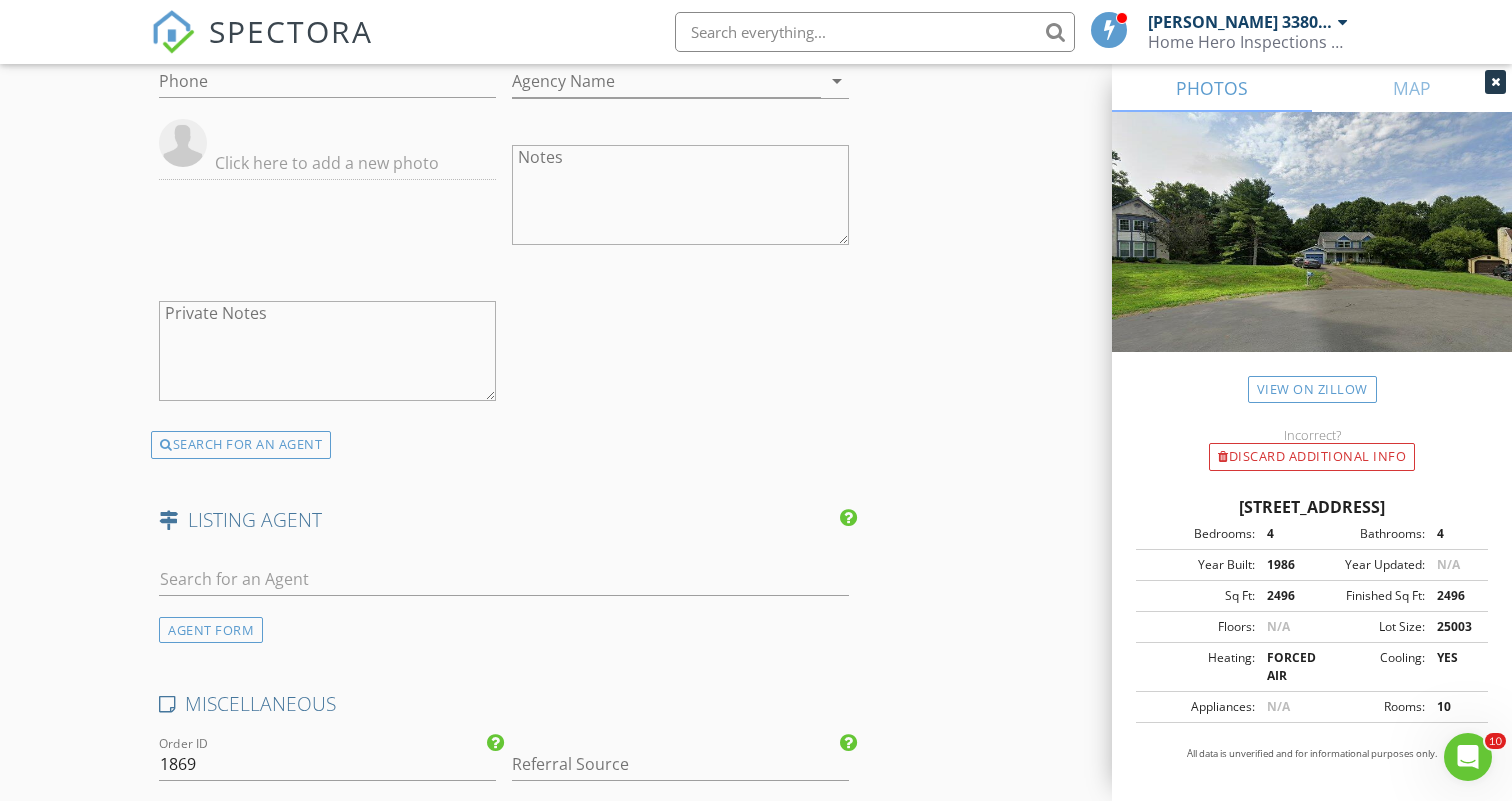 type on "fawn@agentfawn.com" 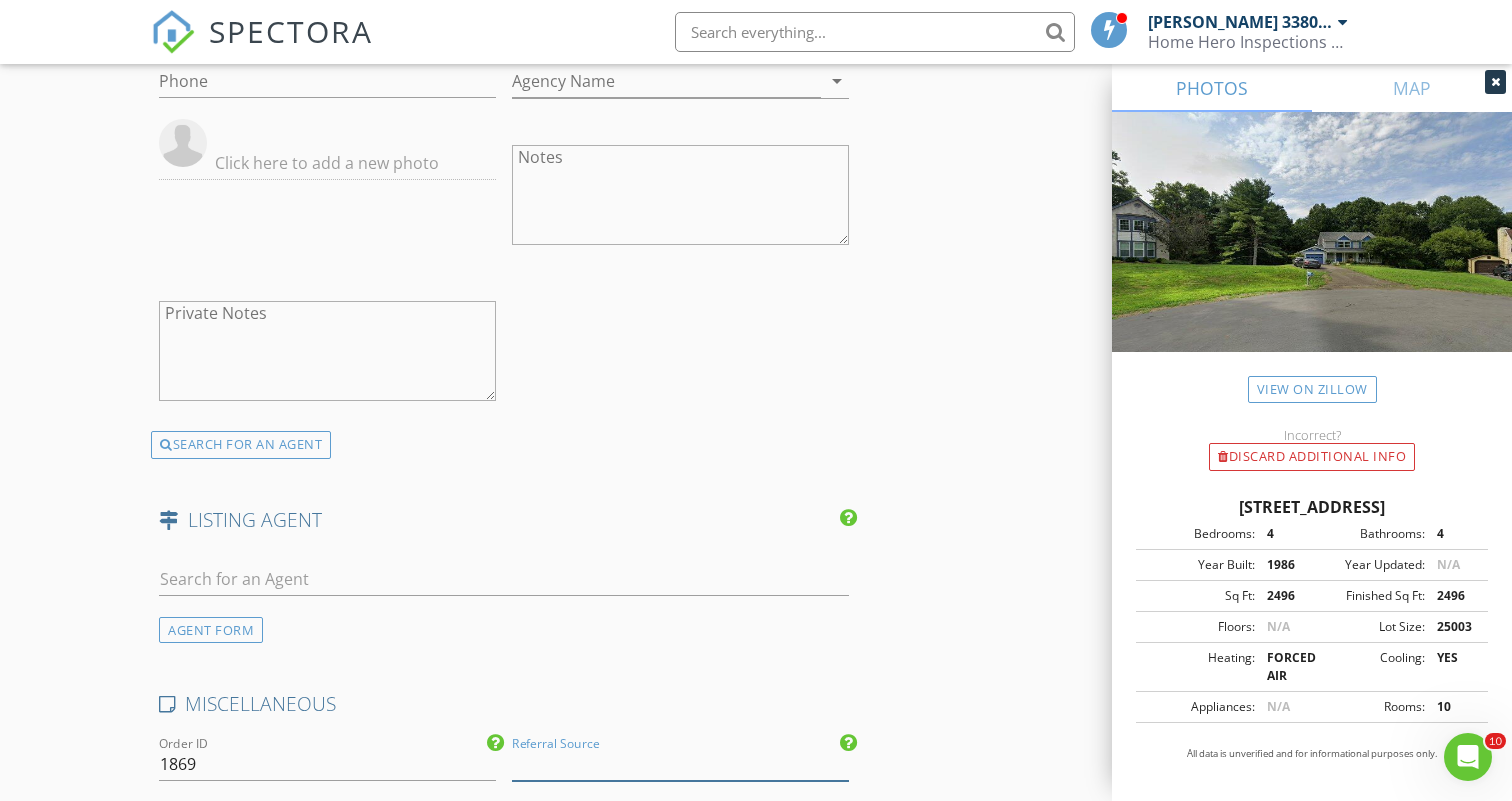 click at bounding box center (680, 764) 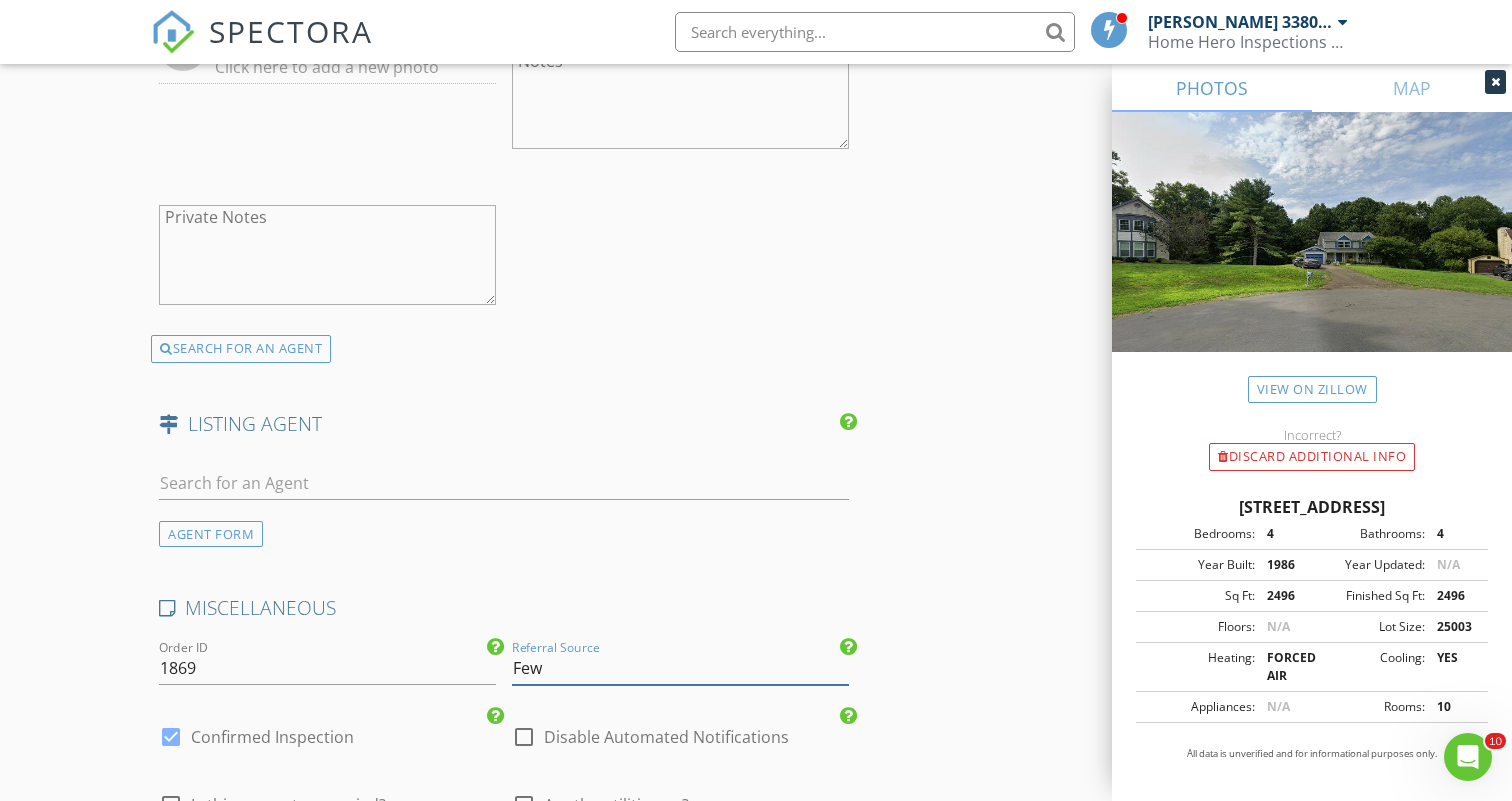 scroll, scrollTop: 2994, scrollLeft: 0, axis: vertical 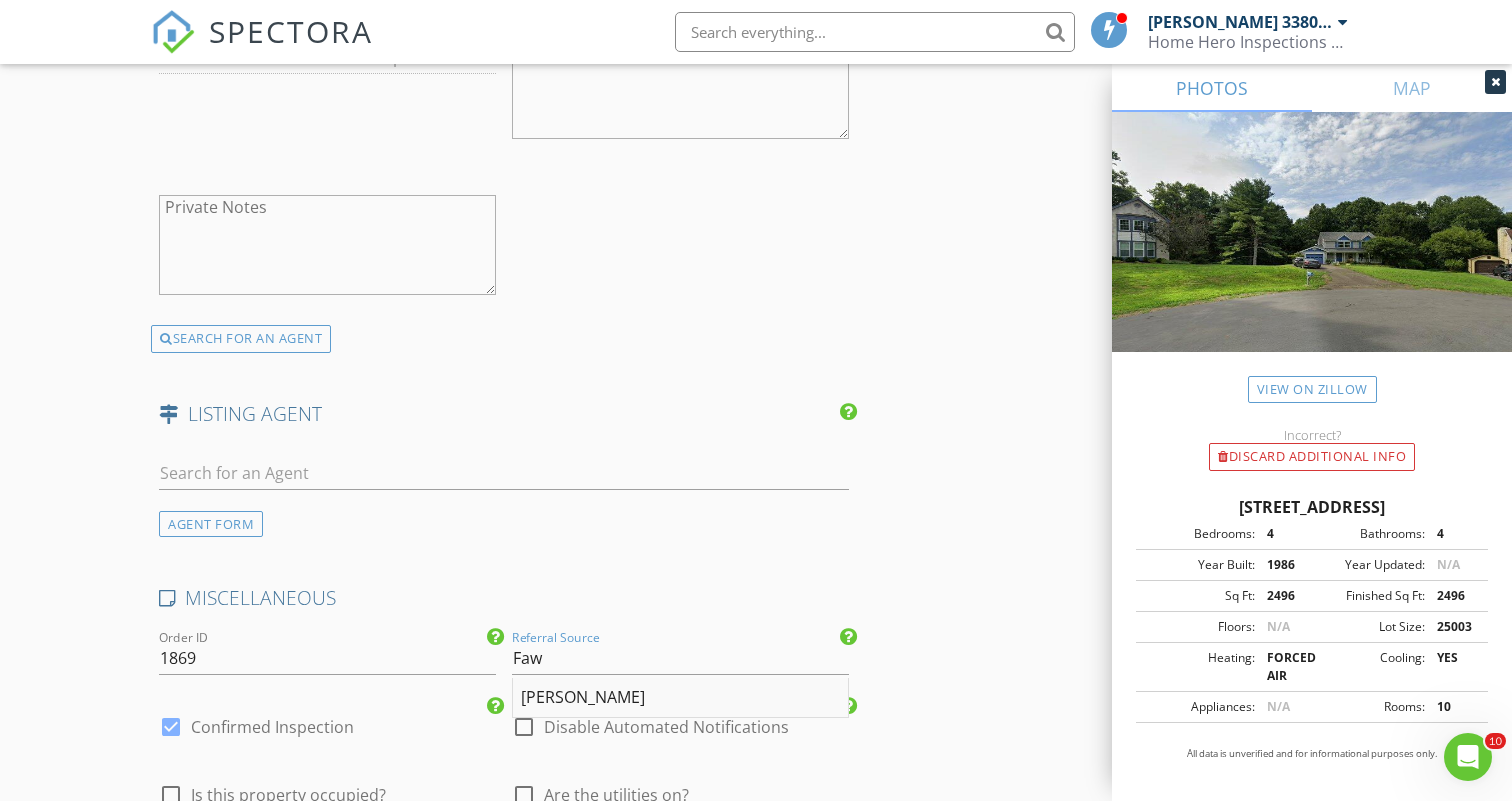 click on "[PERSON_NAME]" at bounding box center [680, 698] 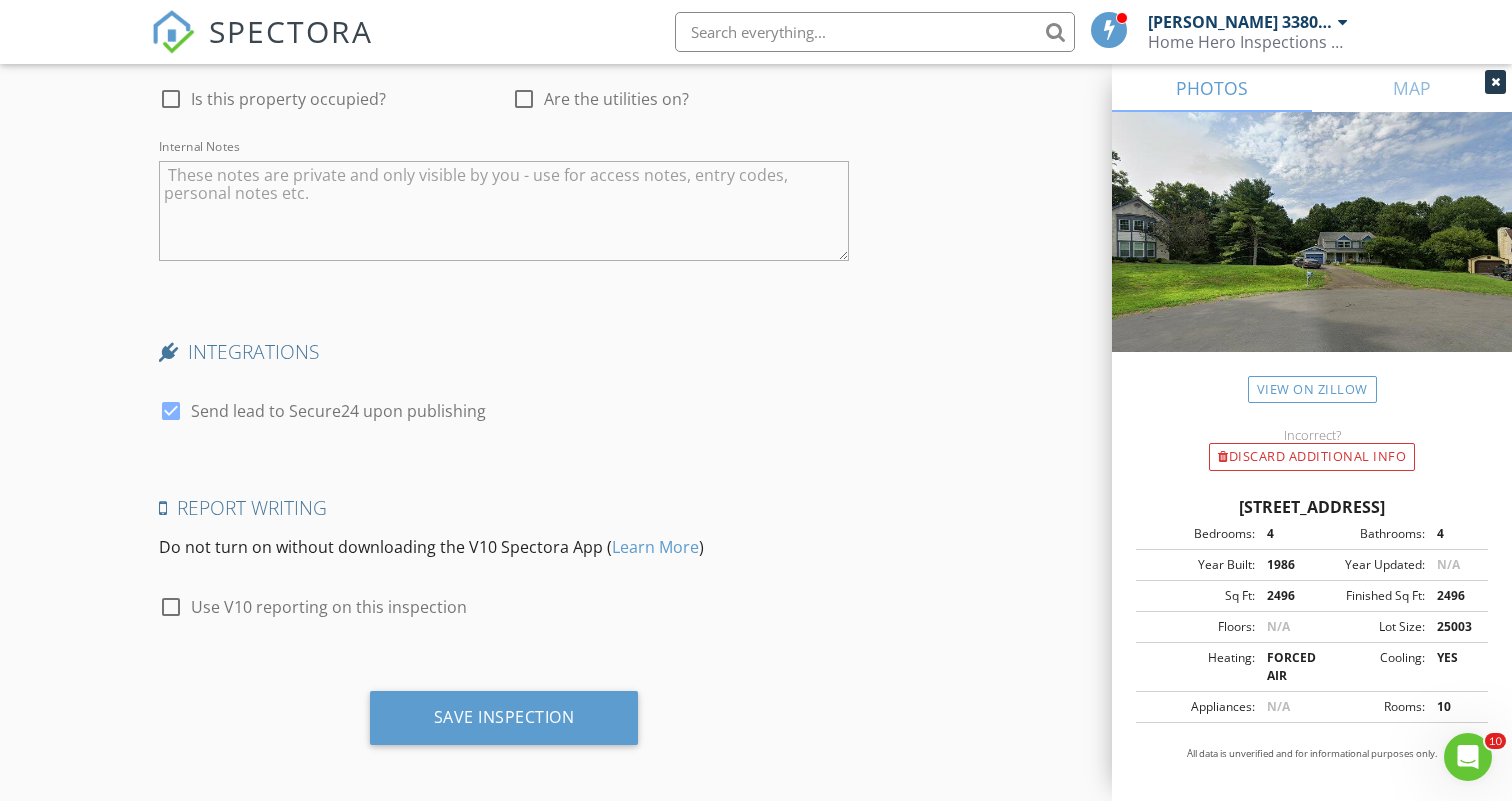 scroll, scrollTop: 3688, scrollLeft: 0, axis: vertical 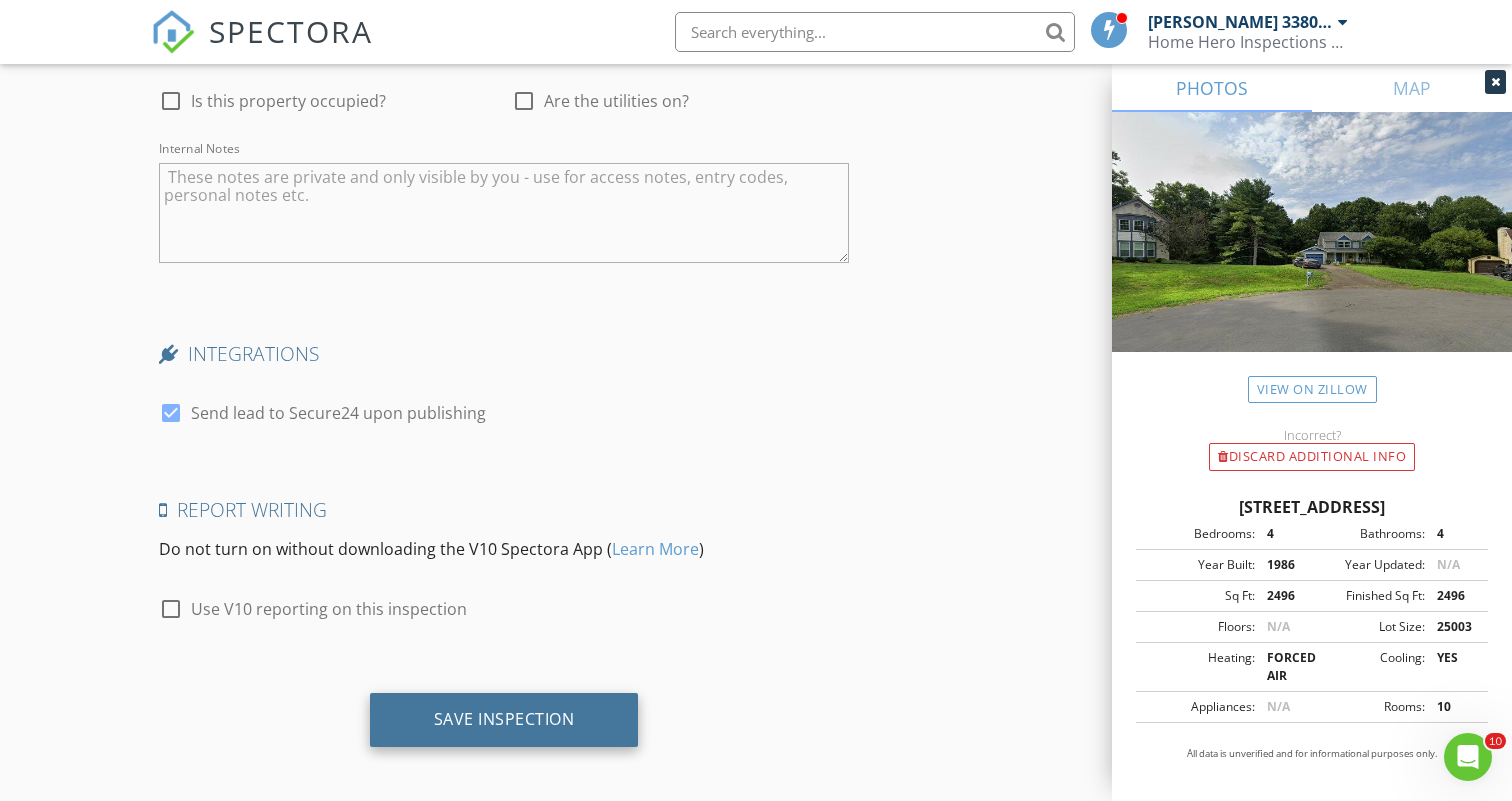 click on "Save Inspection" at bounding box center (504, 719) 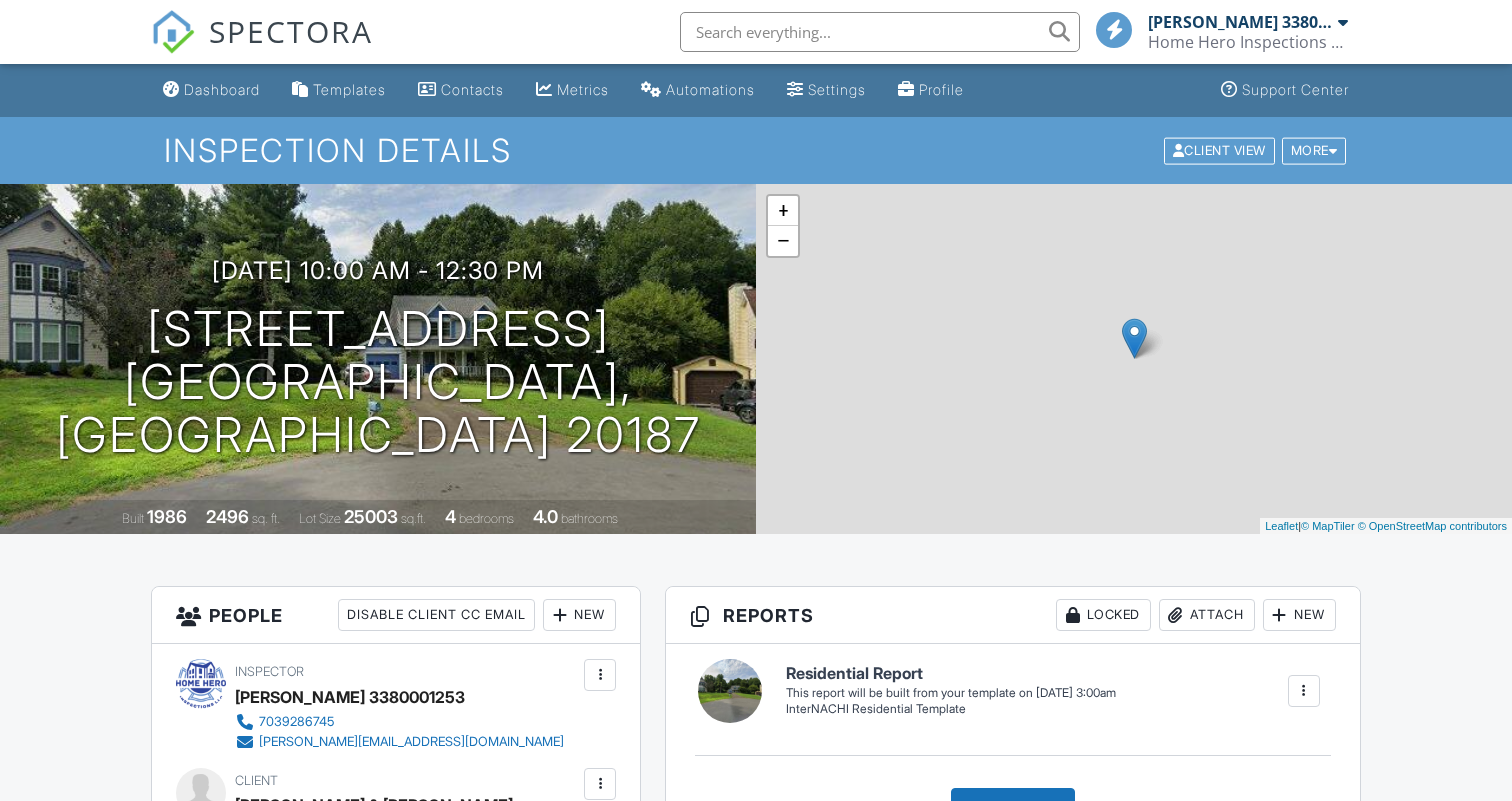 scroll, scrollTop: 0, scrollLeft: 0, axis: both 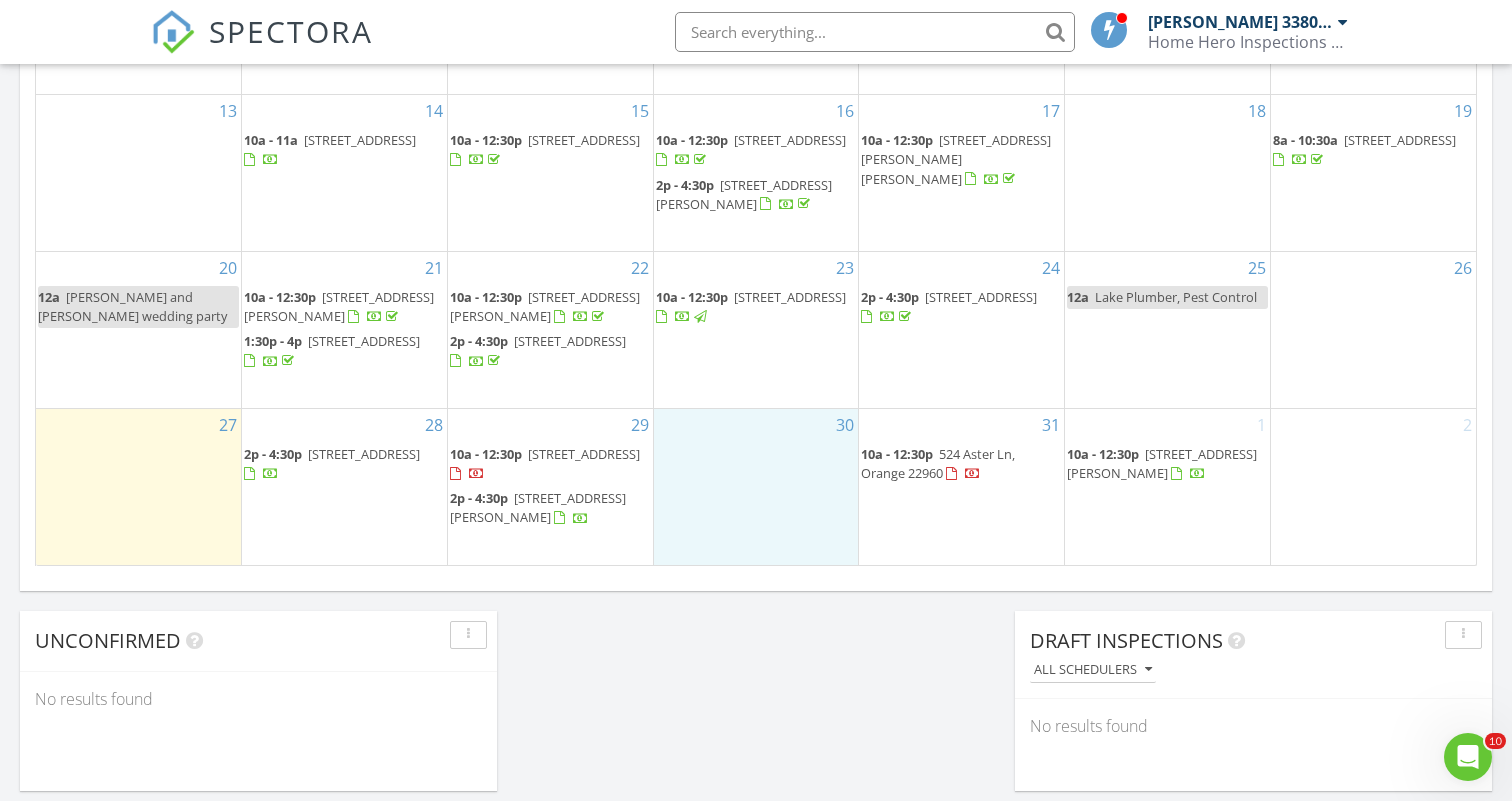 click on "30" at bounding box center [756, 487] 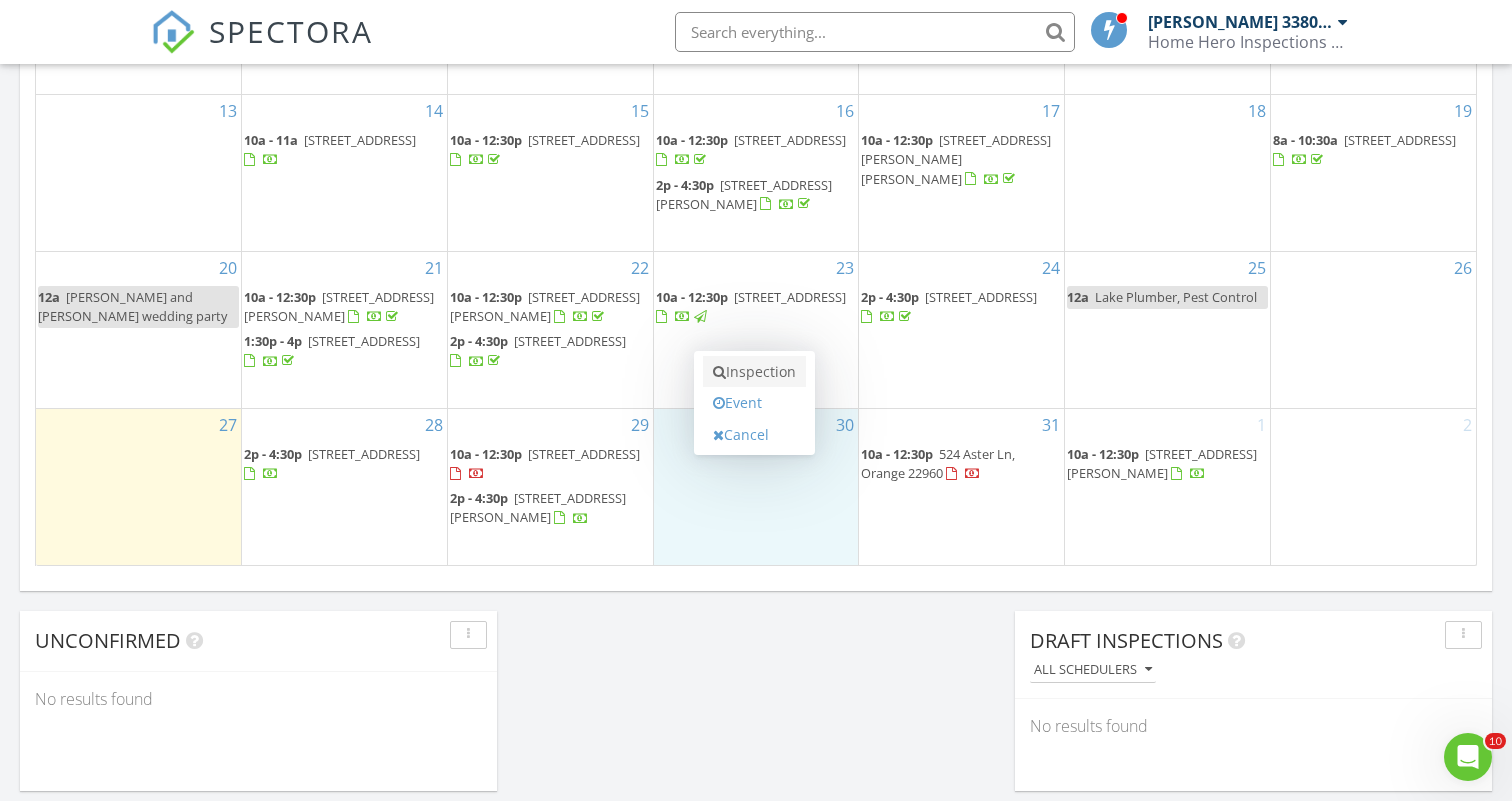 click on "Inspection" at bounding box center (754, 372) 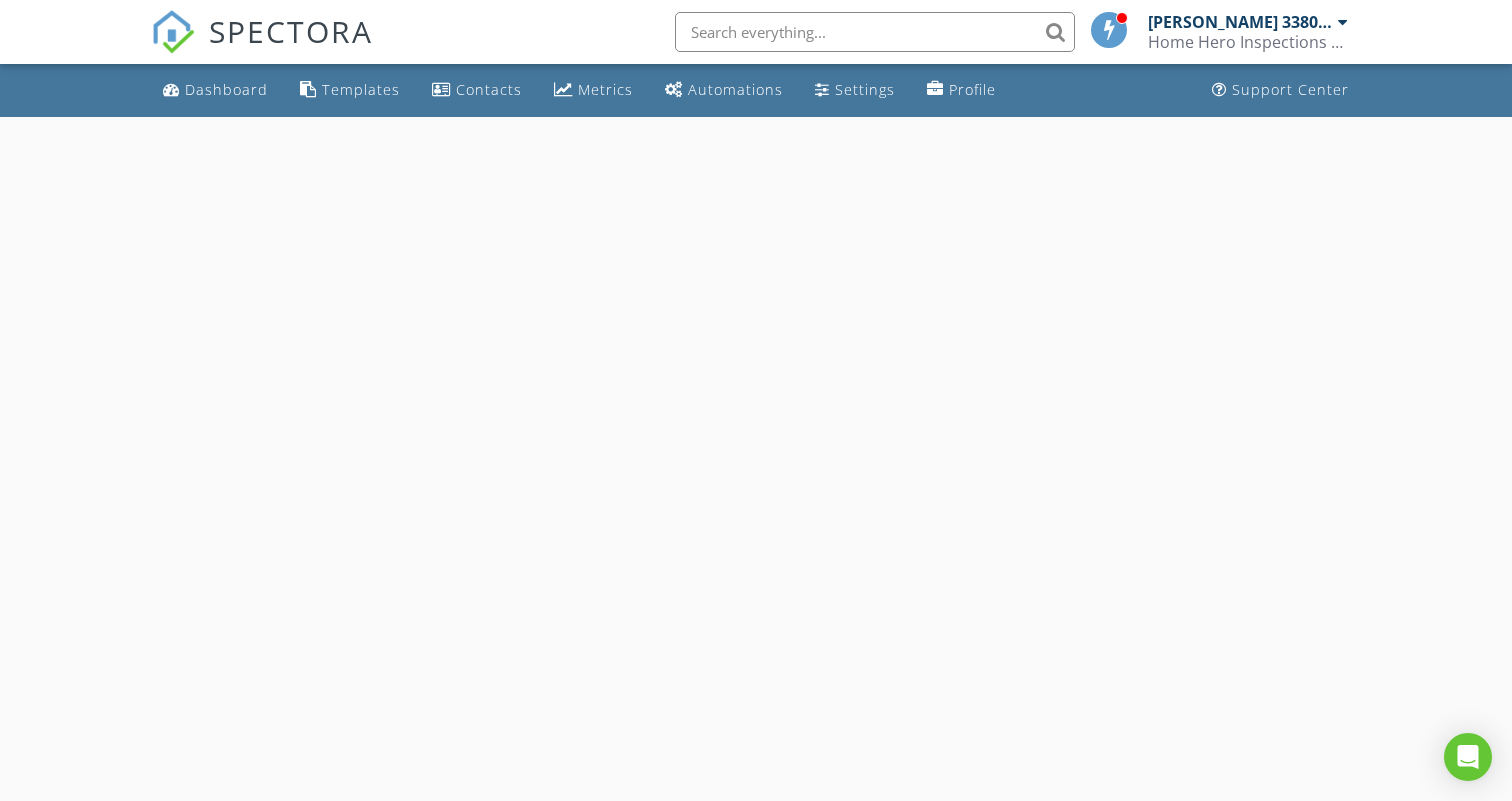 scroll, scrollTop: 0, scrollLeft: 0, axis: both 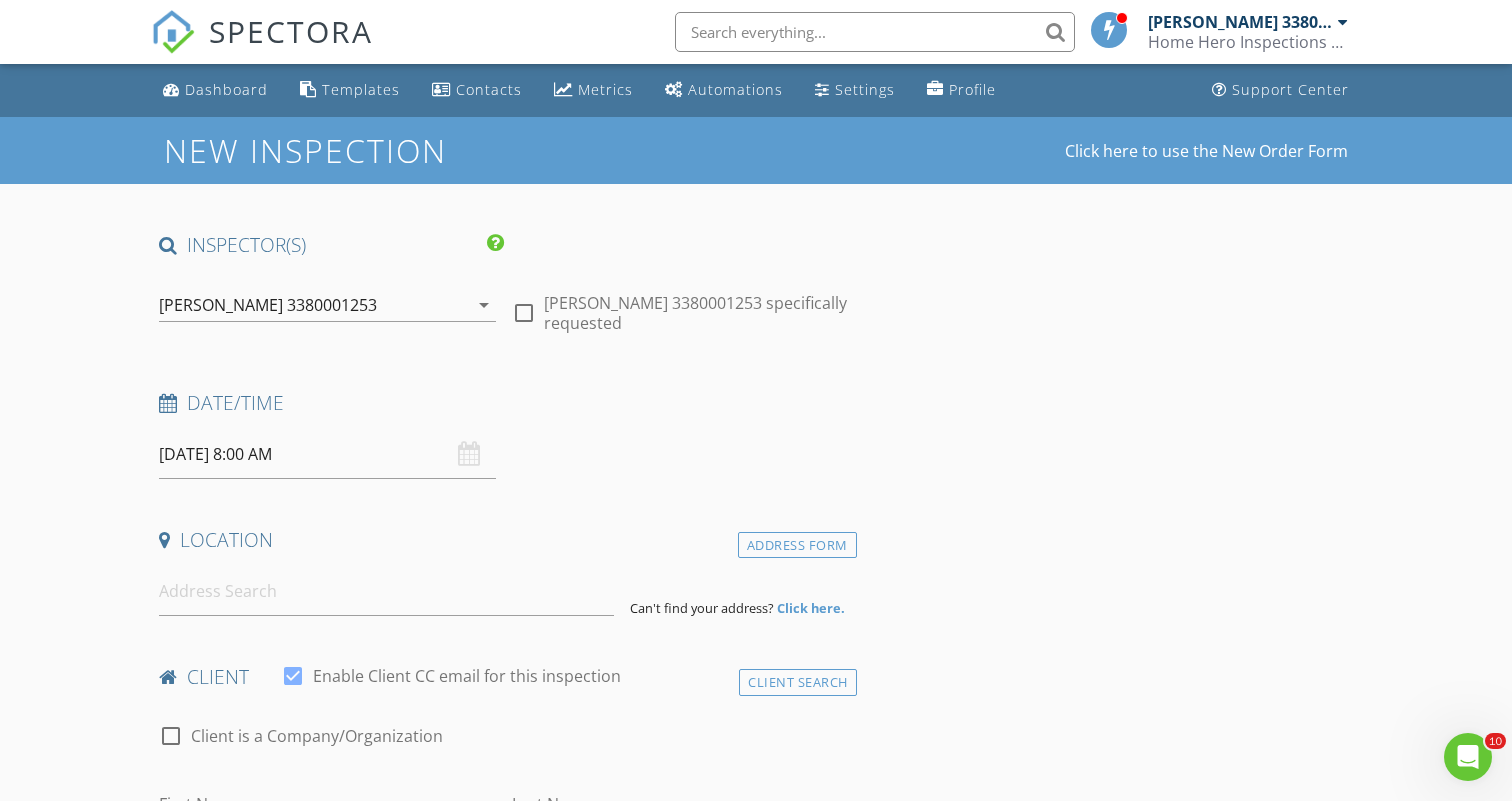 click on "[DATE] 8:00 AM" at bounding box center (327, 454) 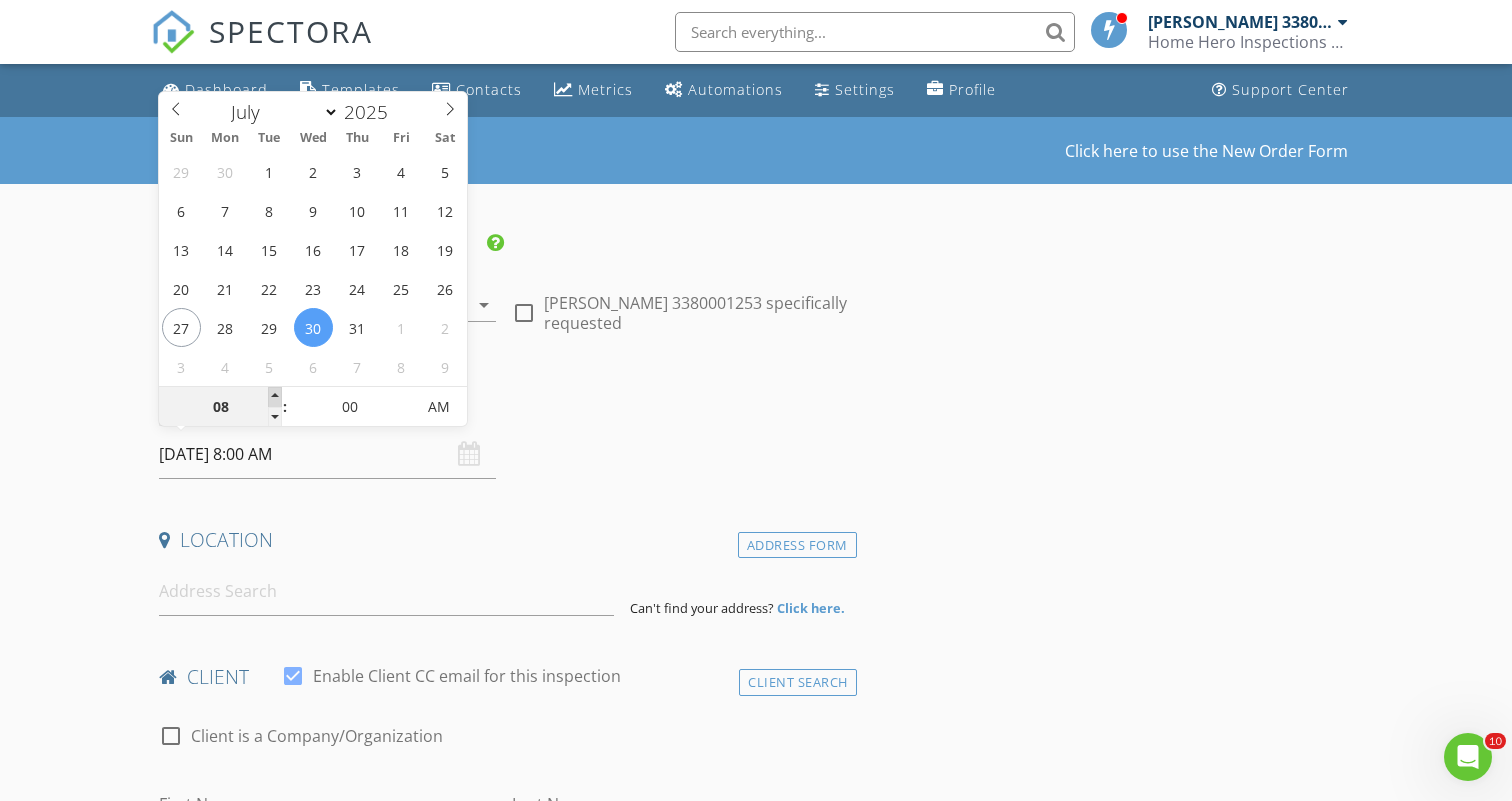 type on "09" 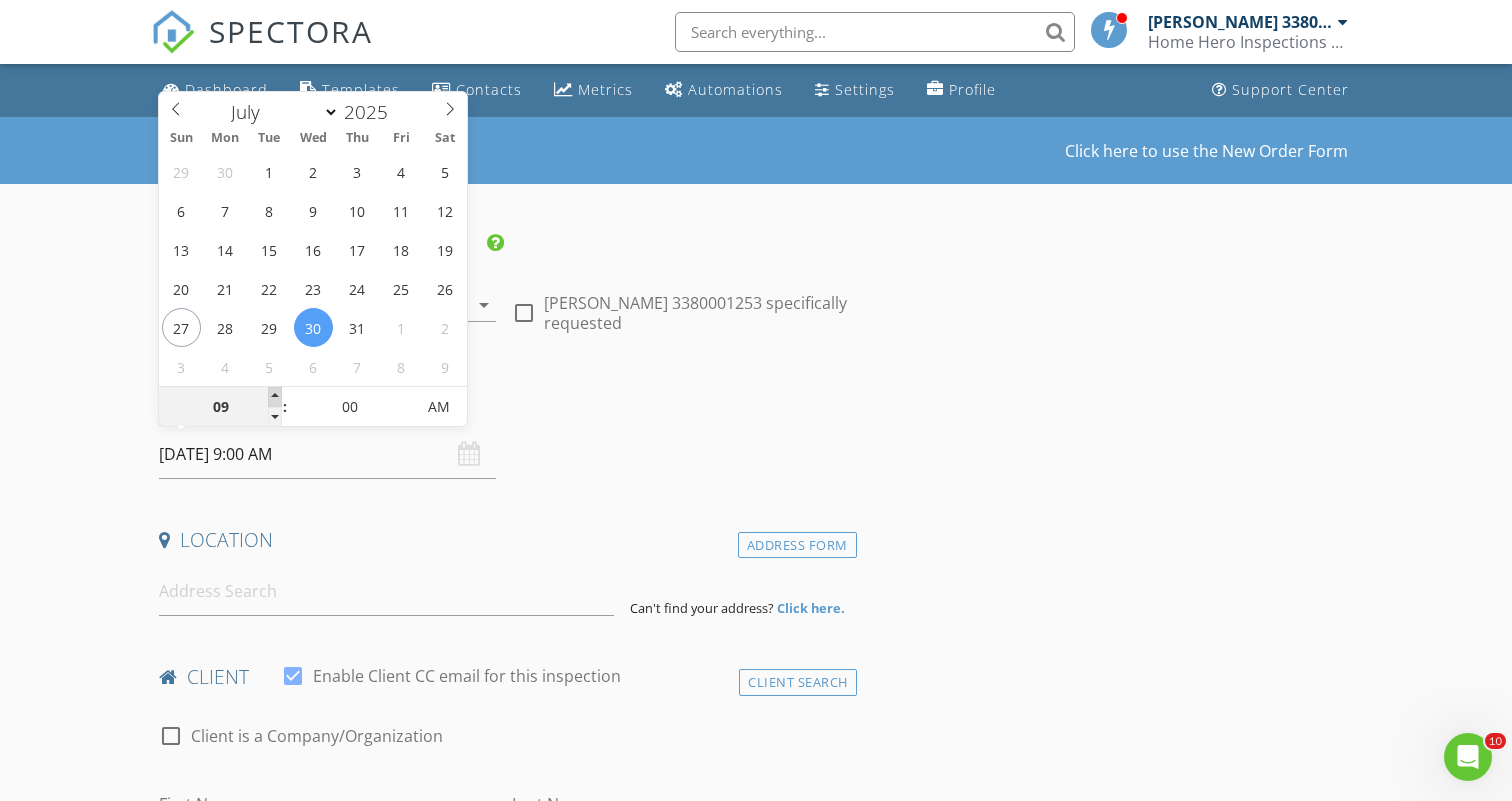 click at bounding box center [275, 397] 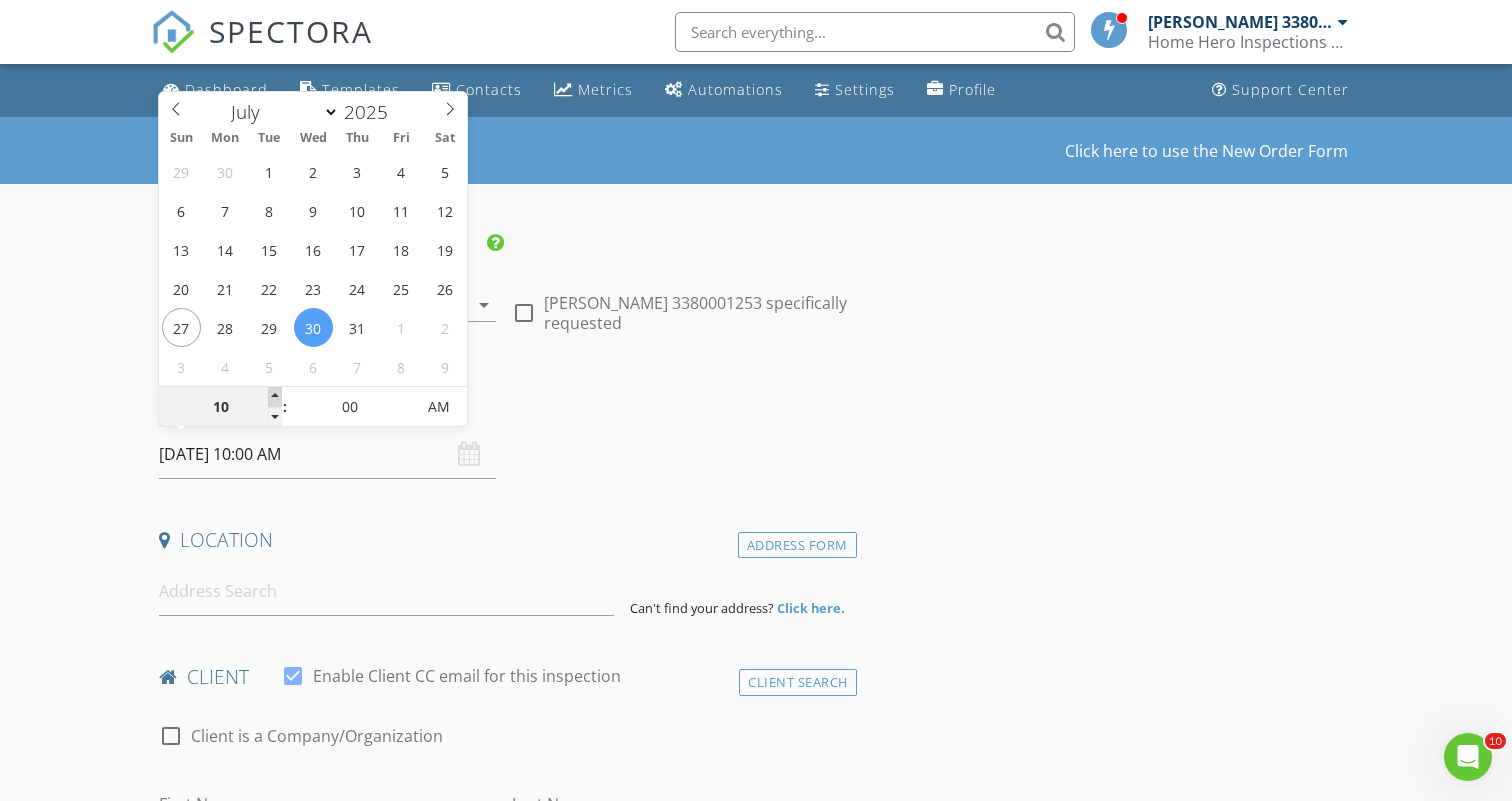 click at bounding box center (275, 397) 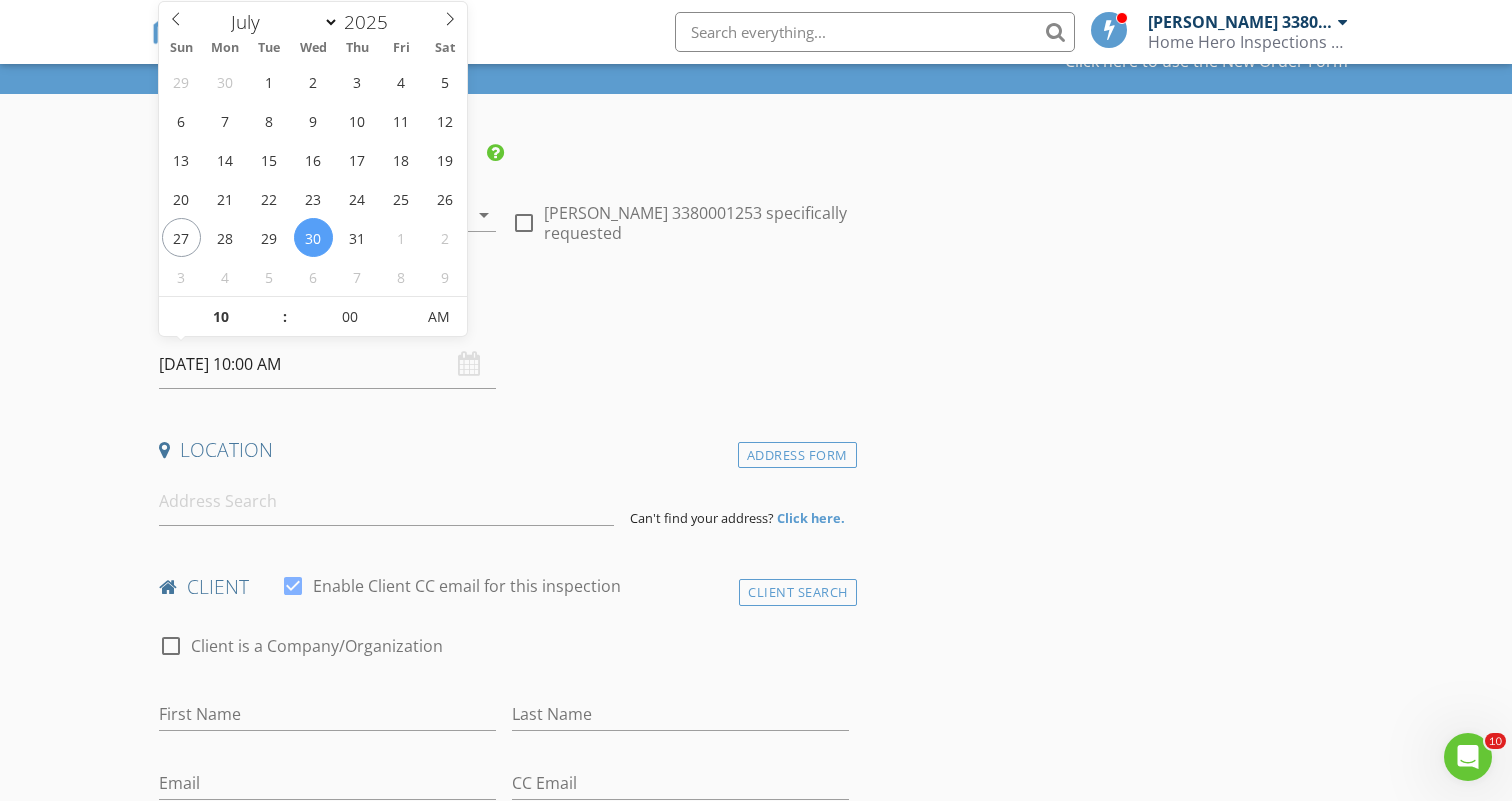 scroll, scrollTop: 90, scrollLeft: 0, axis: vertical 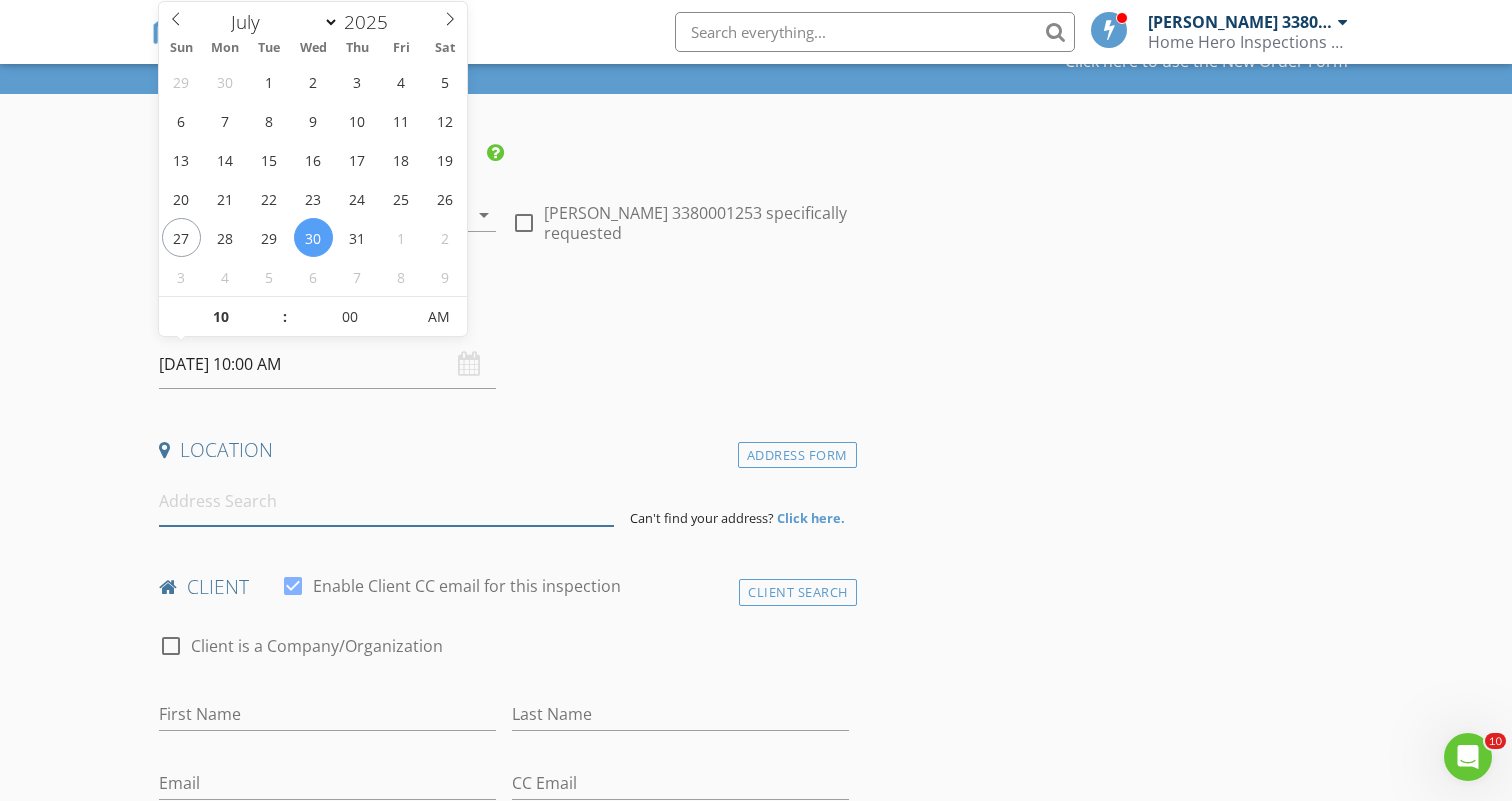 click at bounding box center [386, 501] 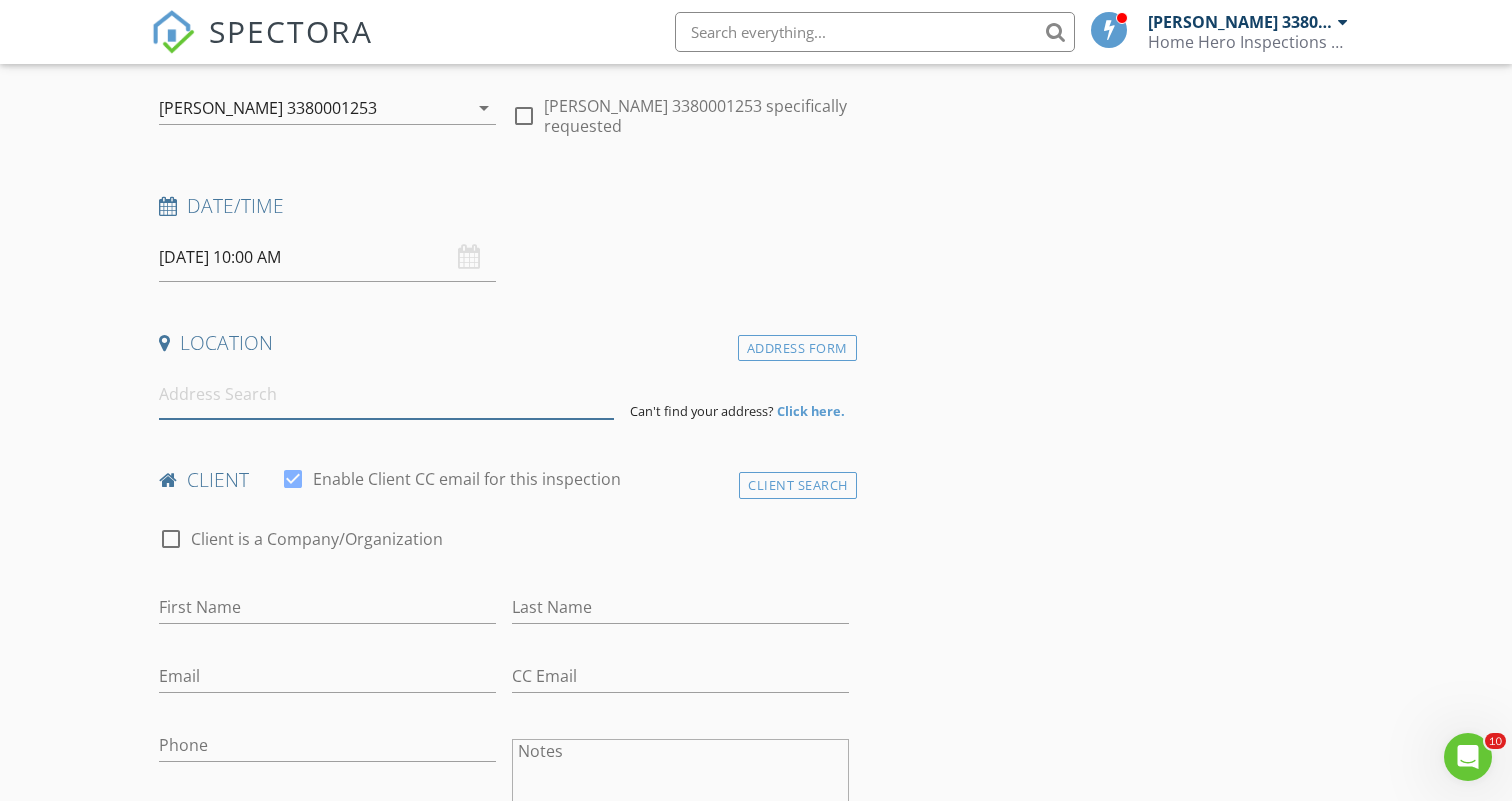 scroll, scrollTop: 5, scrollLeft: 0, axis: vertical 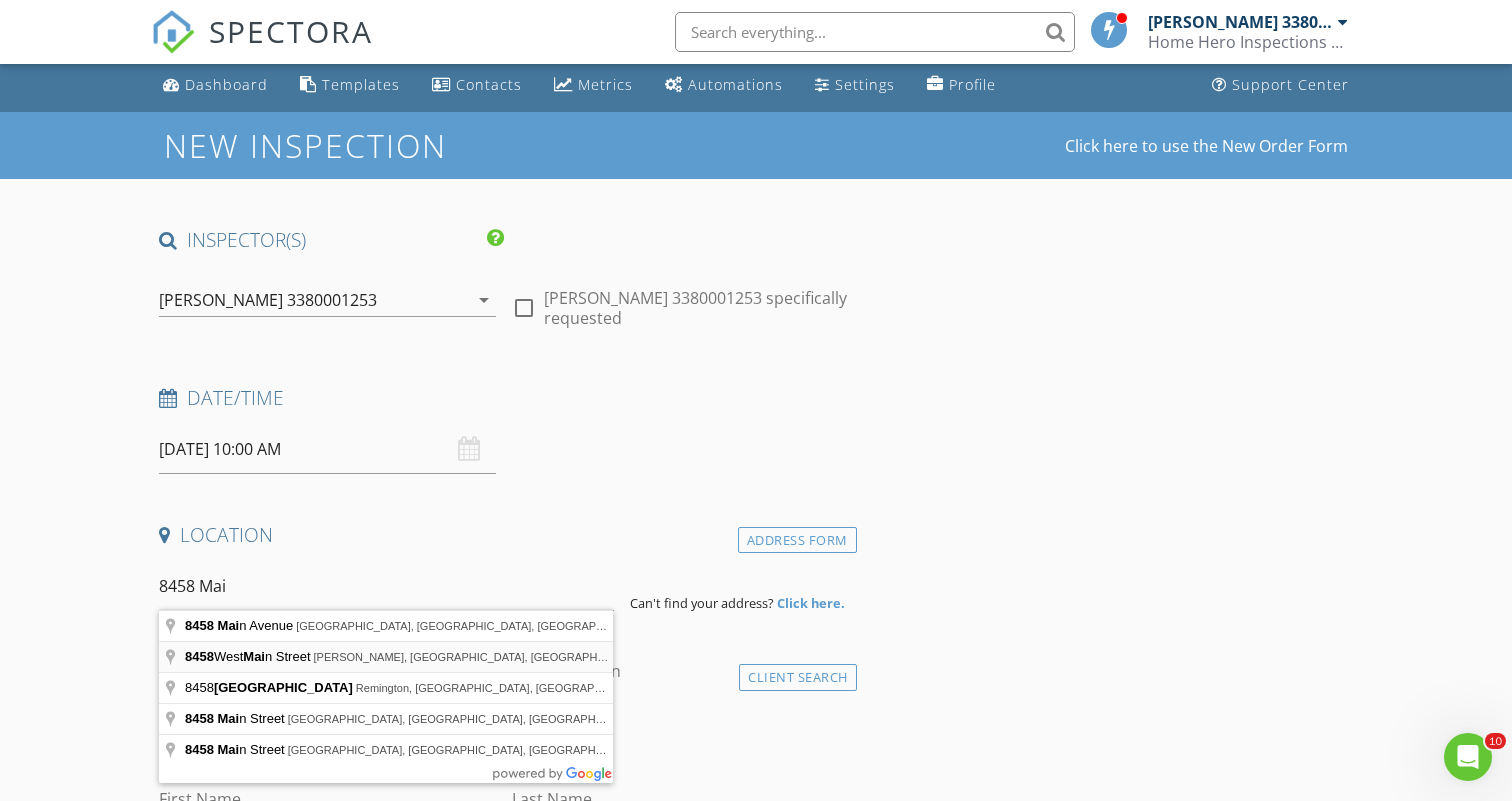 type on "8458 West Main Street, Marshall, VA, USA" 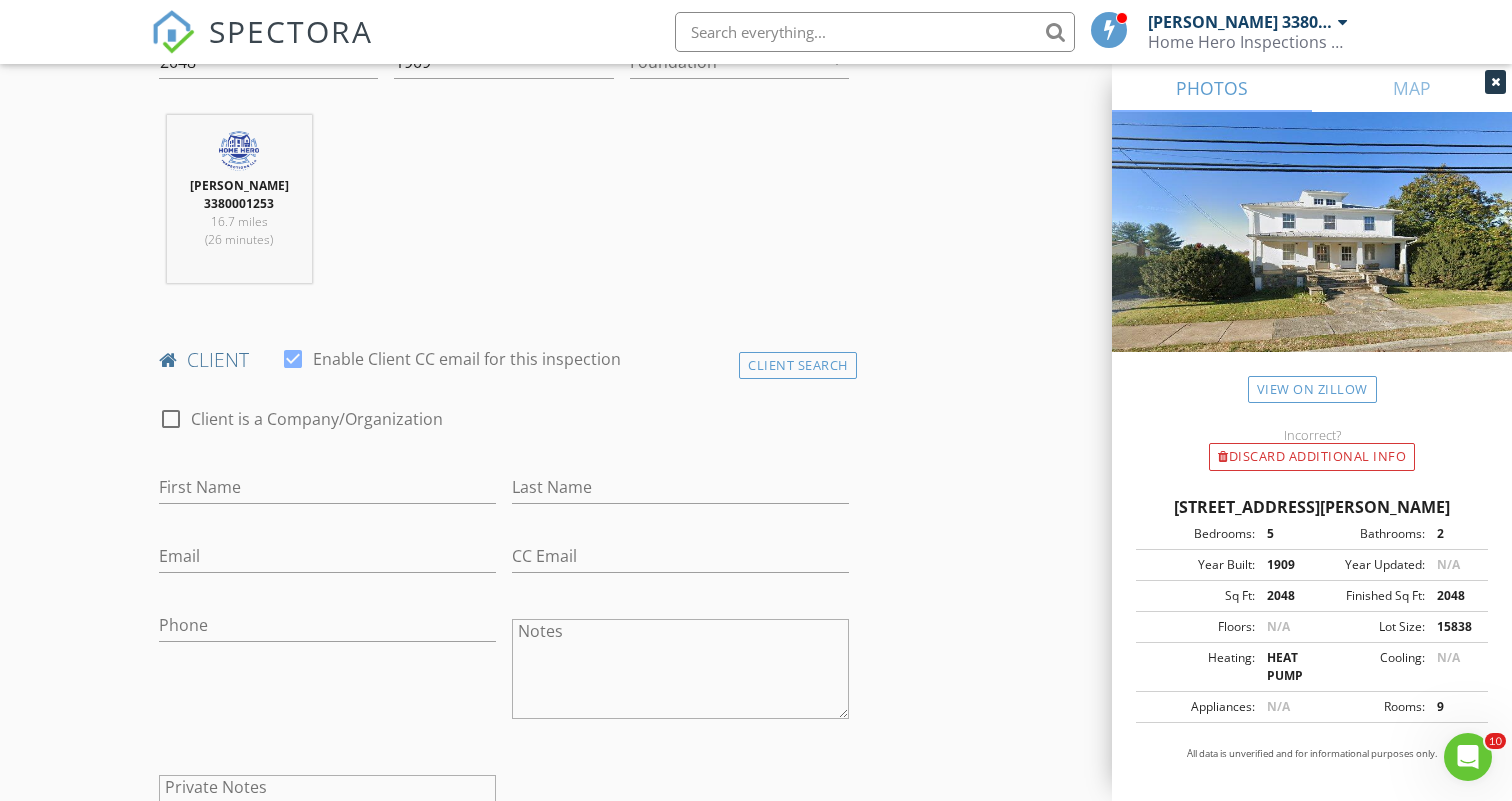 scroll, scrollTop: 746, scrollLeft: 0, axis: vertical 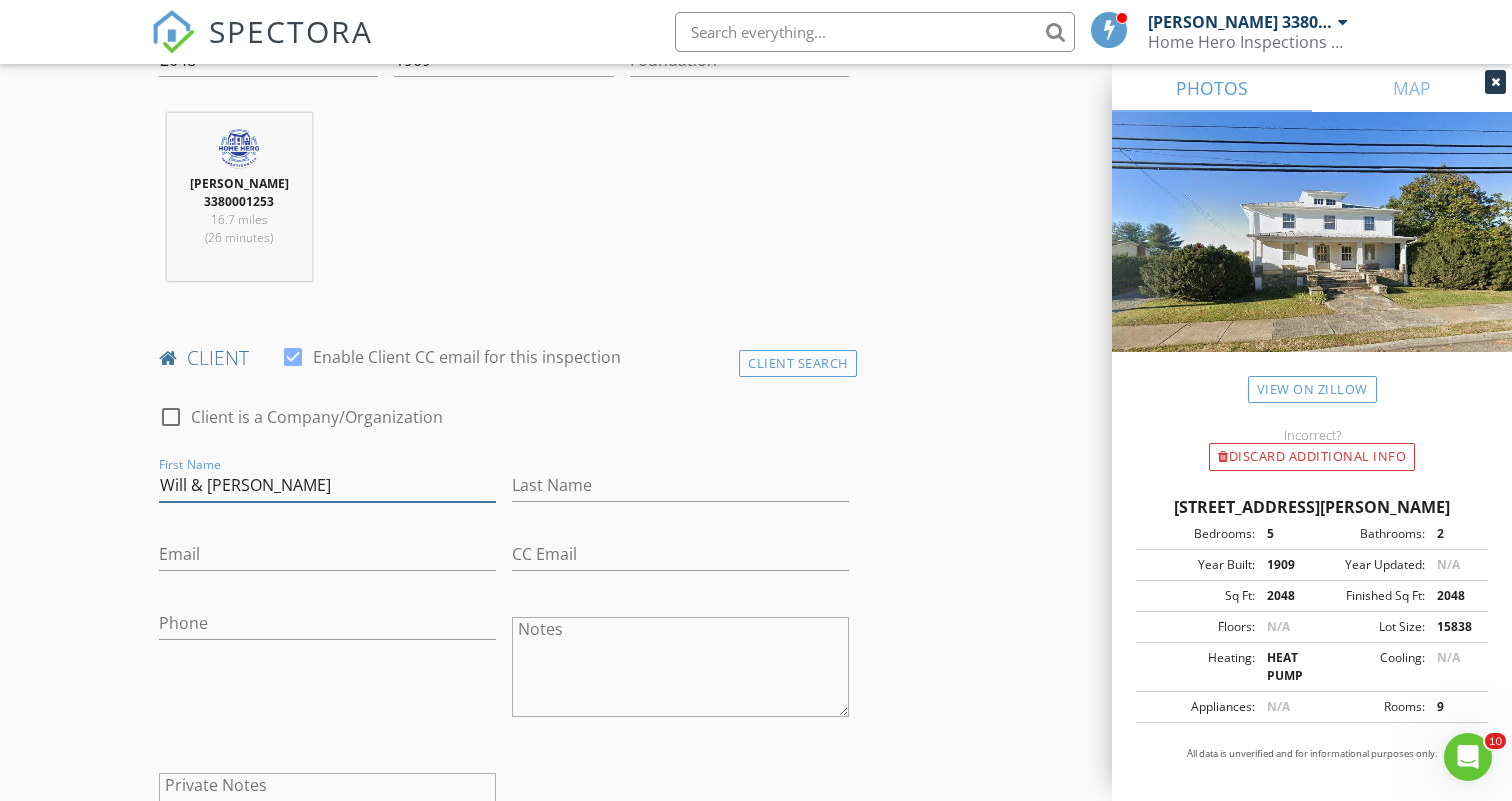 type on "Will & Rachelle" 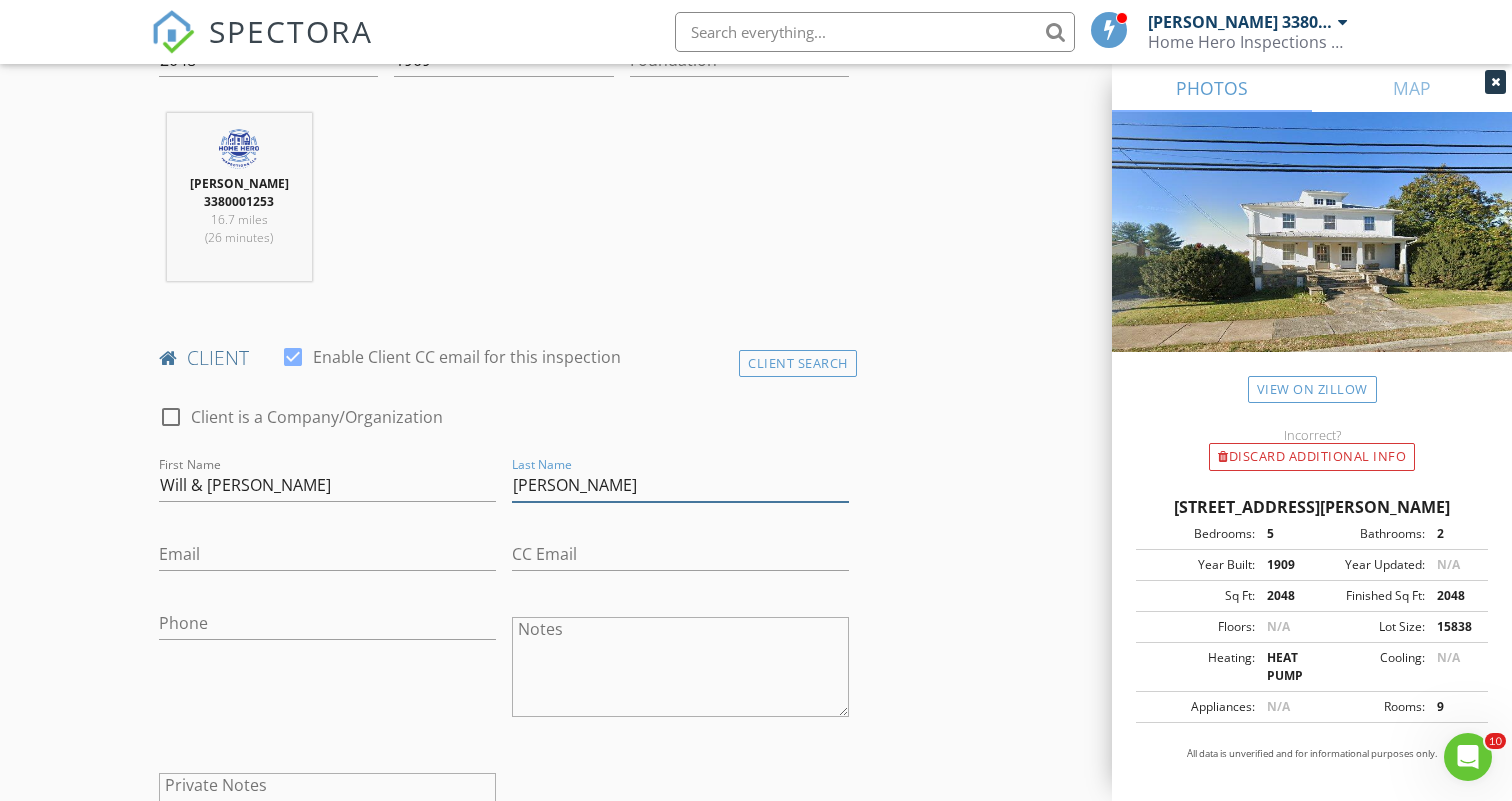 type on "[PERSON_NAME]" 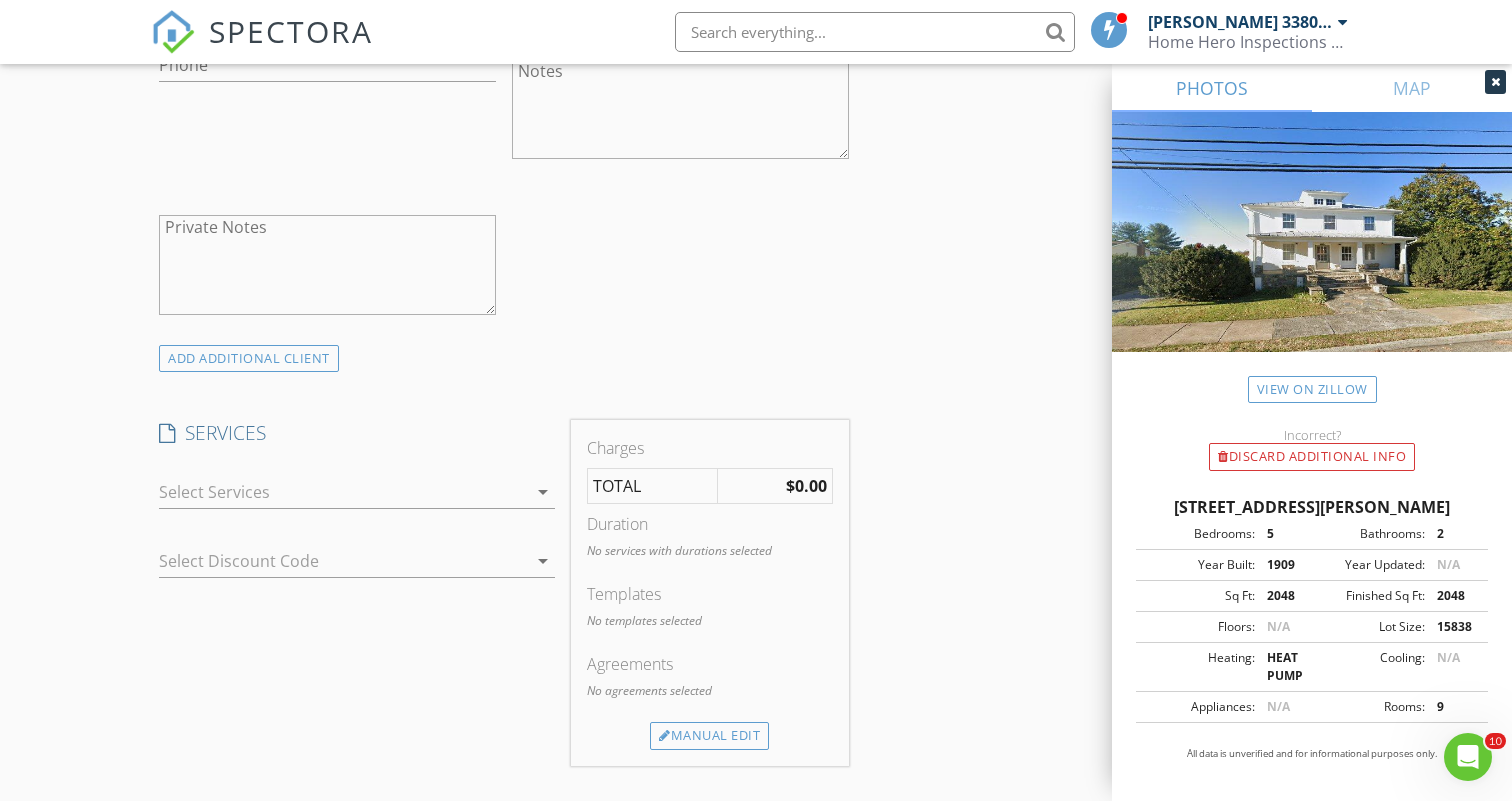 scroll, scrollTop: 1306, scrollLeft: 0, axis: vertical 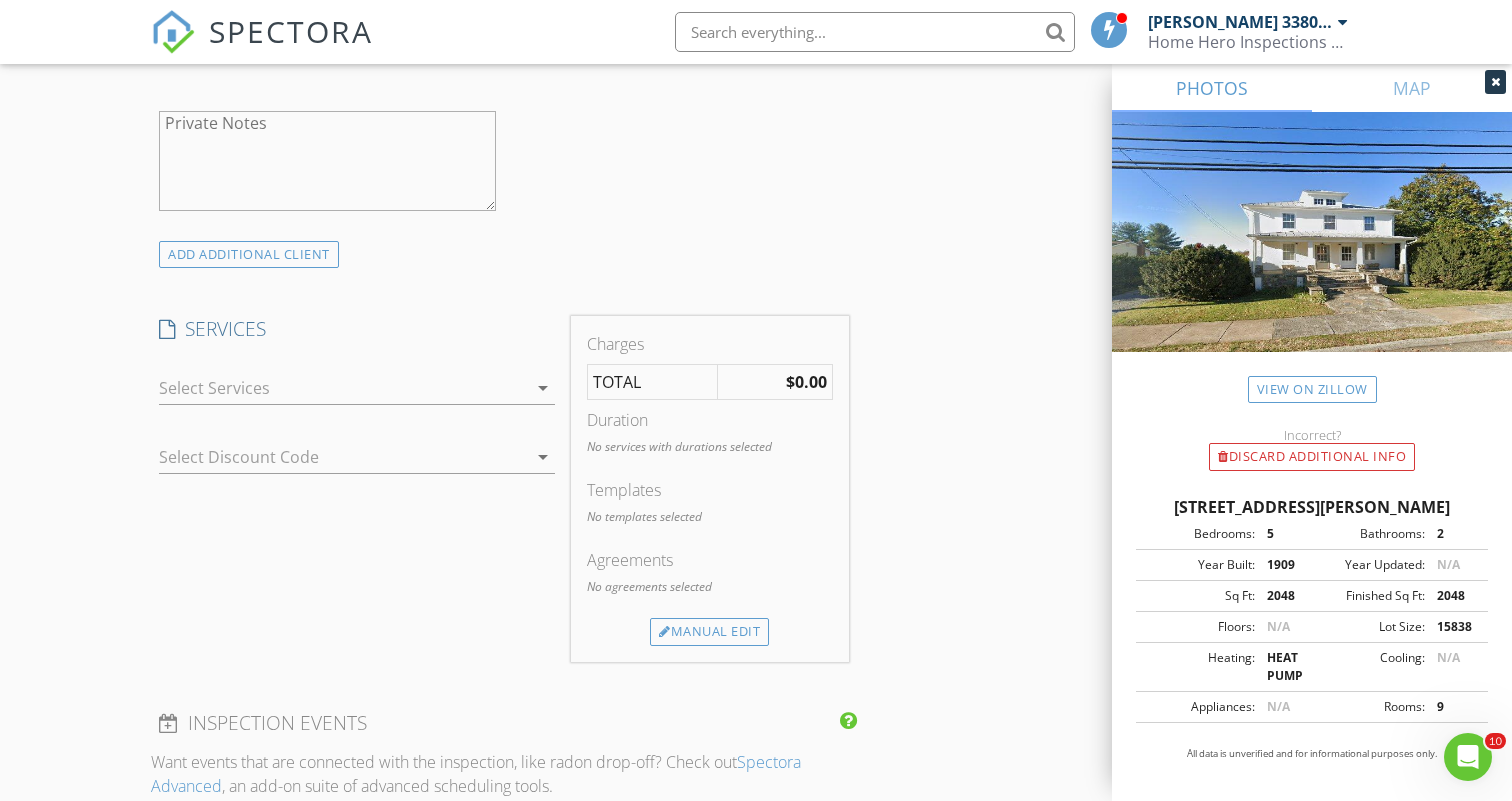 type on "jdeicherbuilder@aol.com" 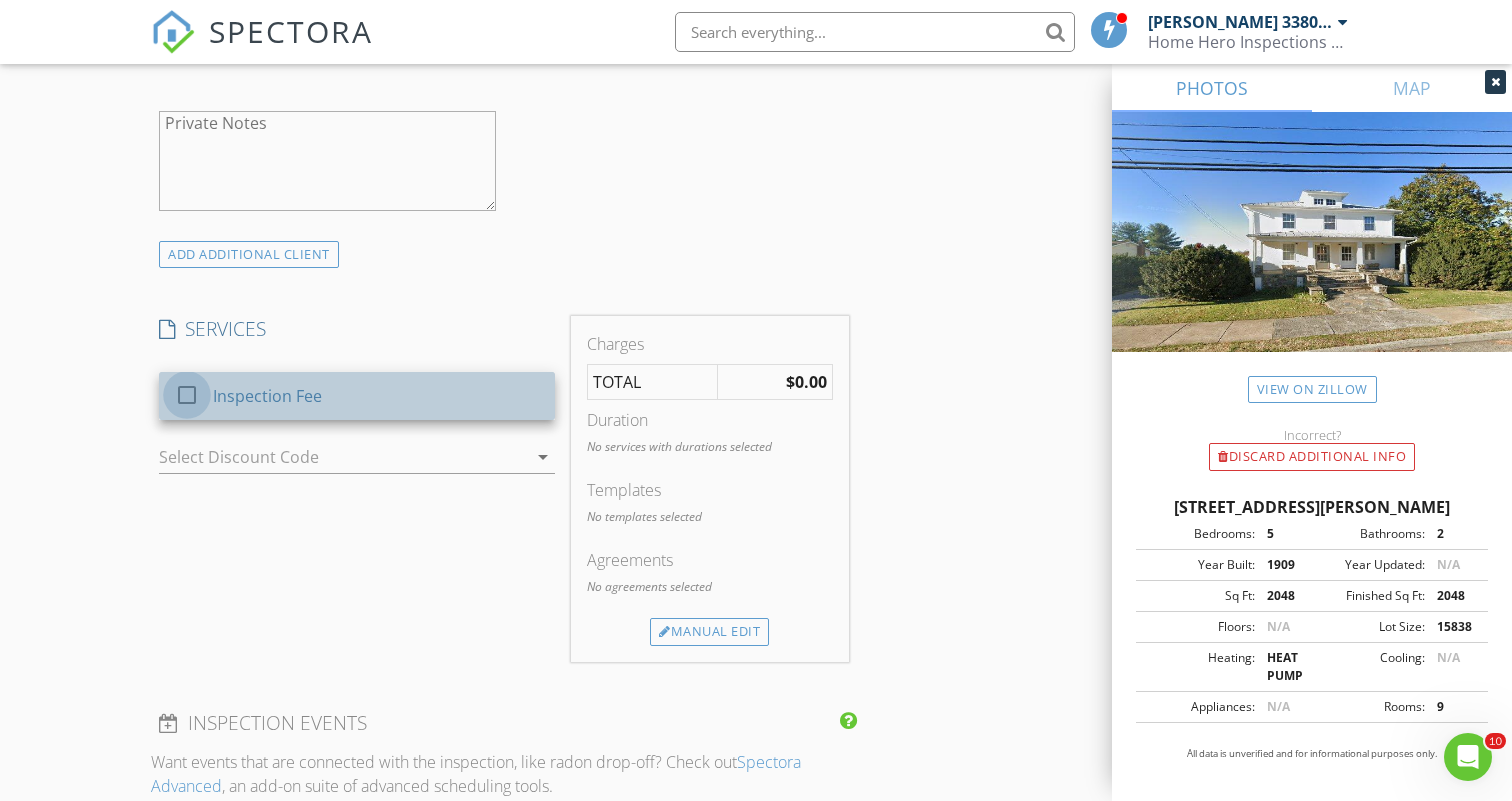 click at bounding box center (187, 395) 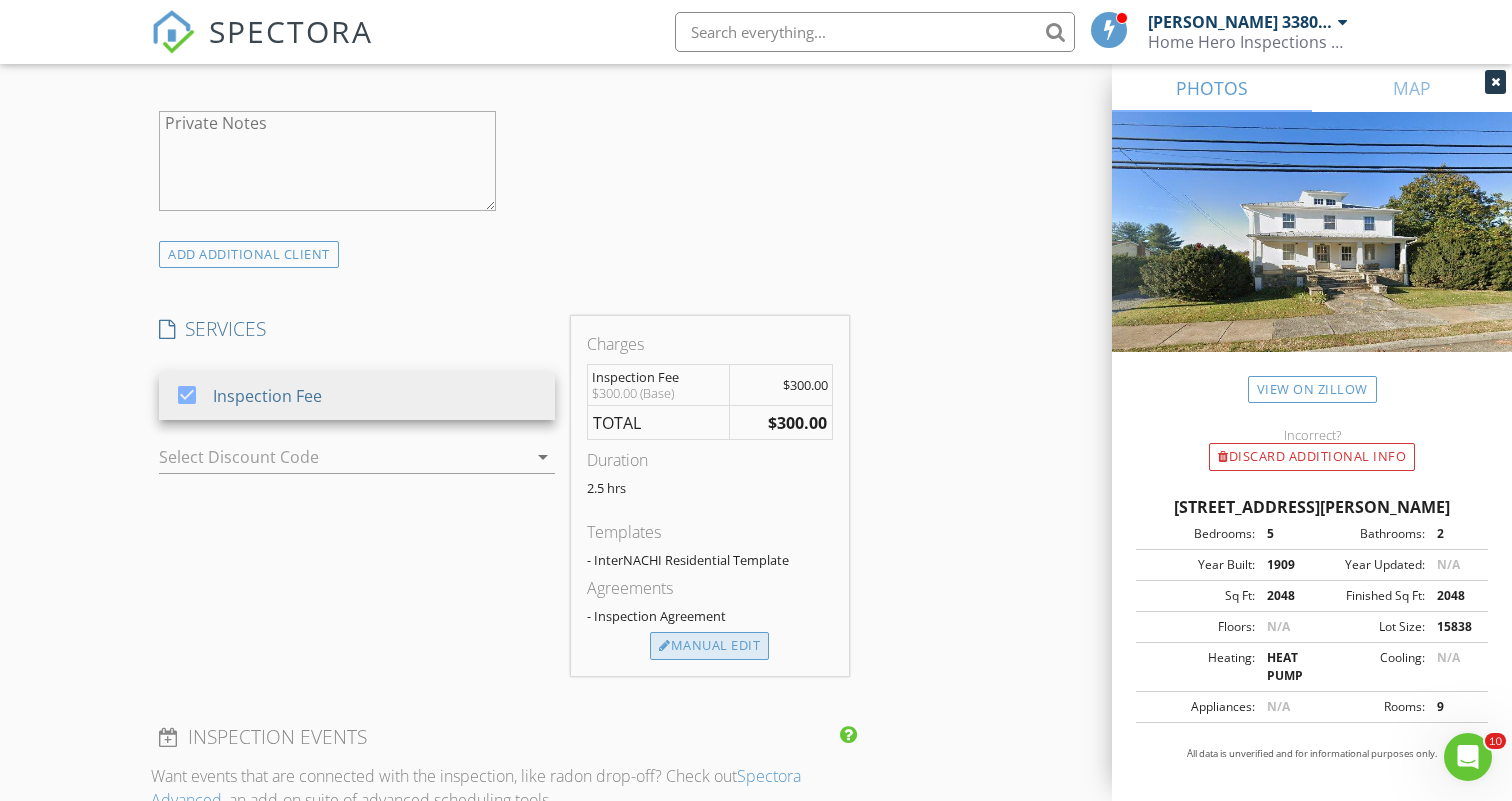 click on "Manual Edit" at bounding box center (709, 646) 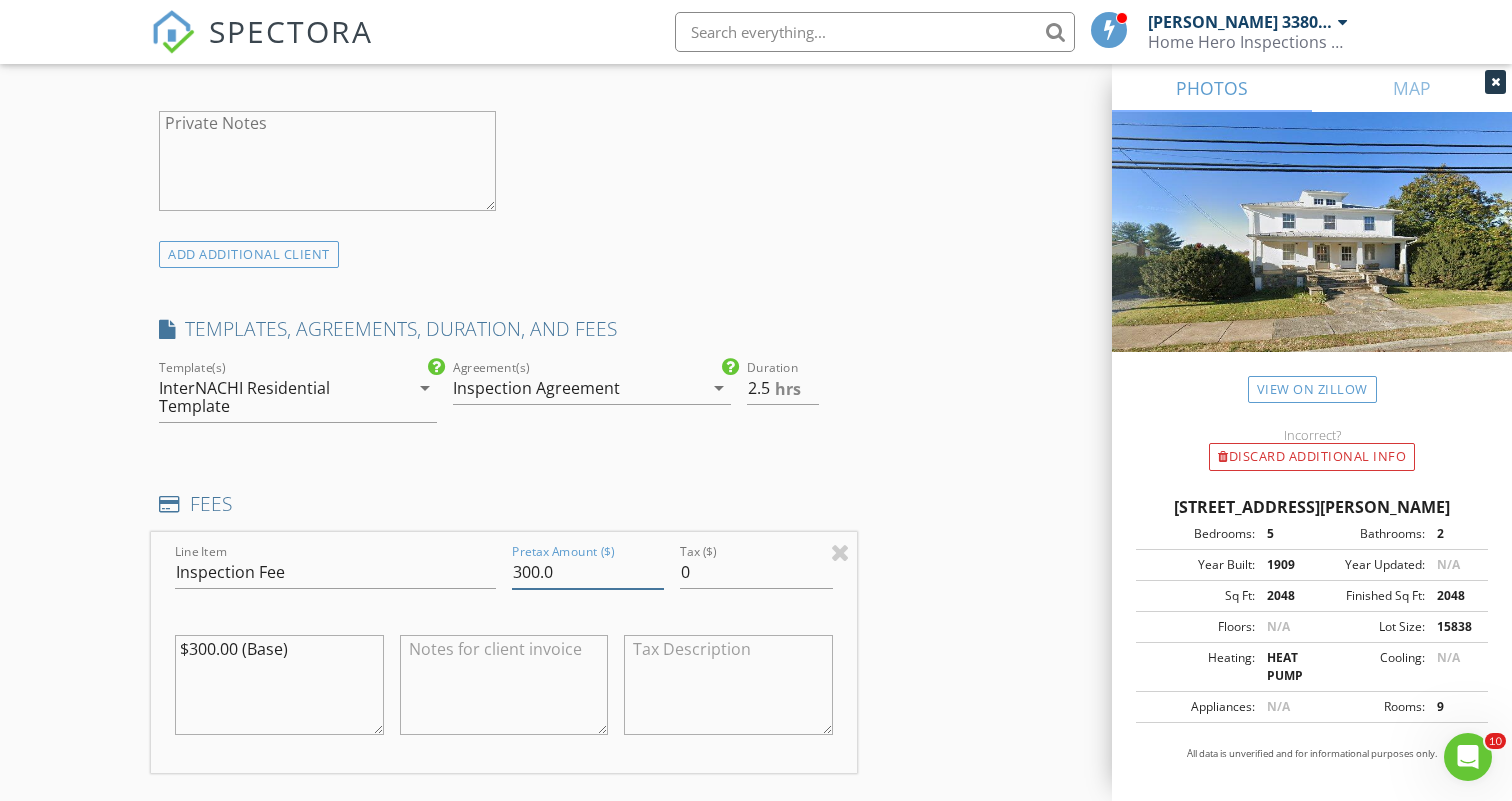 click on "300.0" at bounding box center [588, 572] 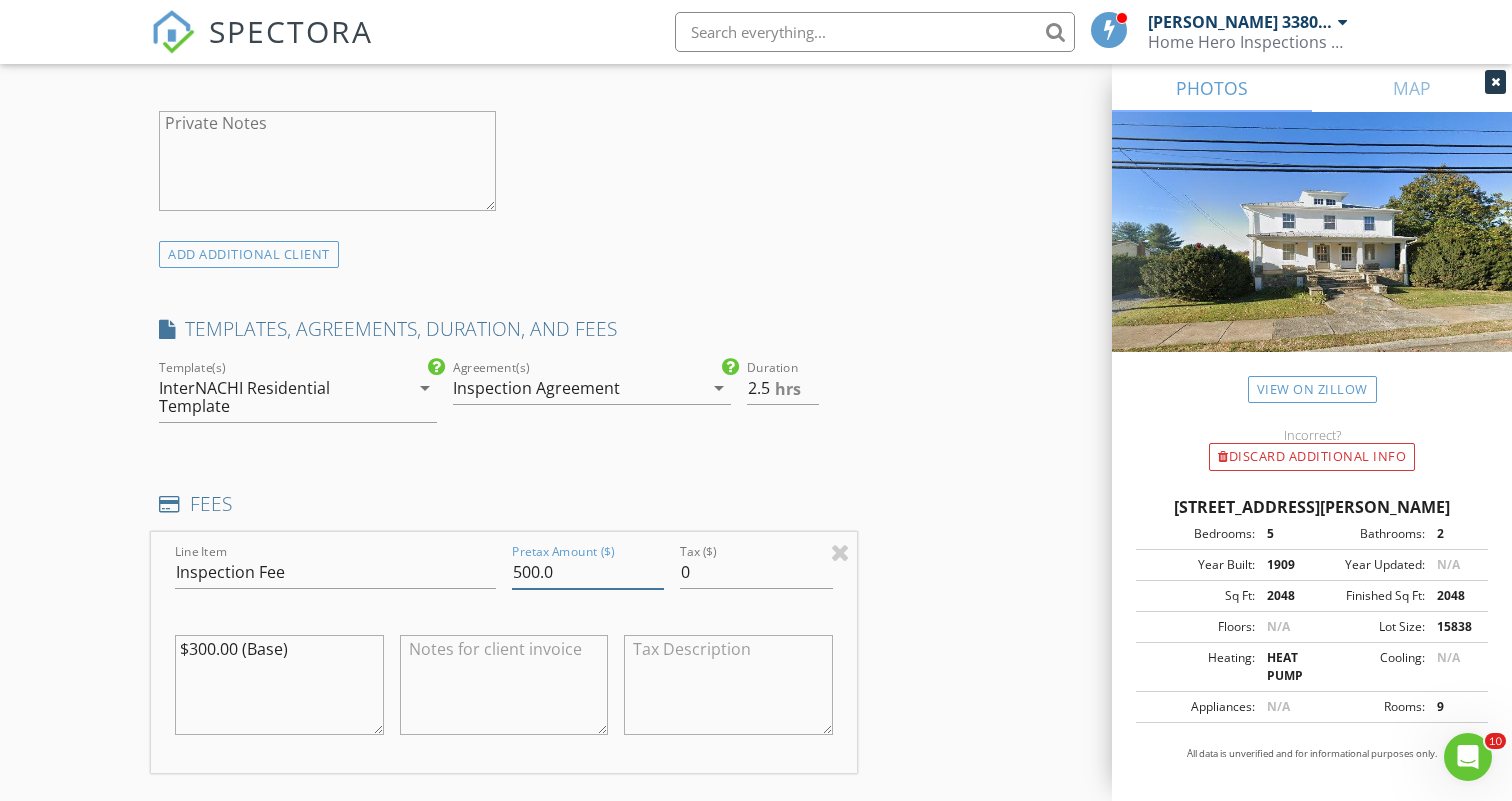 type on "500.0" 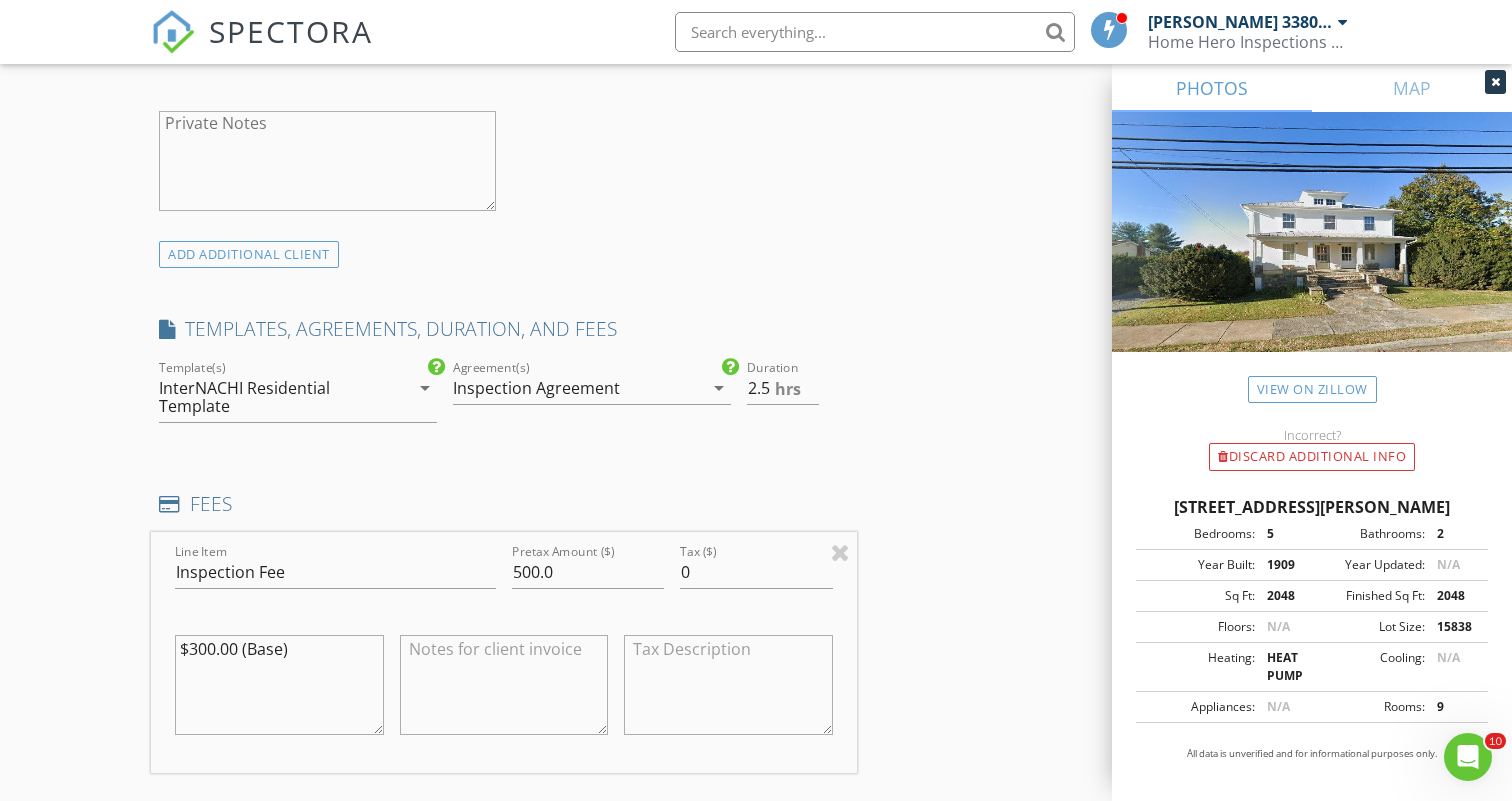 click at bounding box center [504, 685] 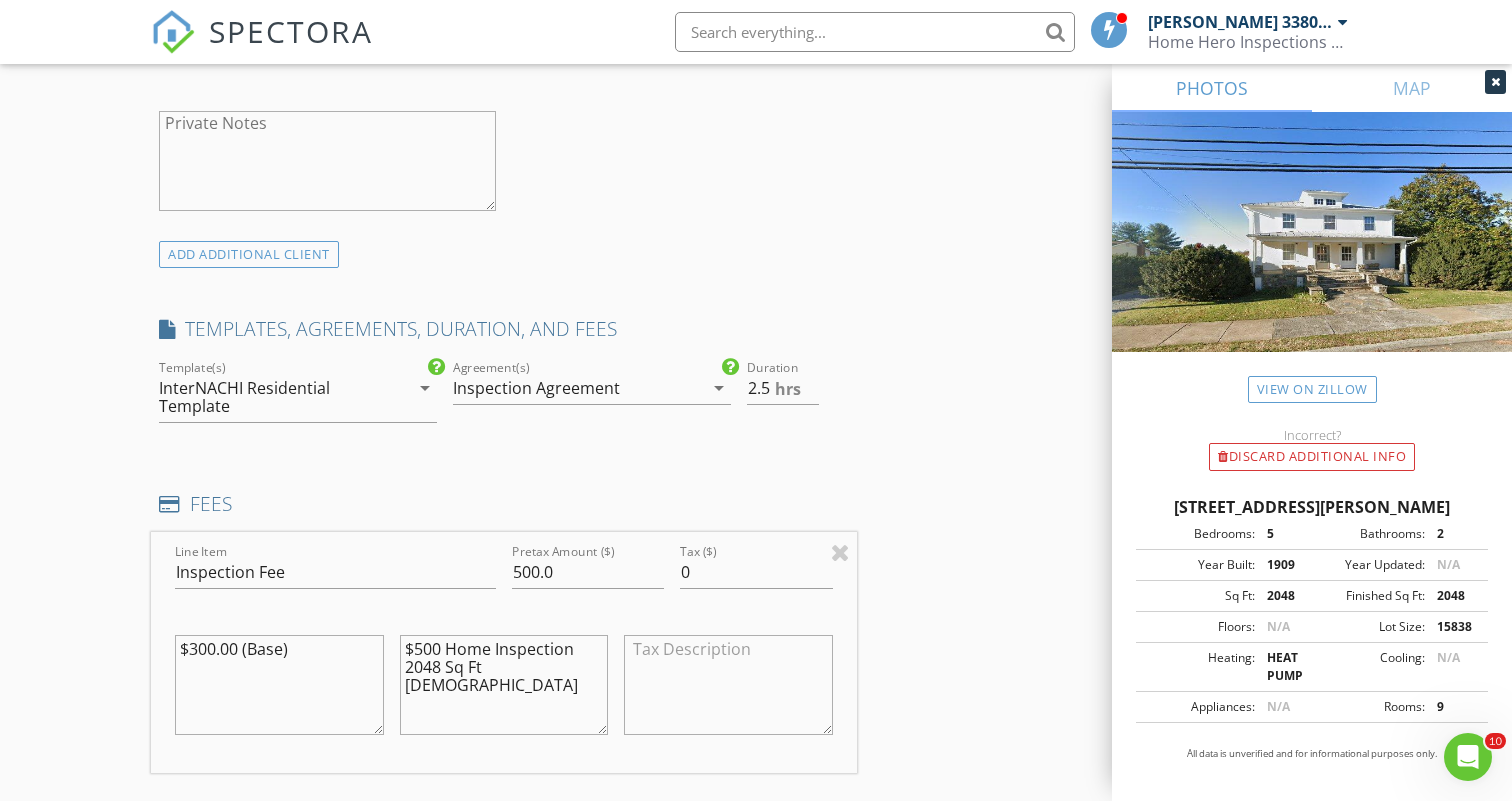 click on "$500 Home Inspection 2048 Sq Ft 116 years old" at bounding box center (504, 685) 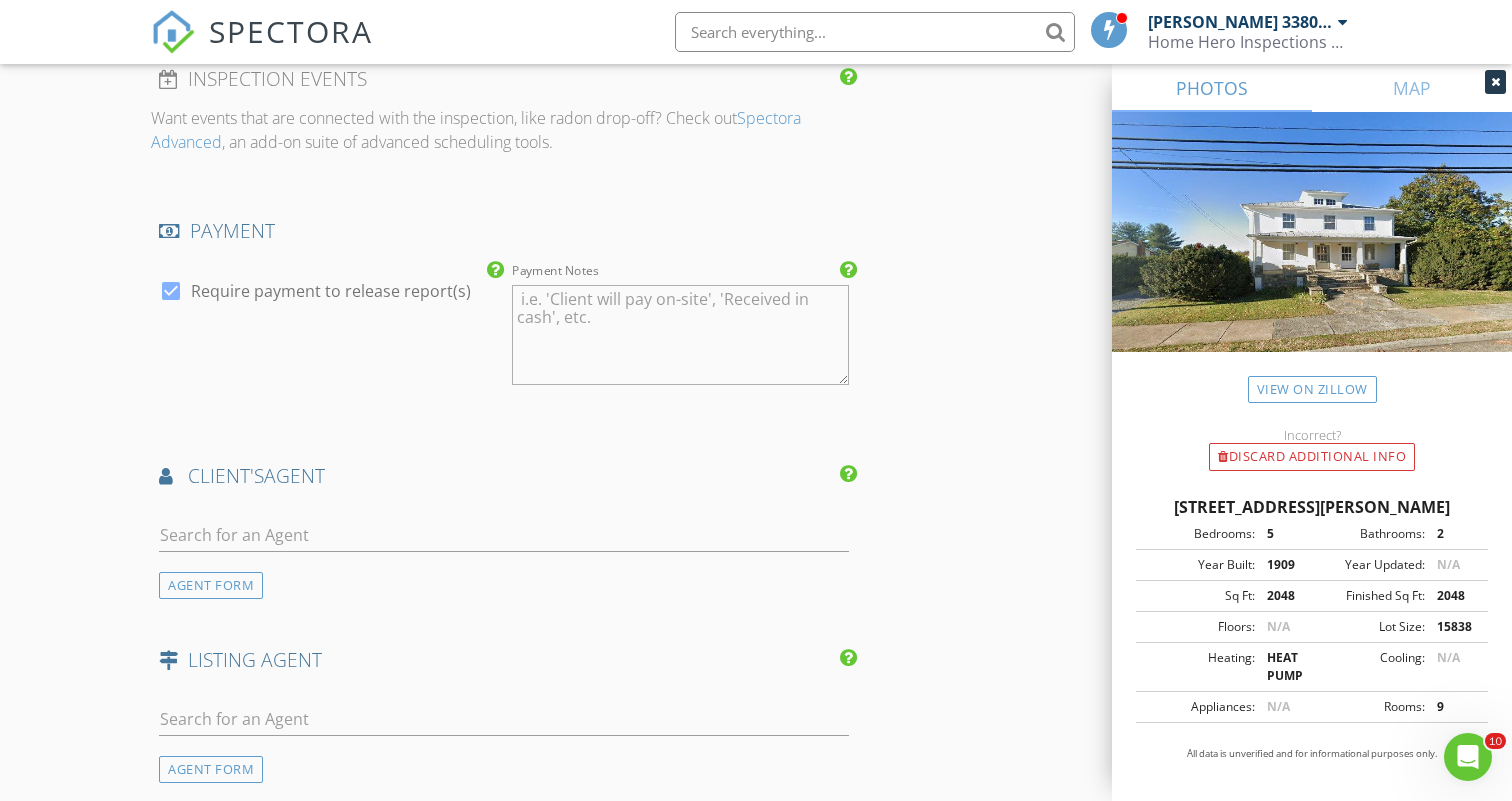 scroll, scrollTop: 2312, scrollLeft: 0, axis: vertical 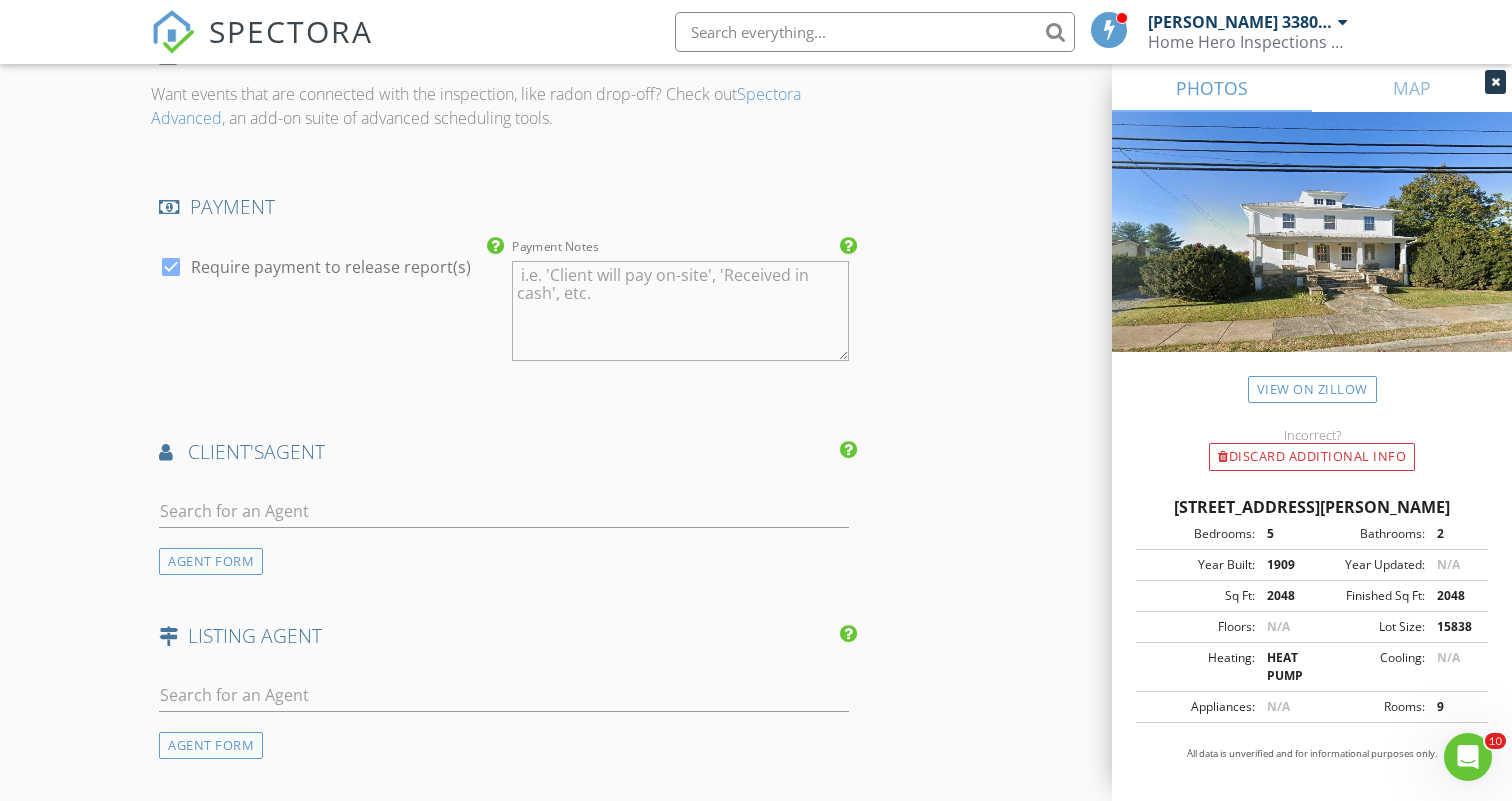 type on "$500 Home Inspection 2048 Sq Ft, 116 years old" 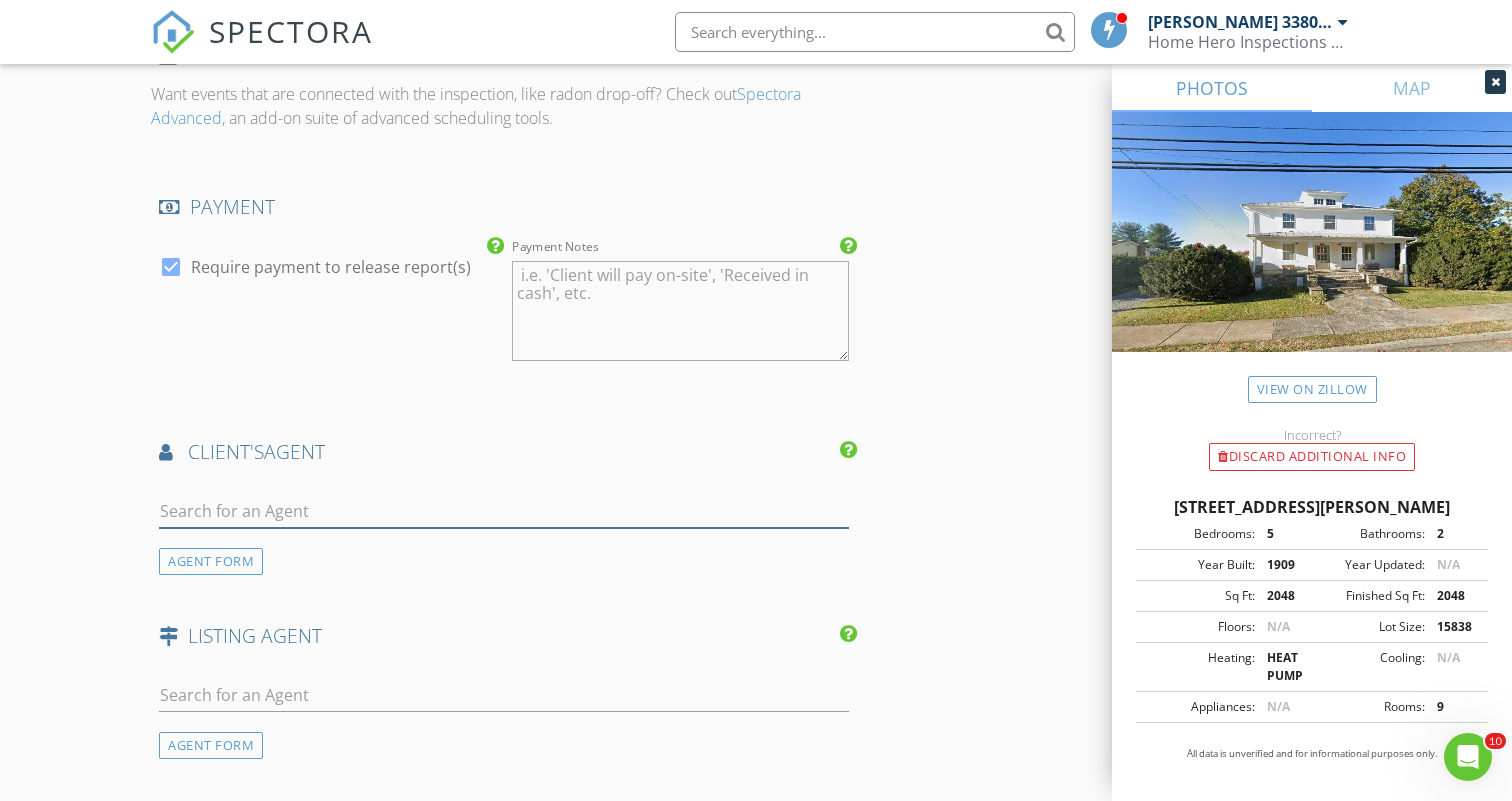 click at bounding box center (504, 511) 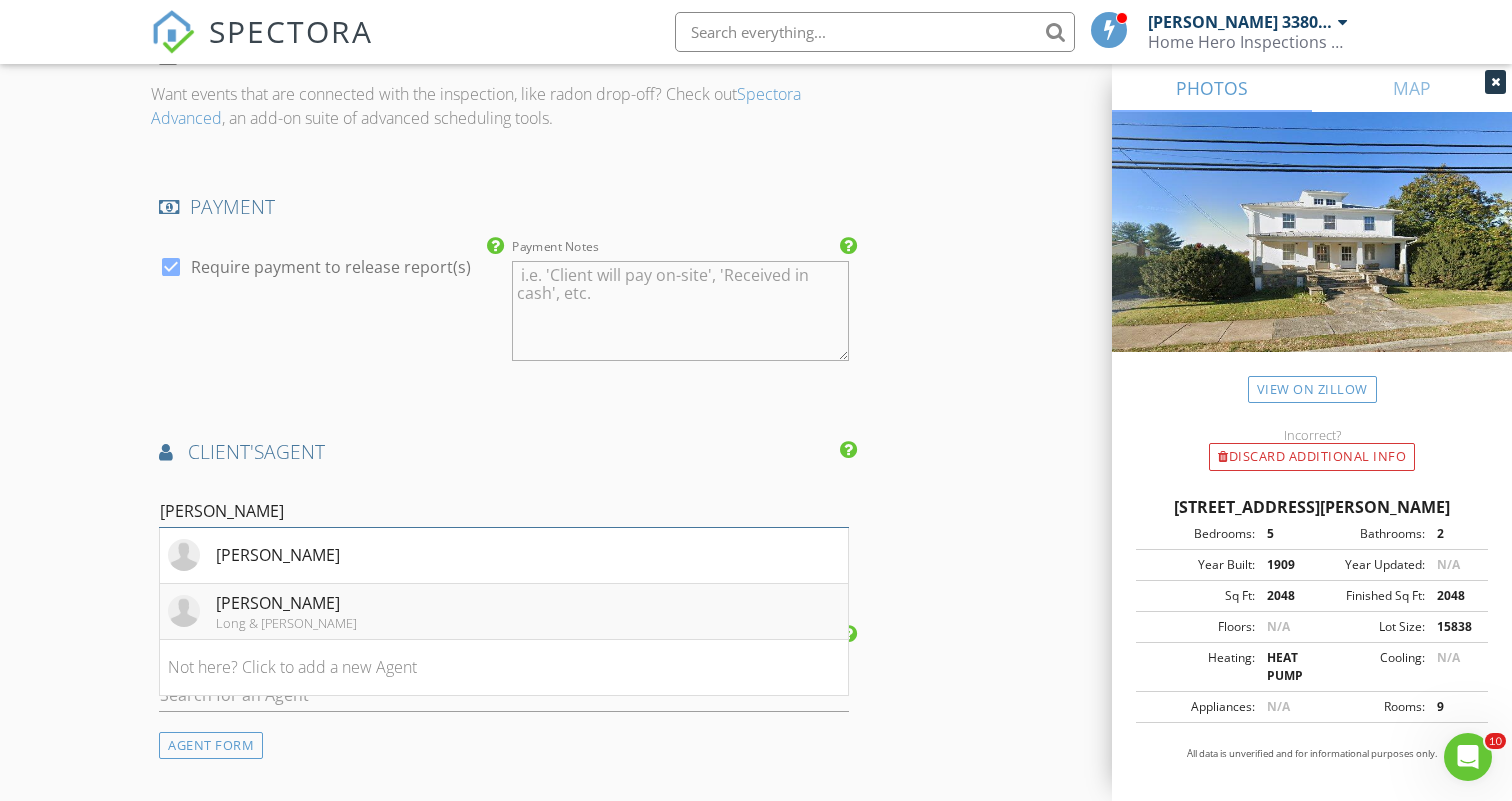 type on "Dave" 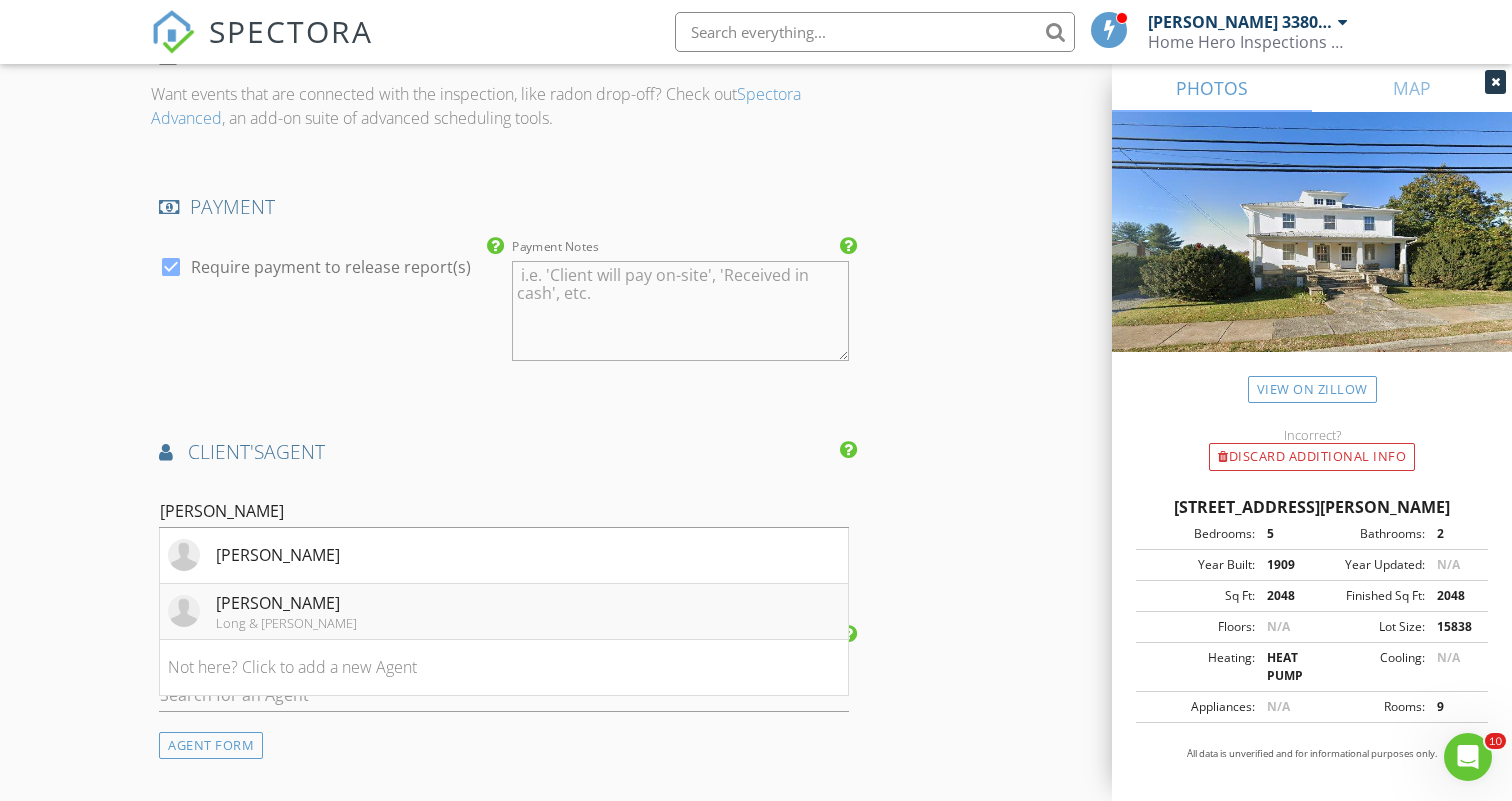 click on "Long & Foster" at bounding box center (286, 623) 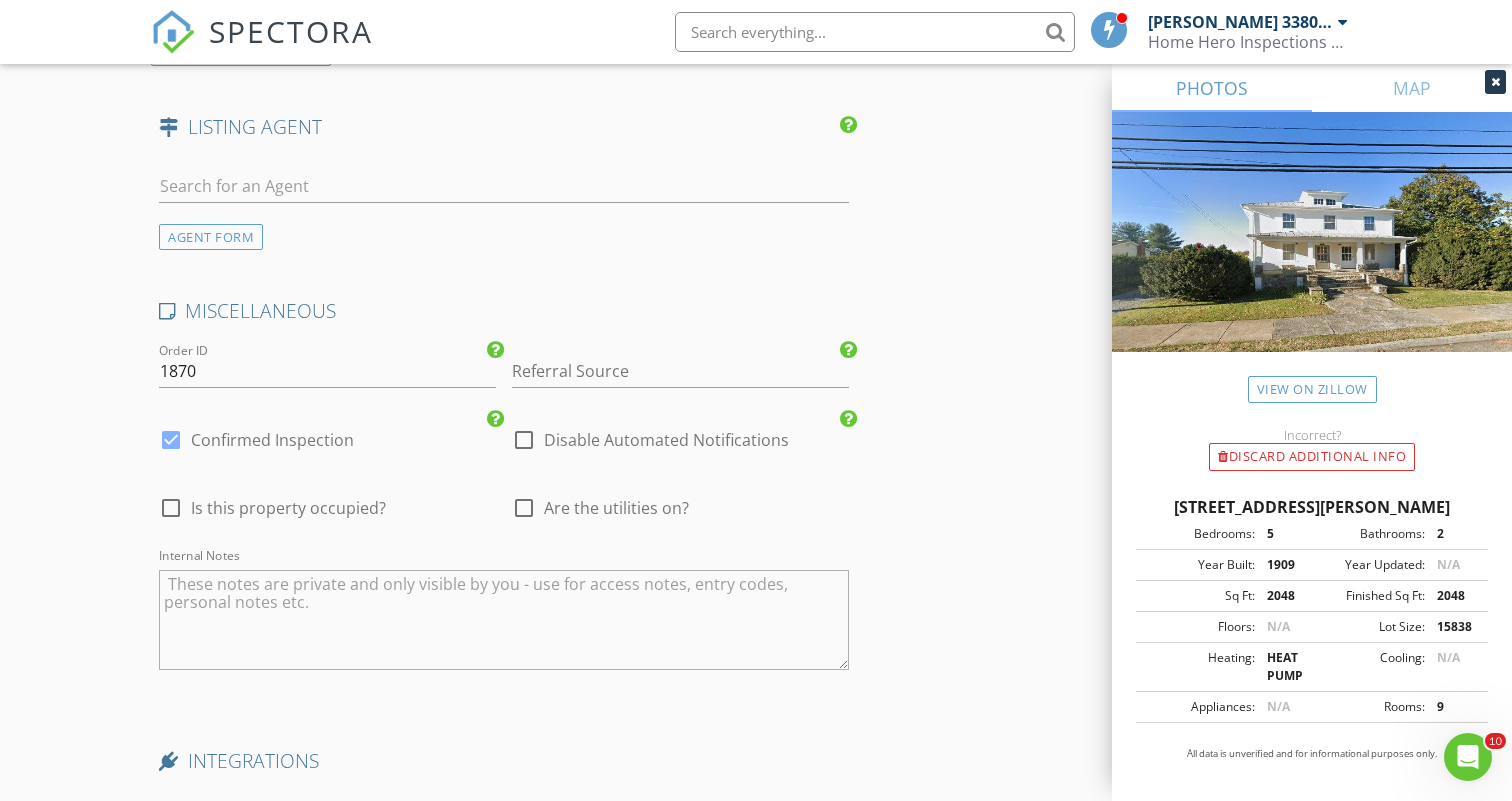 scroll, scrollTop: 3277, scrollLeft: 0, axis: vertical 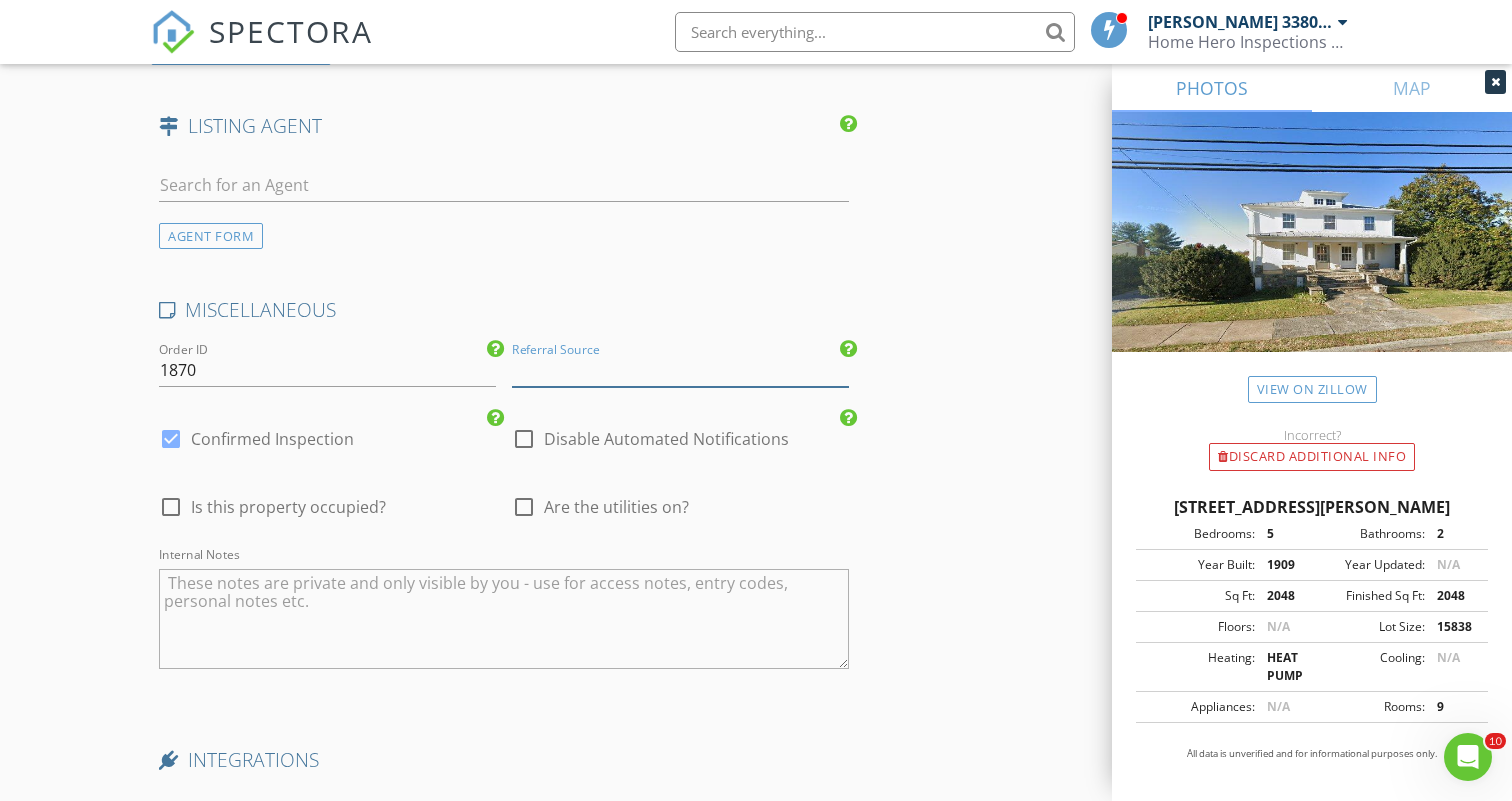click at bounding box center (680, 370) 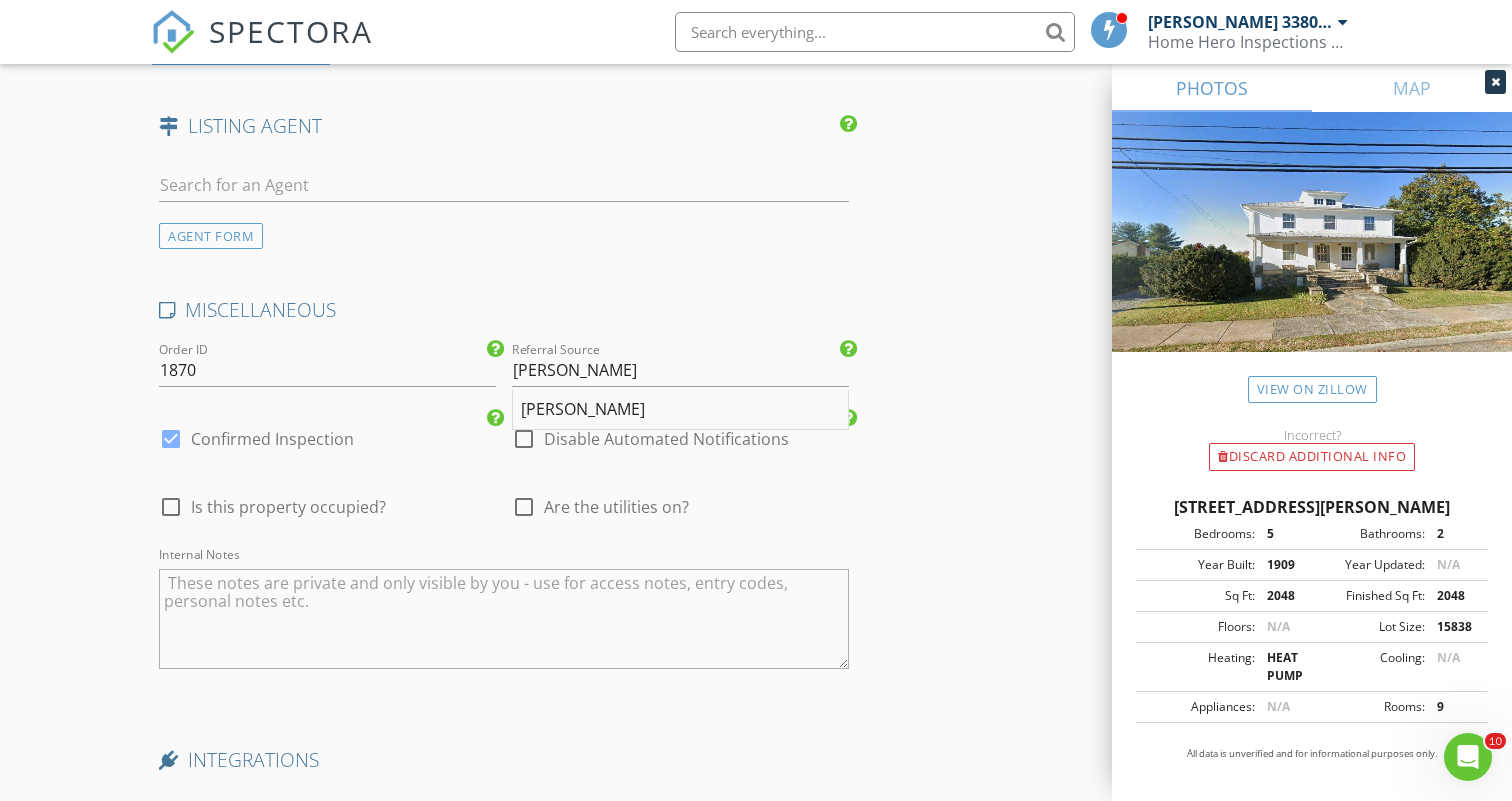 click on "[PERSON_NAME]" at bounding box center [680, 410] 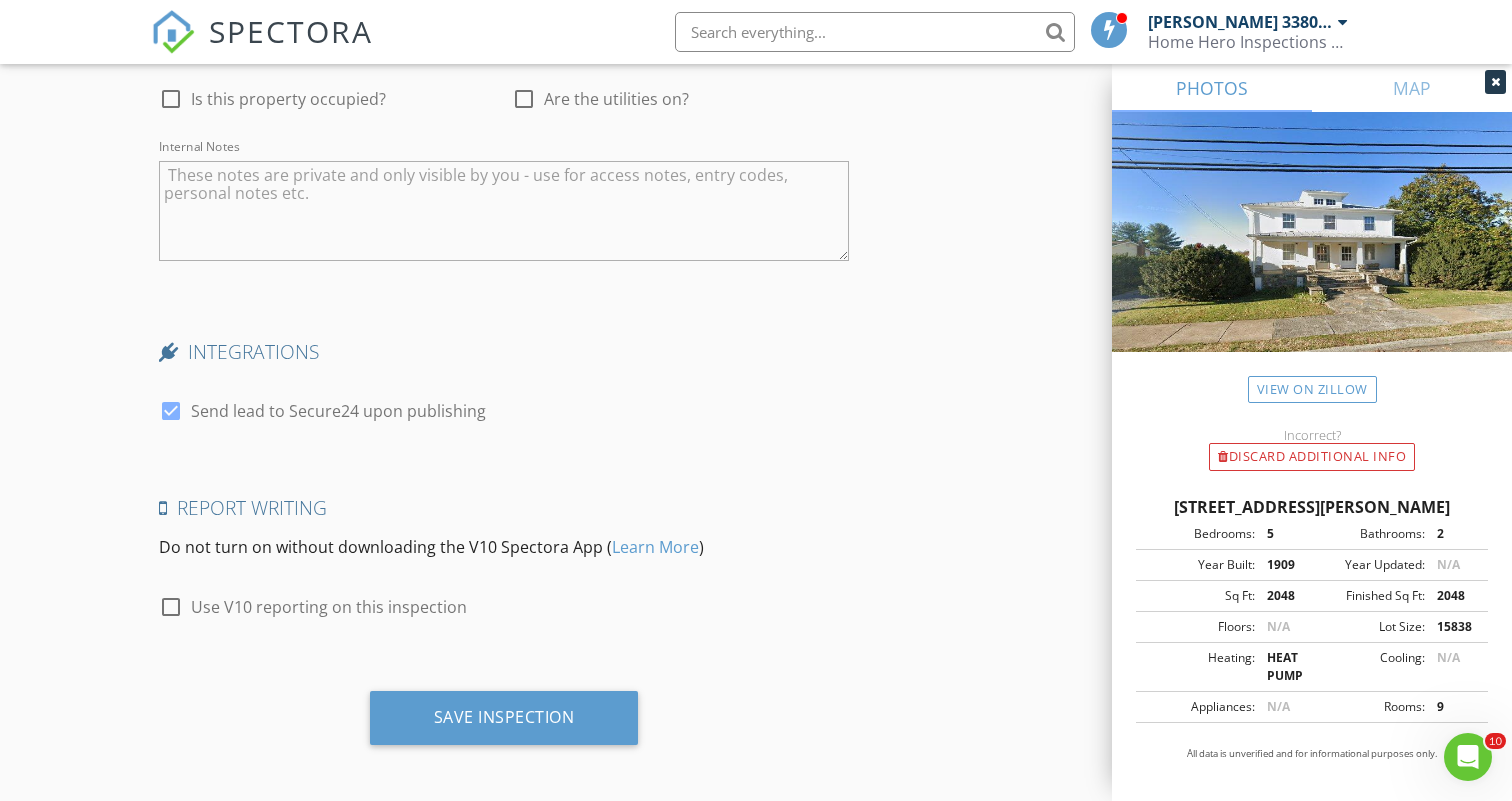 scroll, scrollTop: 3683, scrollLeft: 0, axis: vertical 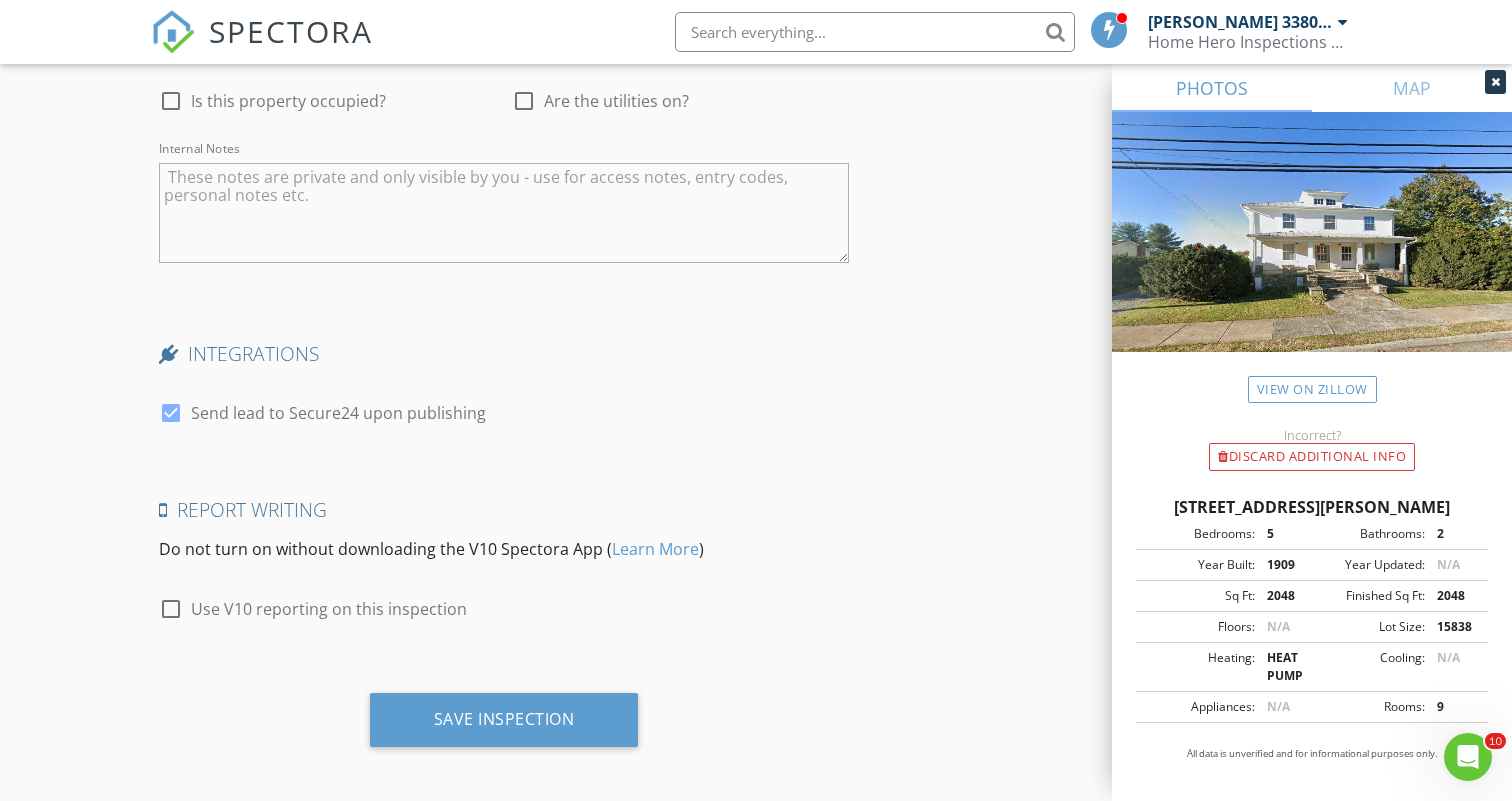 click at bounding box center (171, 413) 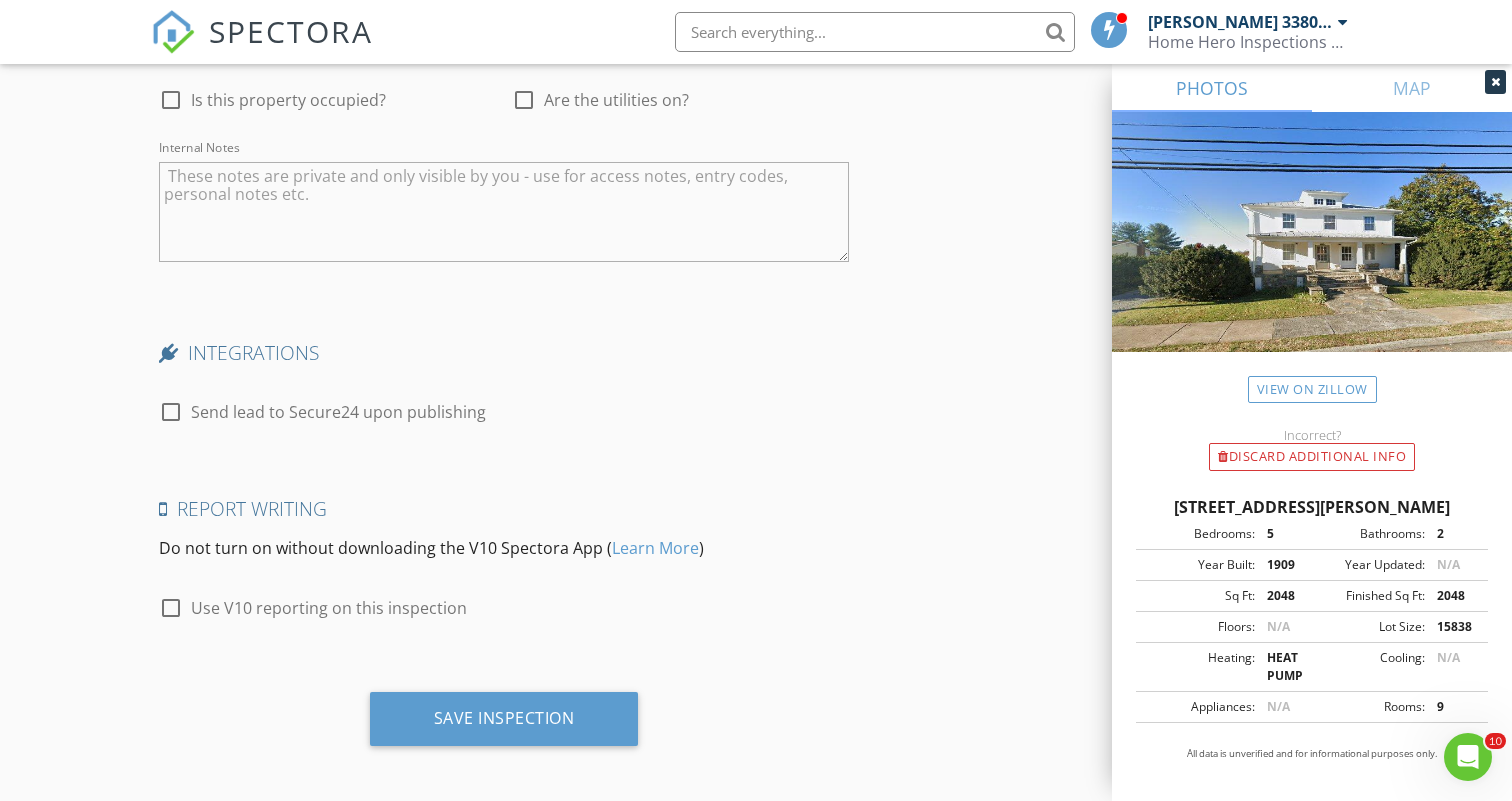 scroll, scrollTop: 3683, scrollLeft: 0, axis: vertical 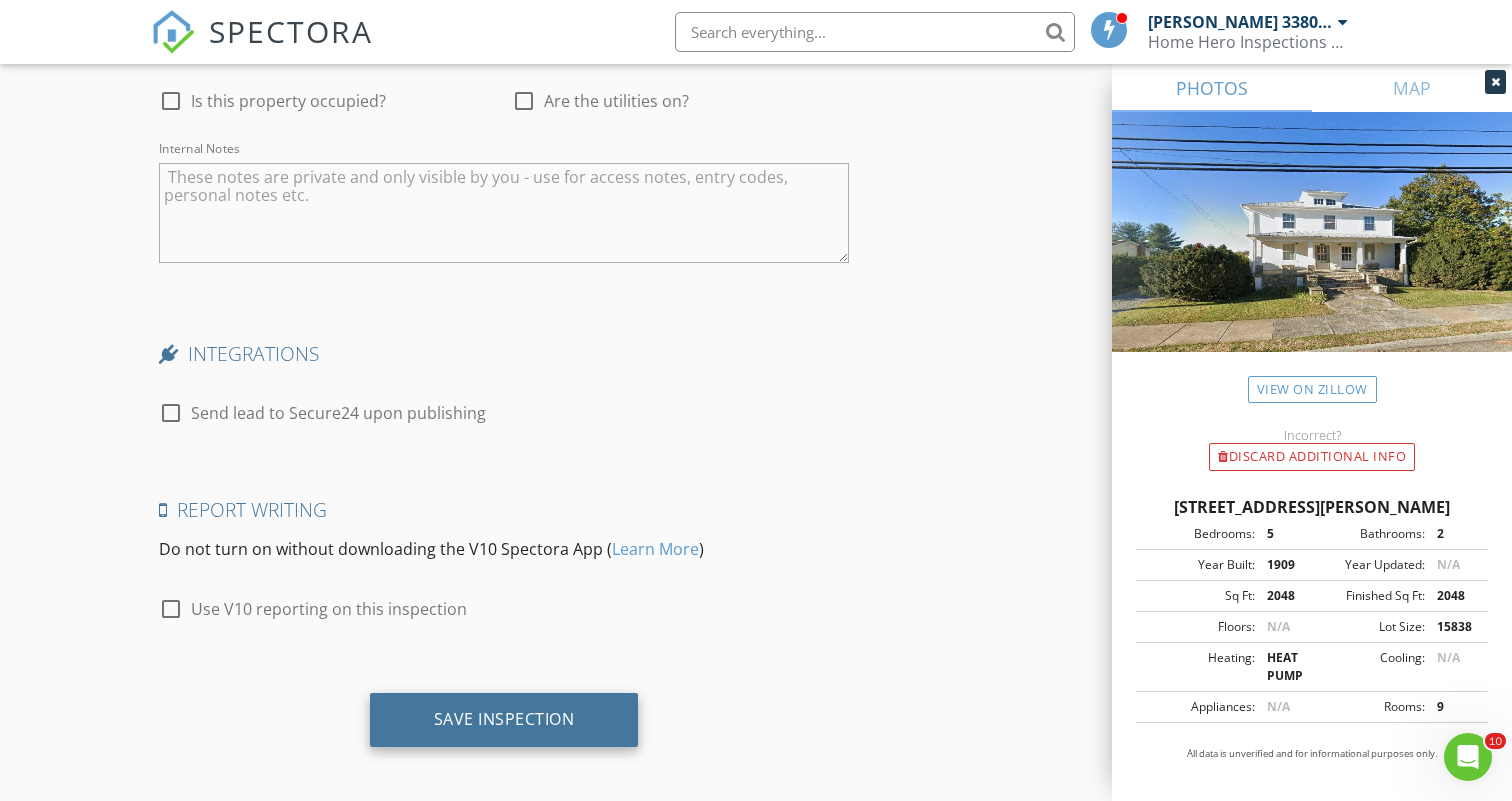 click on "Save Inspection" at bounding box center [504, 720] 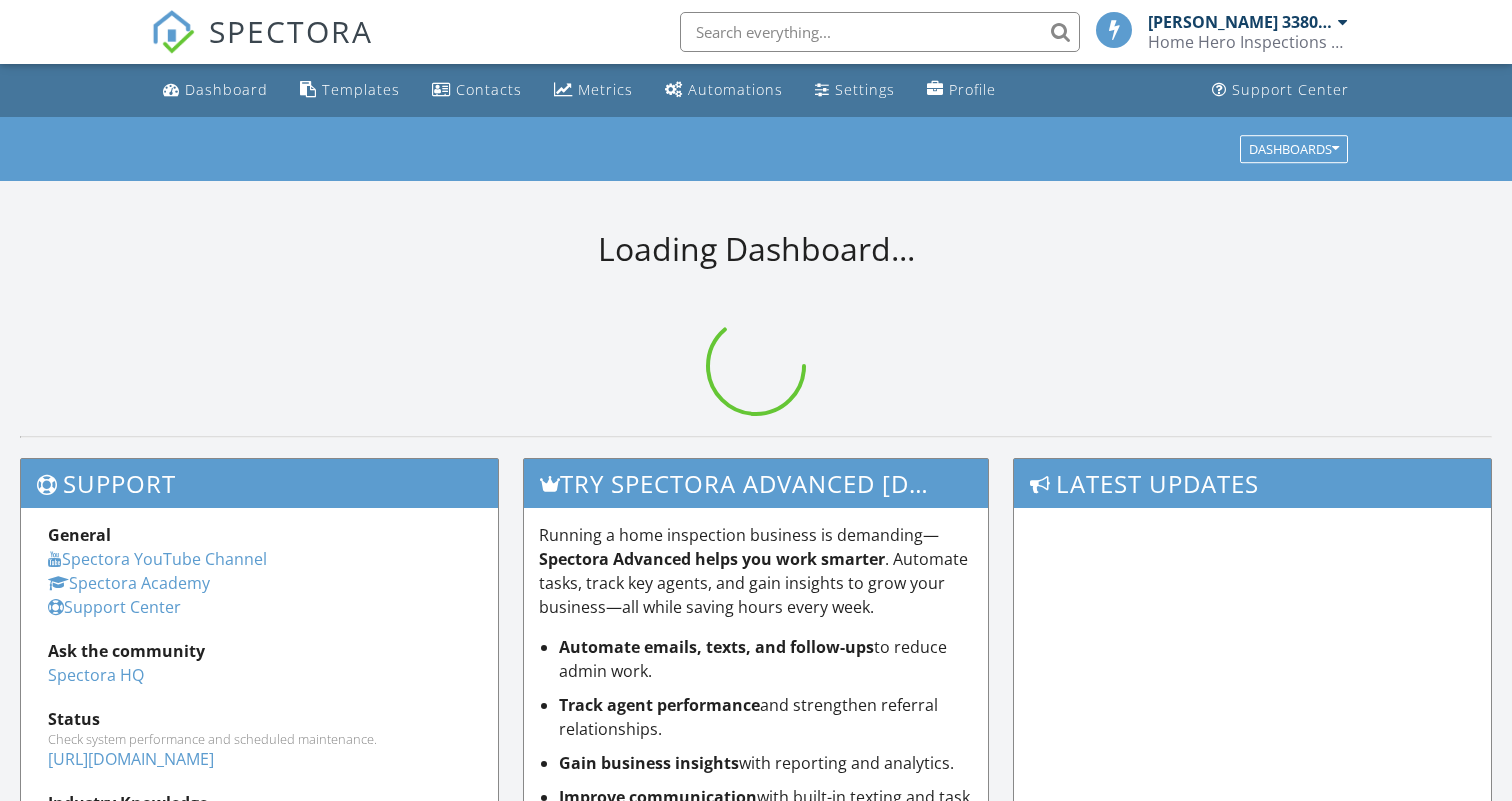 scroll, scrollTop: 0, scrollLeft: 0, axis: both 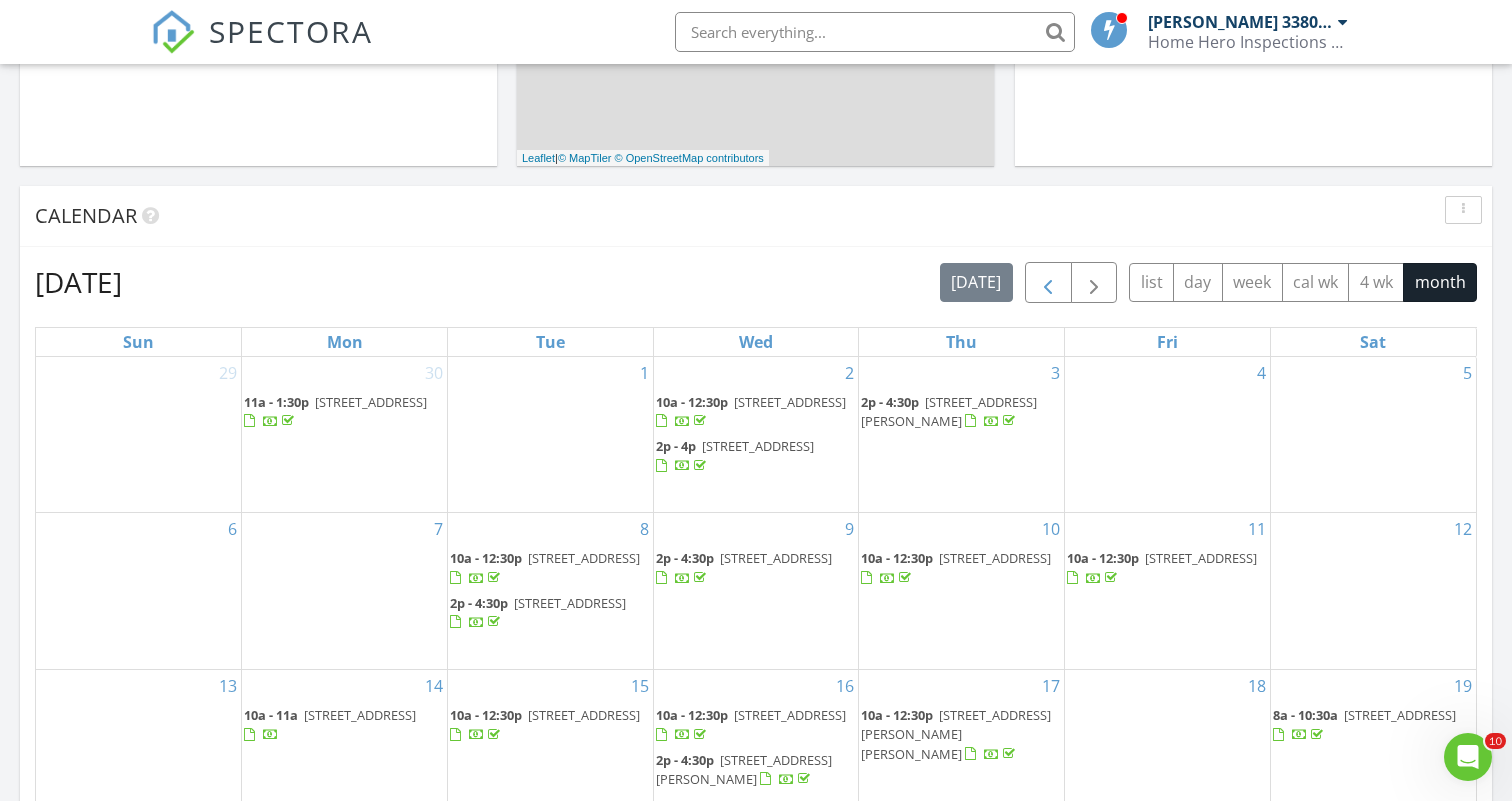 click at bounding box center [1048, 283] 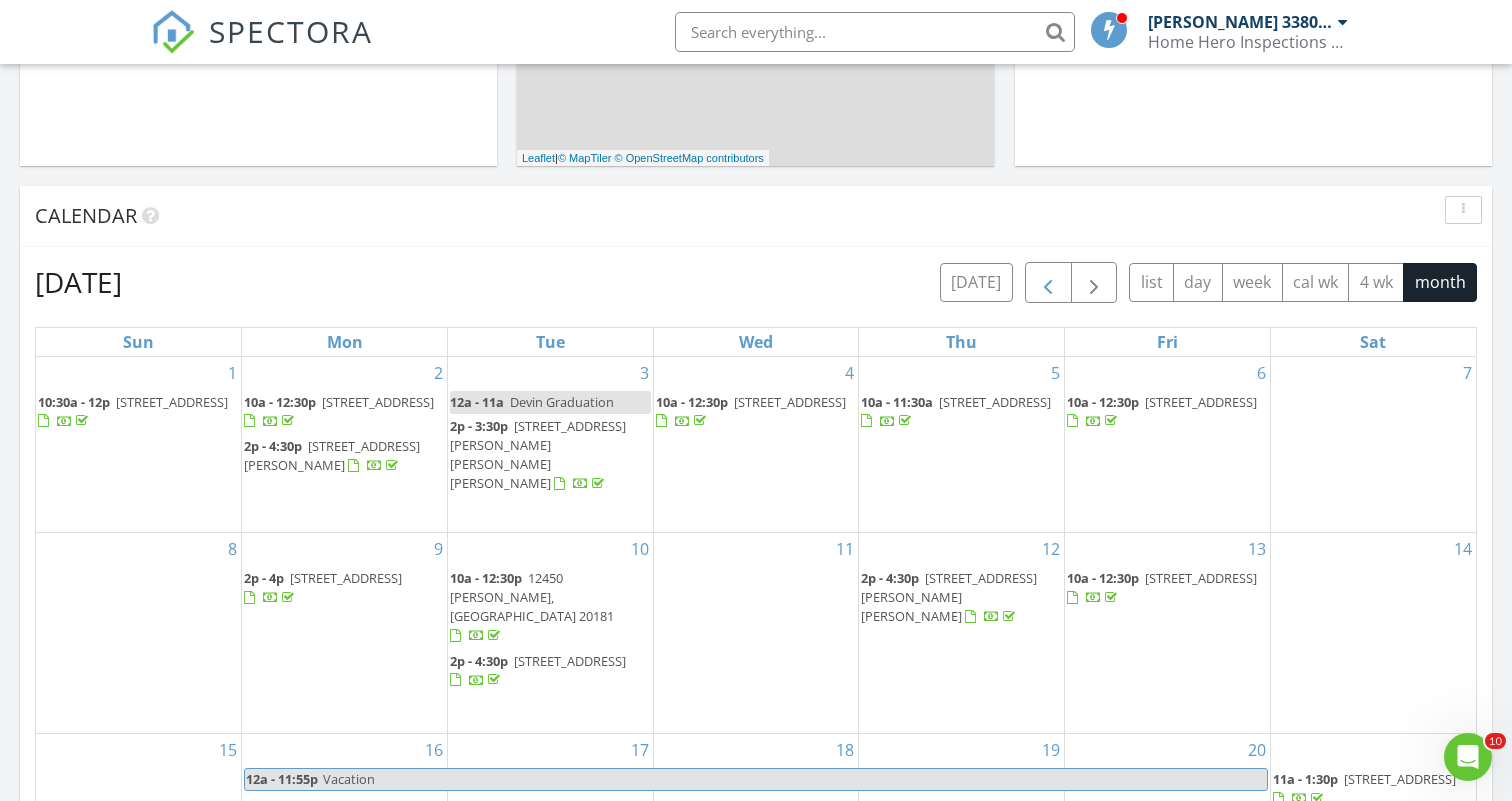 click at bounding box center [1048, 283] 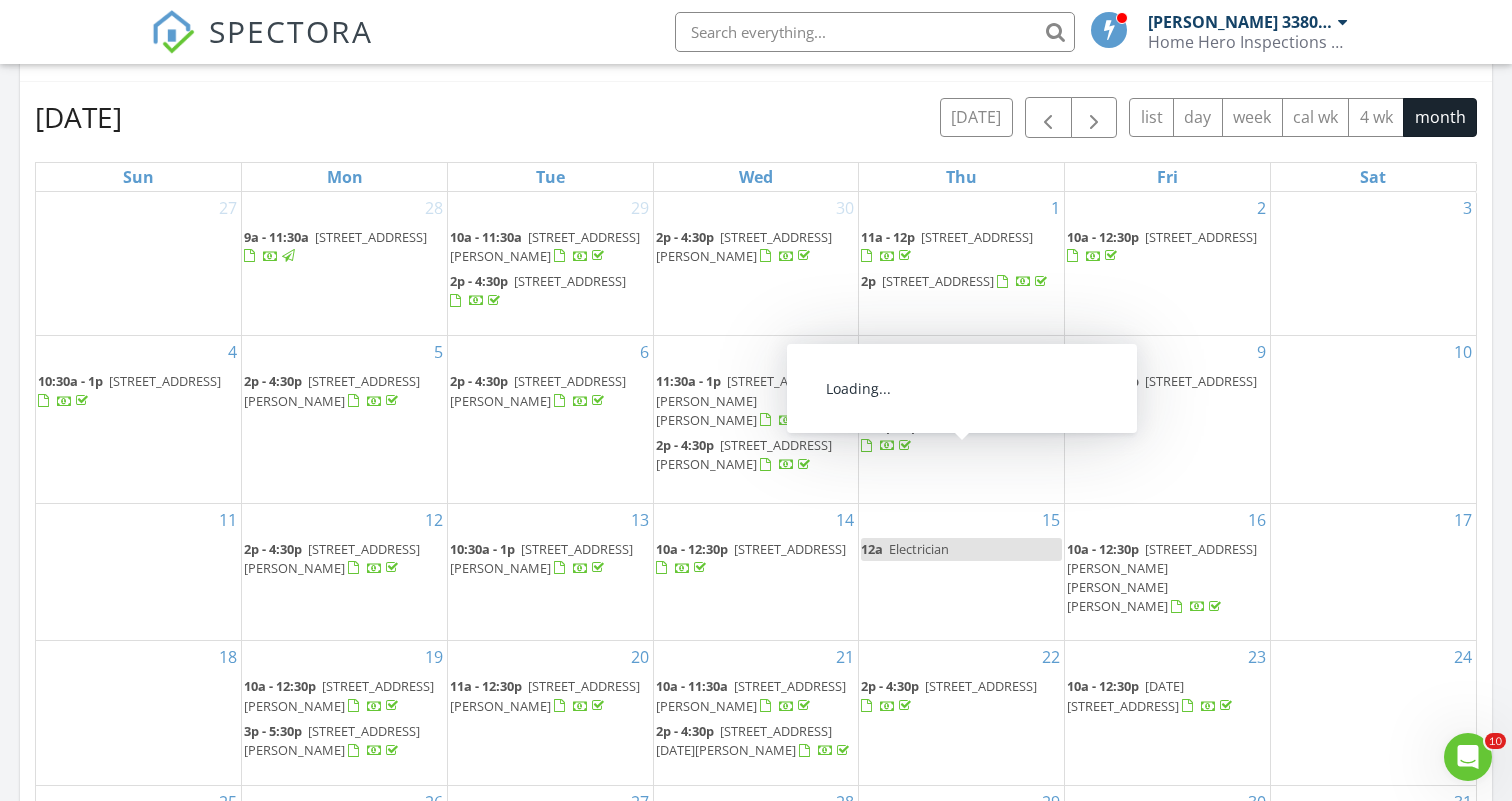 scroll, scrollTop: 871, scrollLeft: 0, axis: vertical 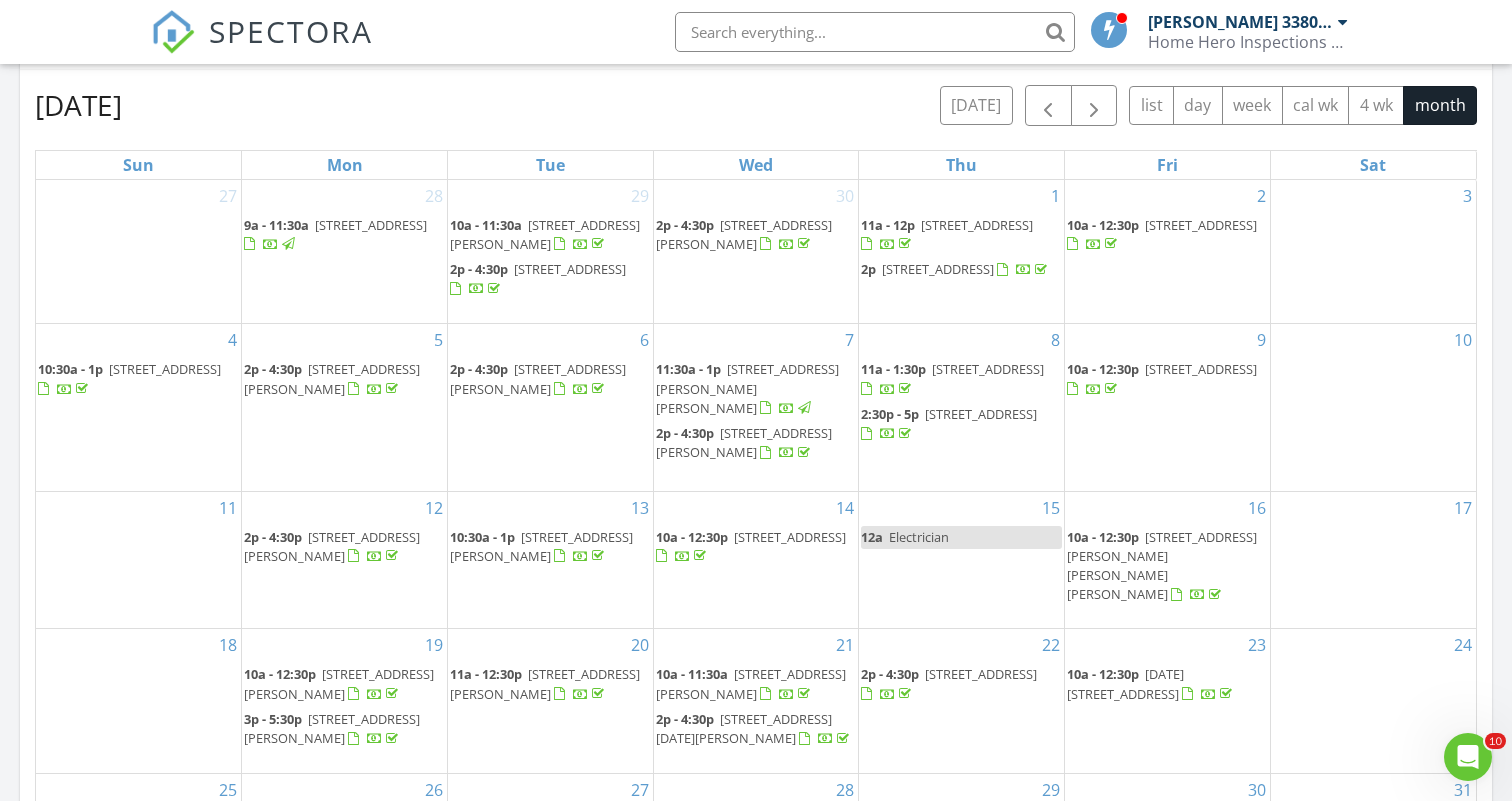 click on "9324 Crestview Rdg Dr Lot 222, Linton Hall 20136" at bounding box center (747, 388) 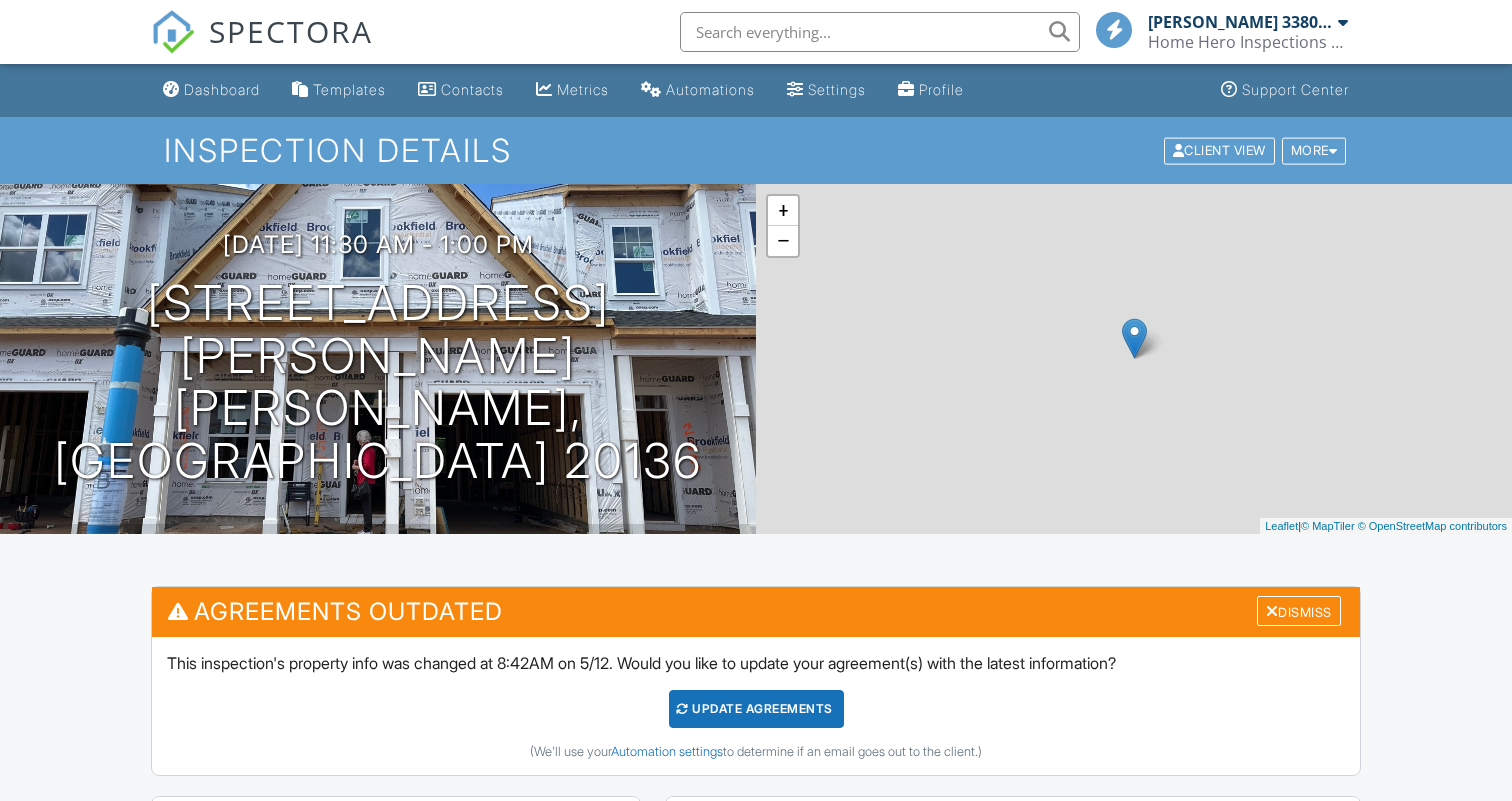 scroll, scrollTop: 0, scrollLeft: 0, axis: both 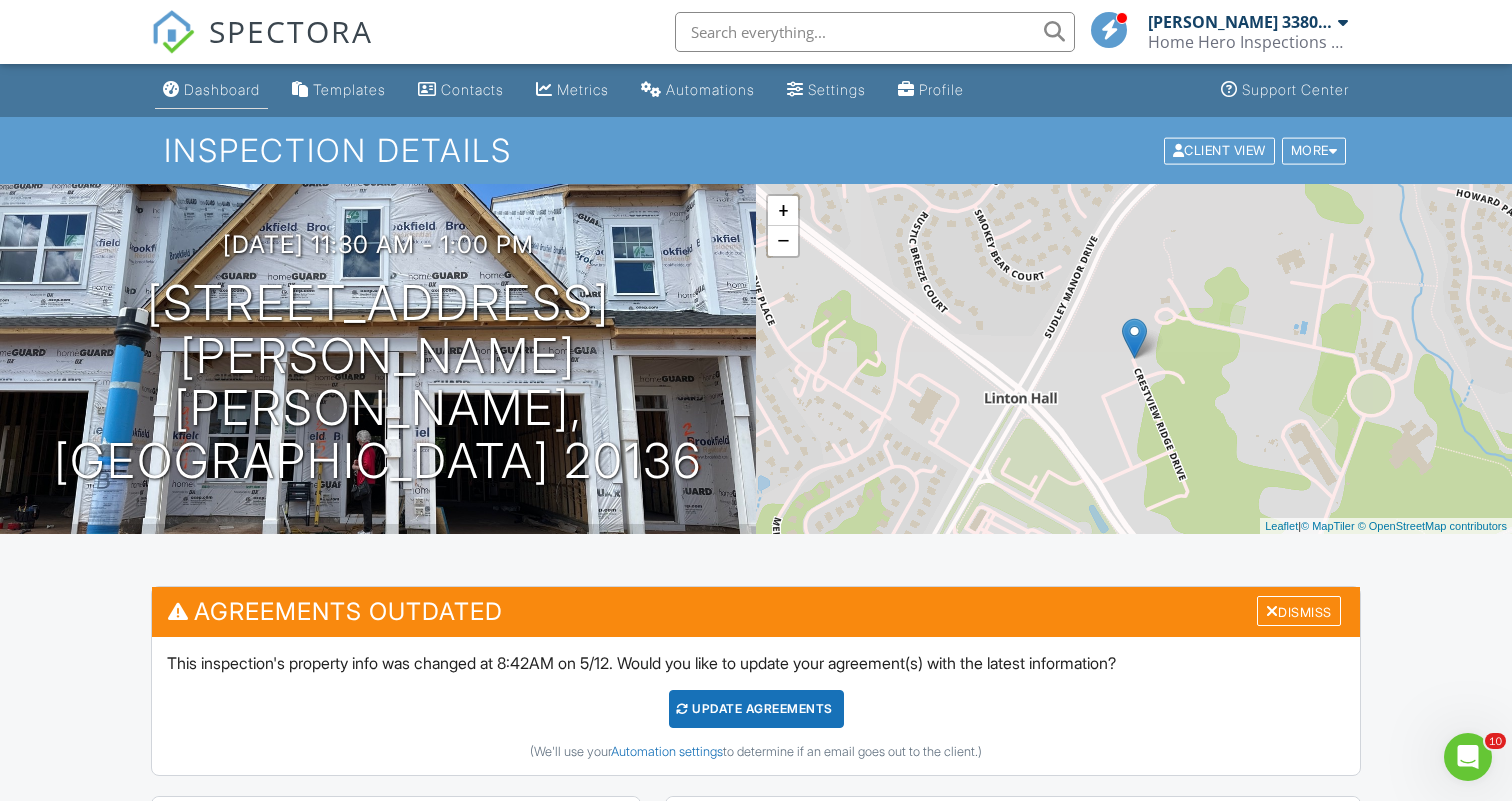 click on "Dashboard" at bounding box center [222, 89] 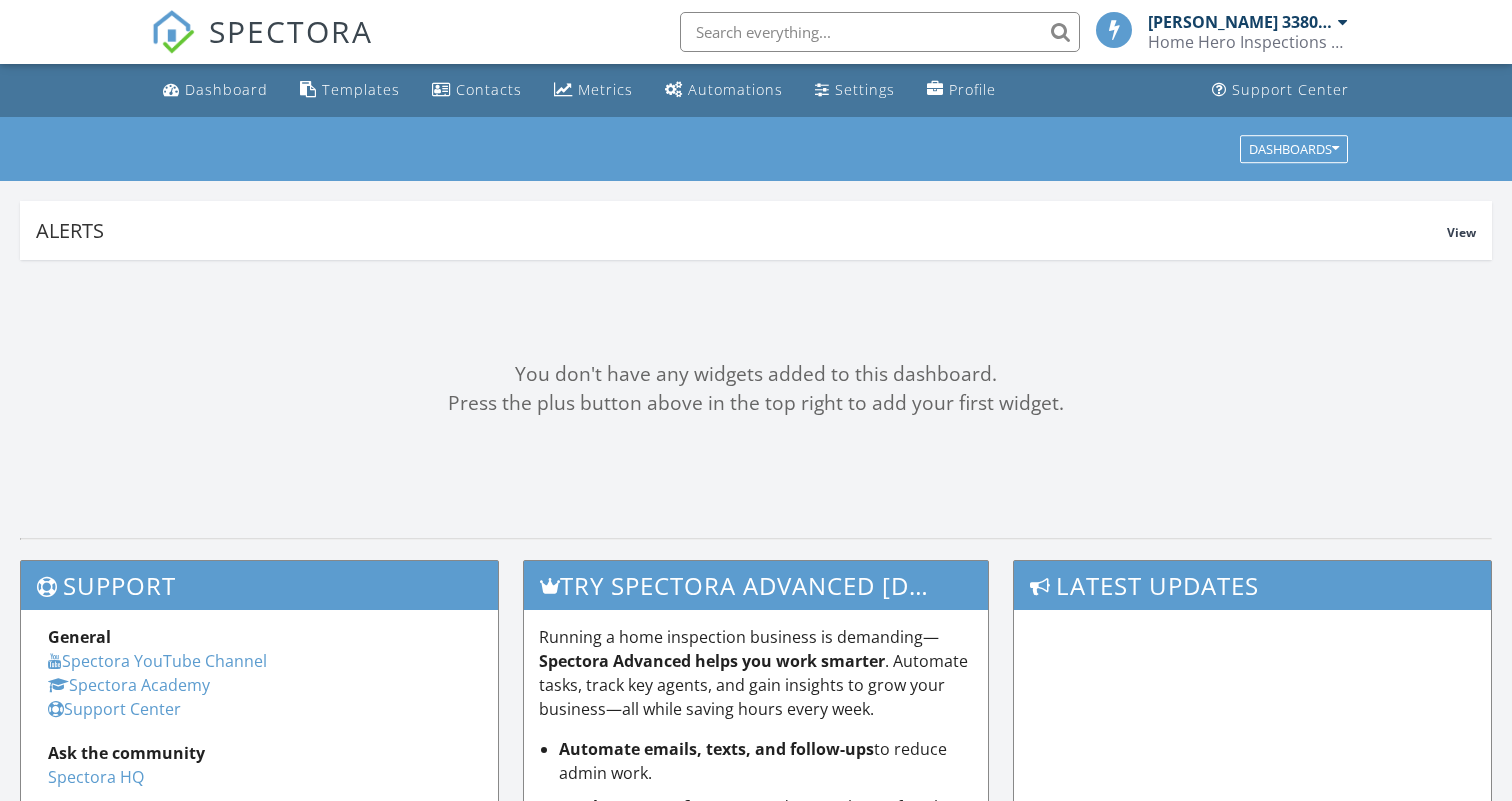 scroll, scrollTop: 0, scrollLeft: 0, axis: both 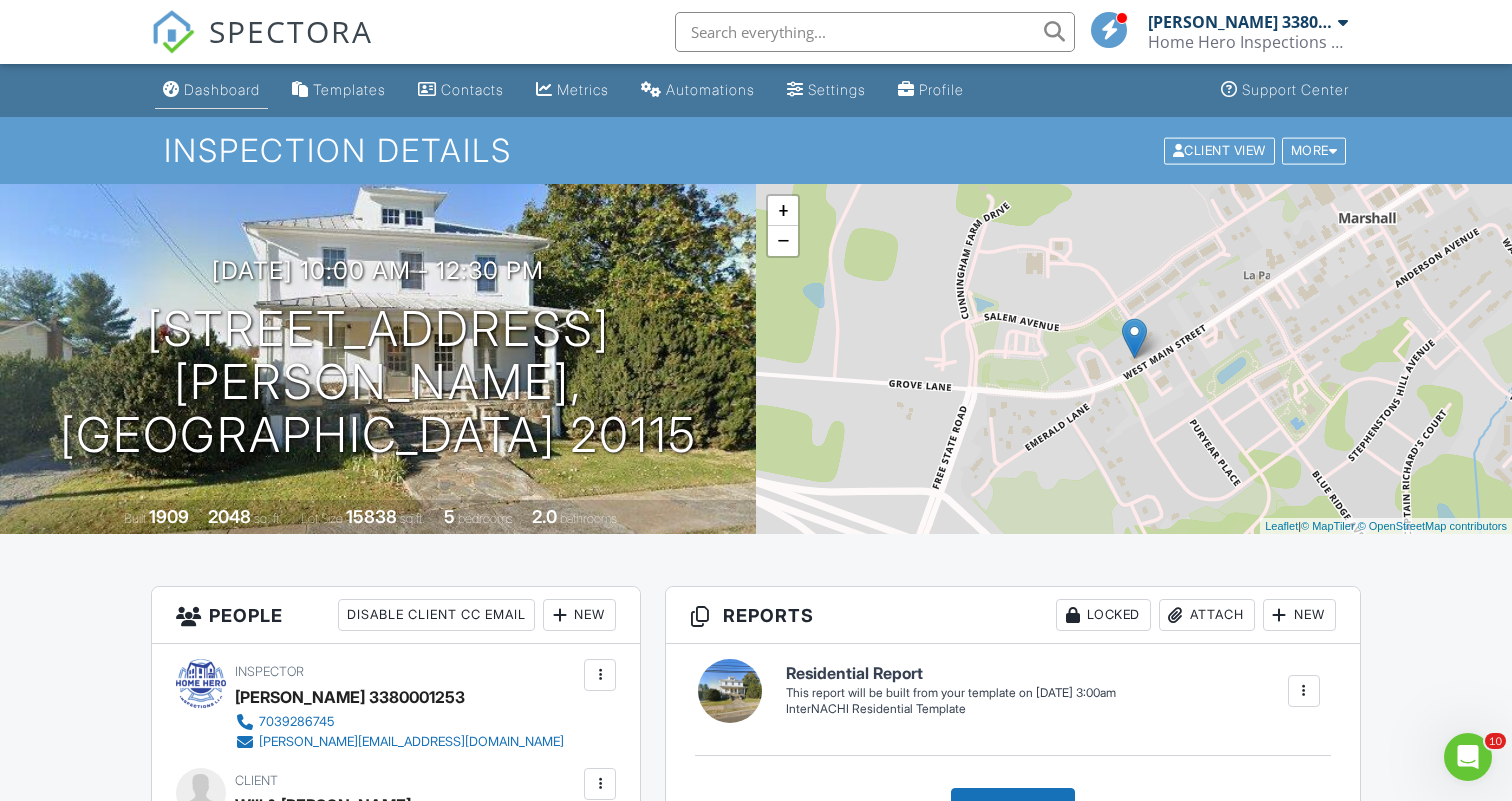 click on "Dashboard" at bounding box center (222, 89) 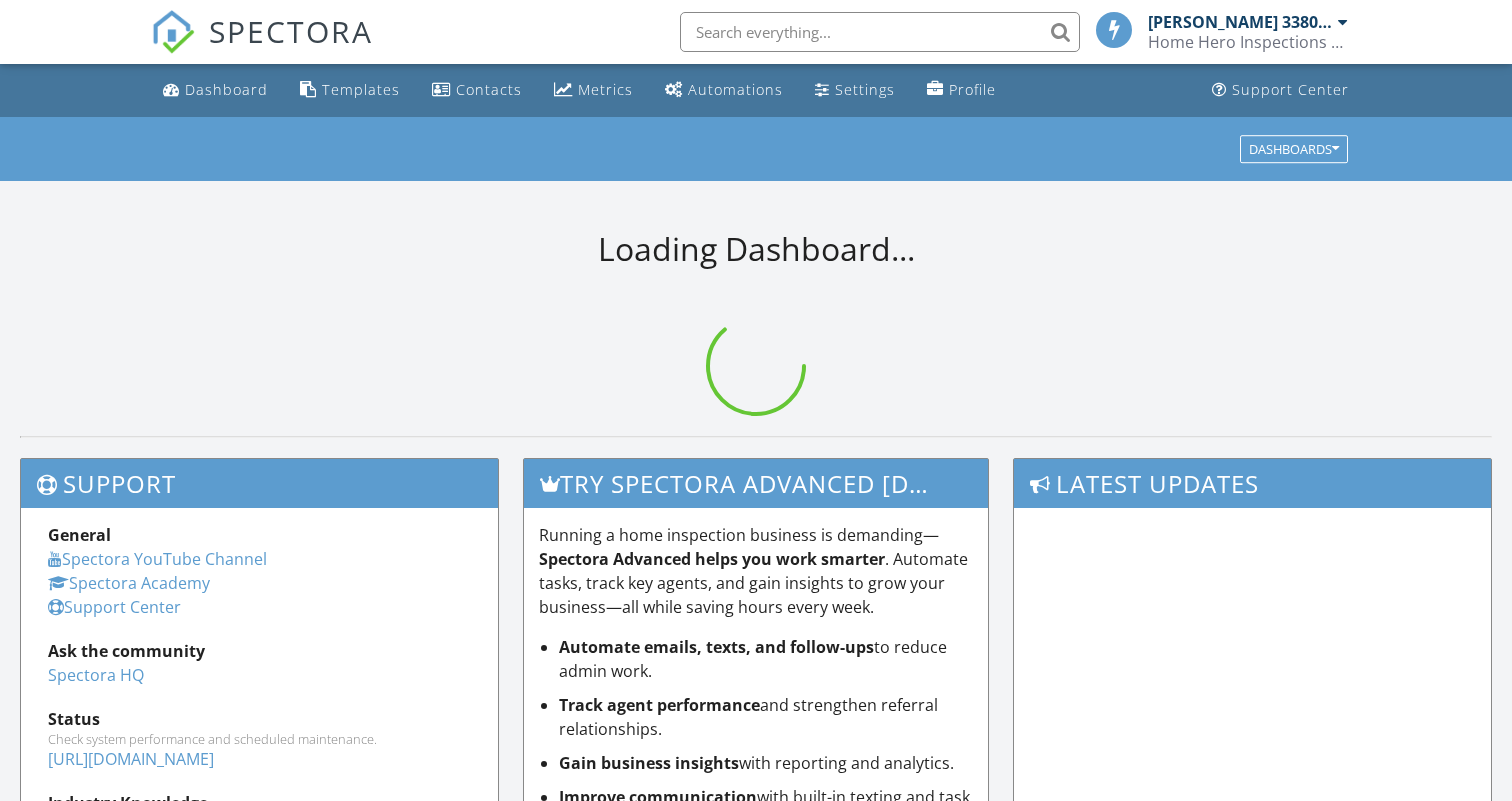 scroll, scrollTop: 0, scrollLeft: 0, axis: both 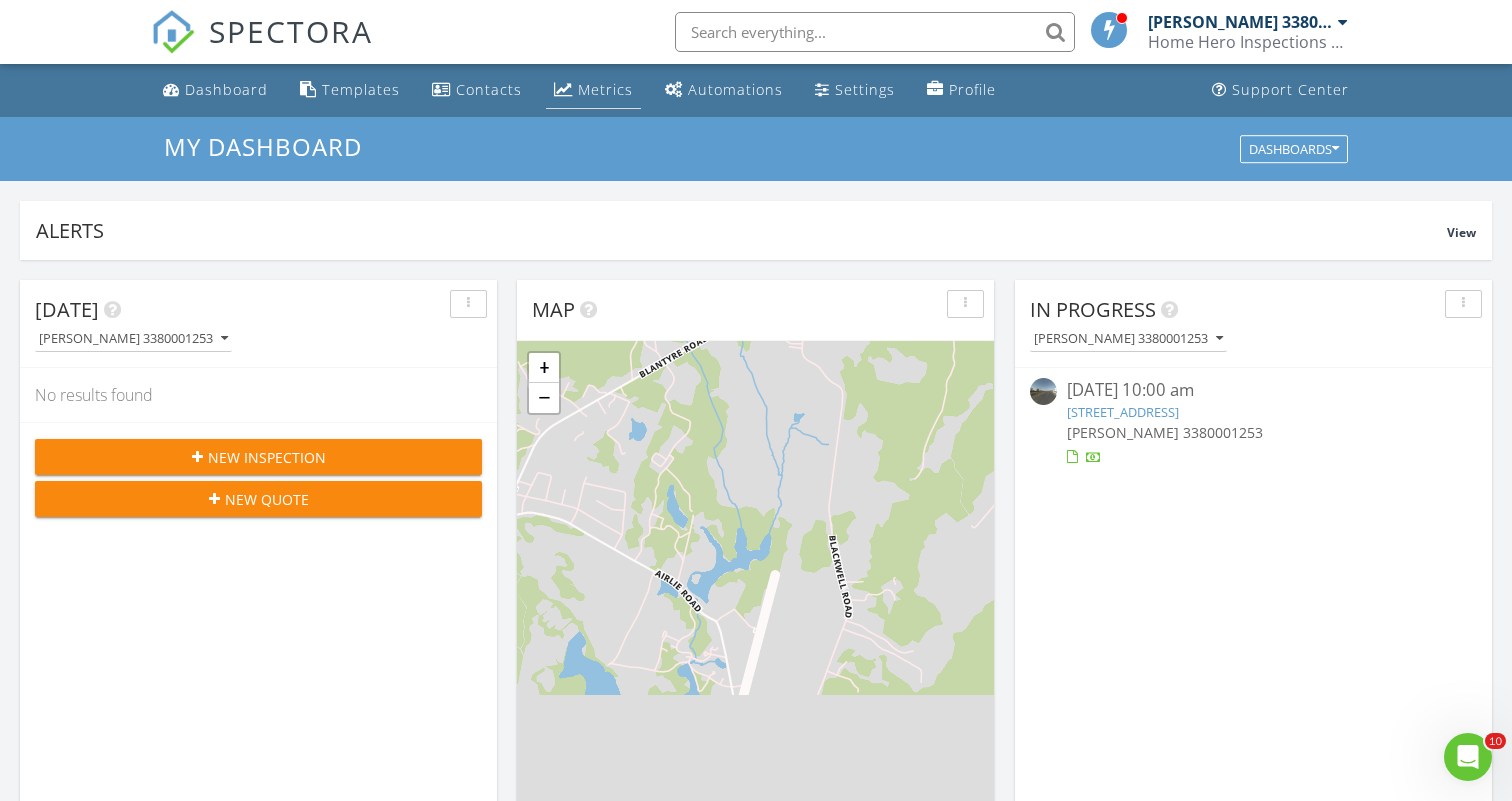 click on "Metrics" at bounding box center (605, 89) 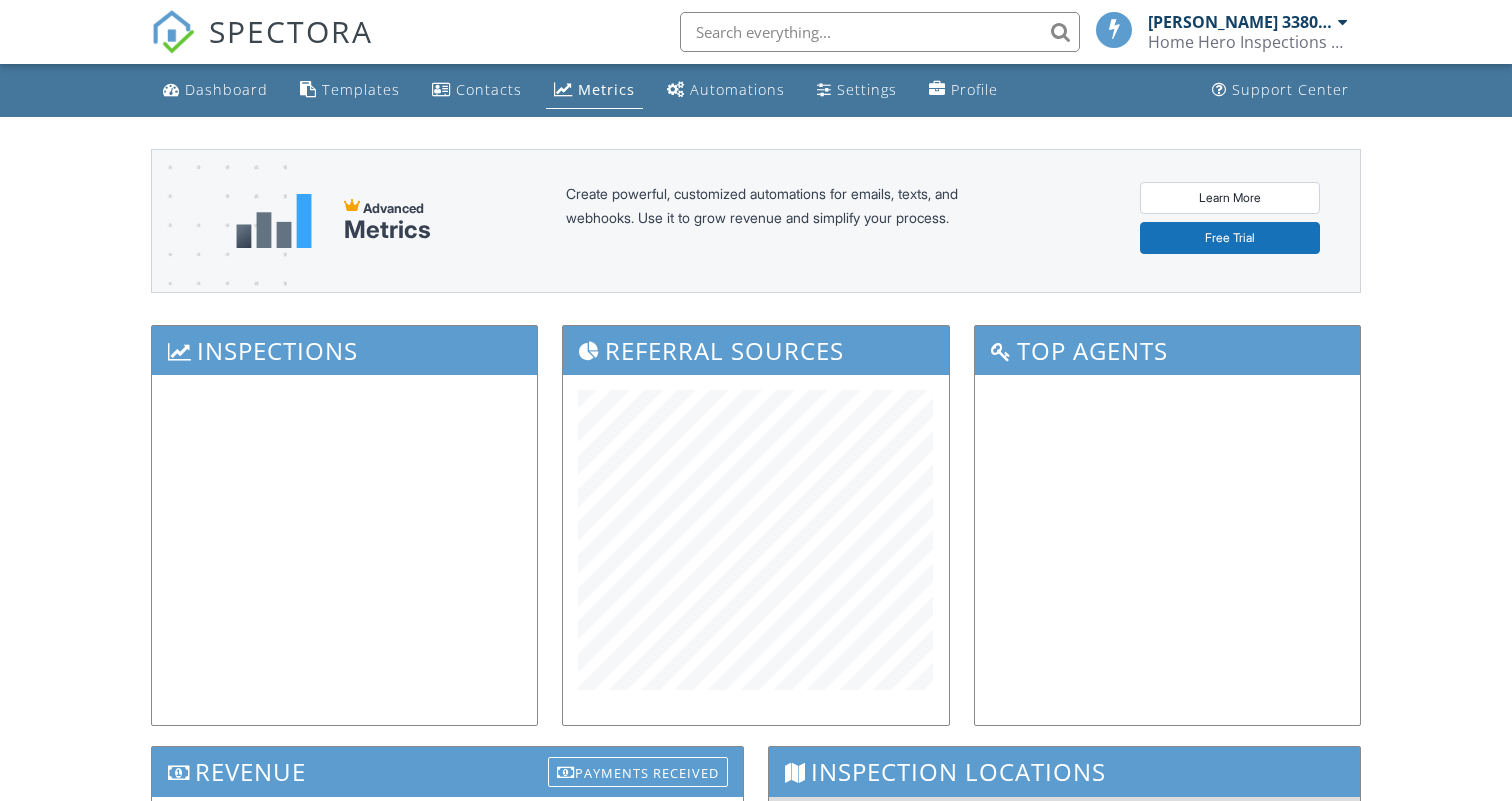 scroll, scrollTop: 0, scrollLeft: 0, axis: both 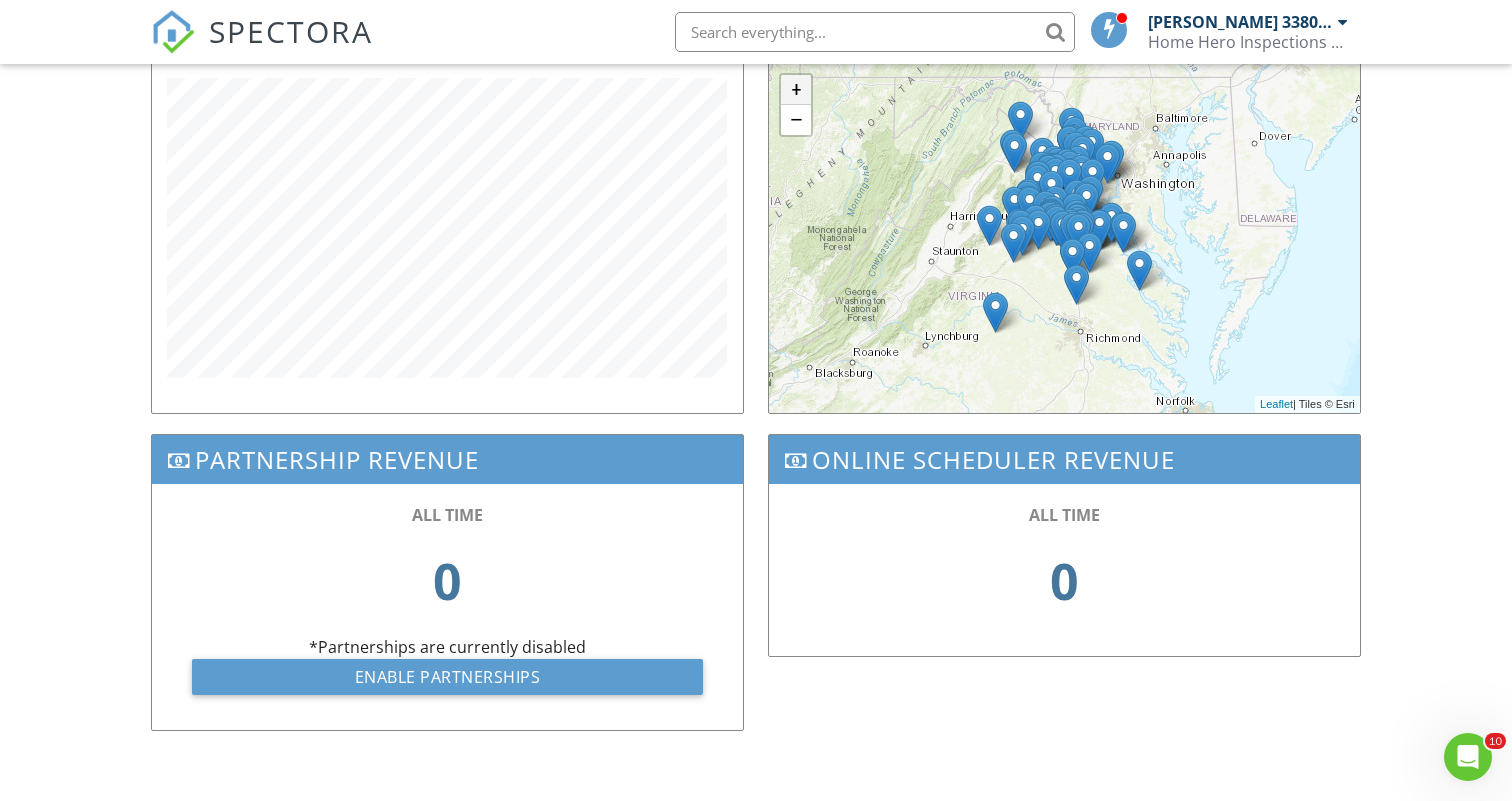 click on "+" at bounding box center [796, 90] 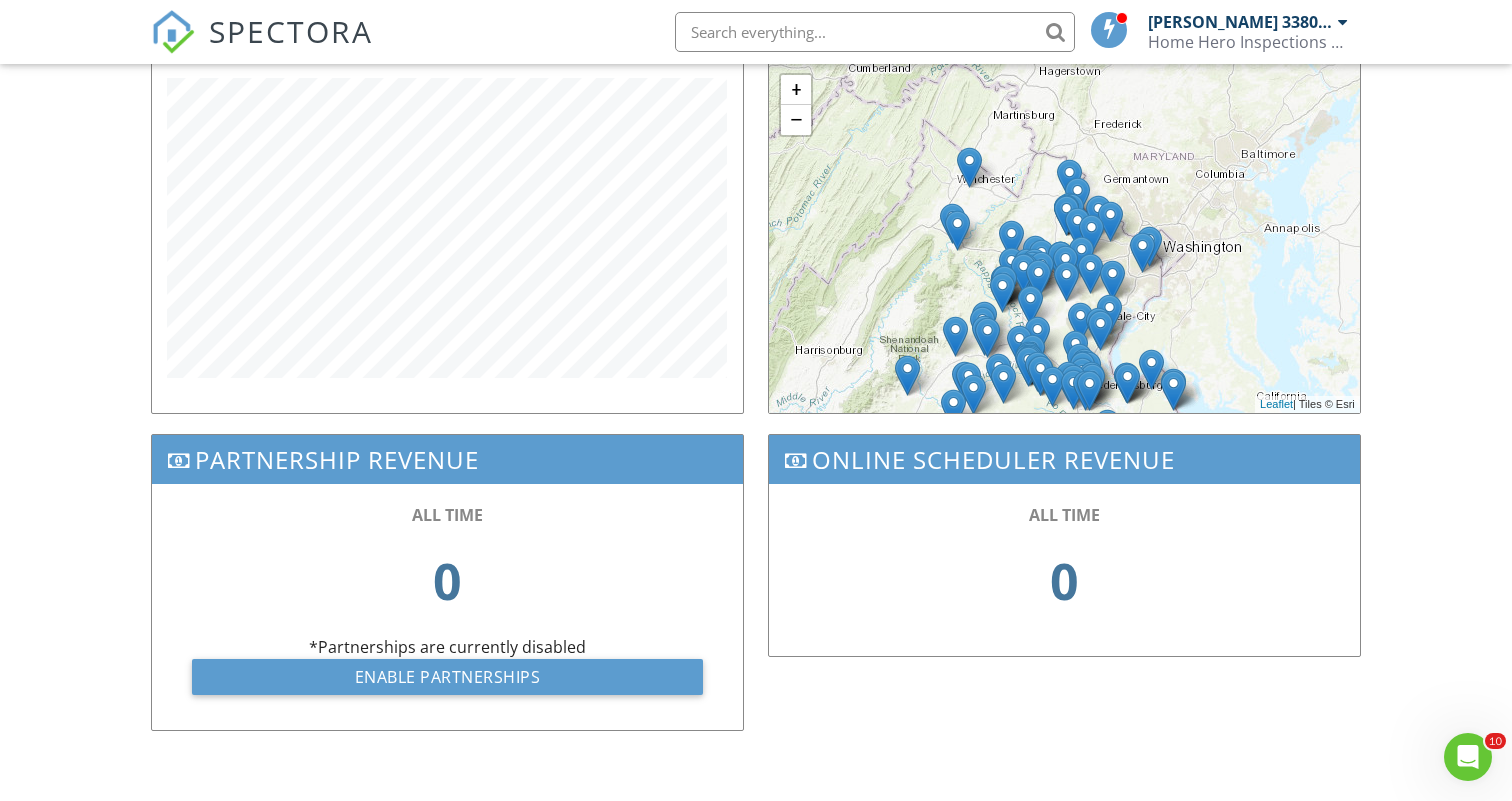 drag, startPoint x: 1196, startPoint y: 204, endPoint x: 1188, endPoint y: 349, distance: 145.22052 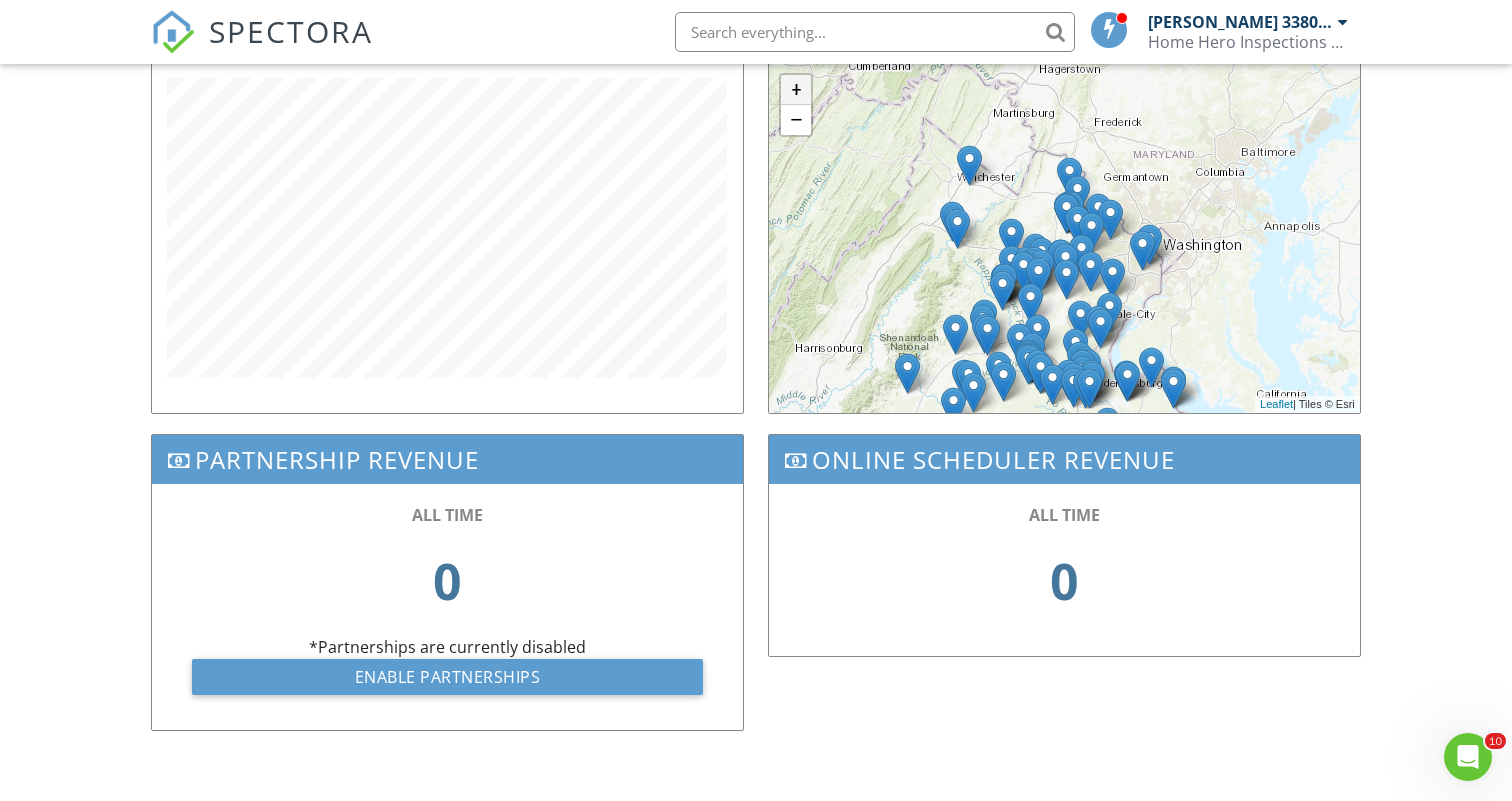 click on "+" at bounding box center [796, 90] 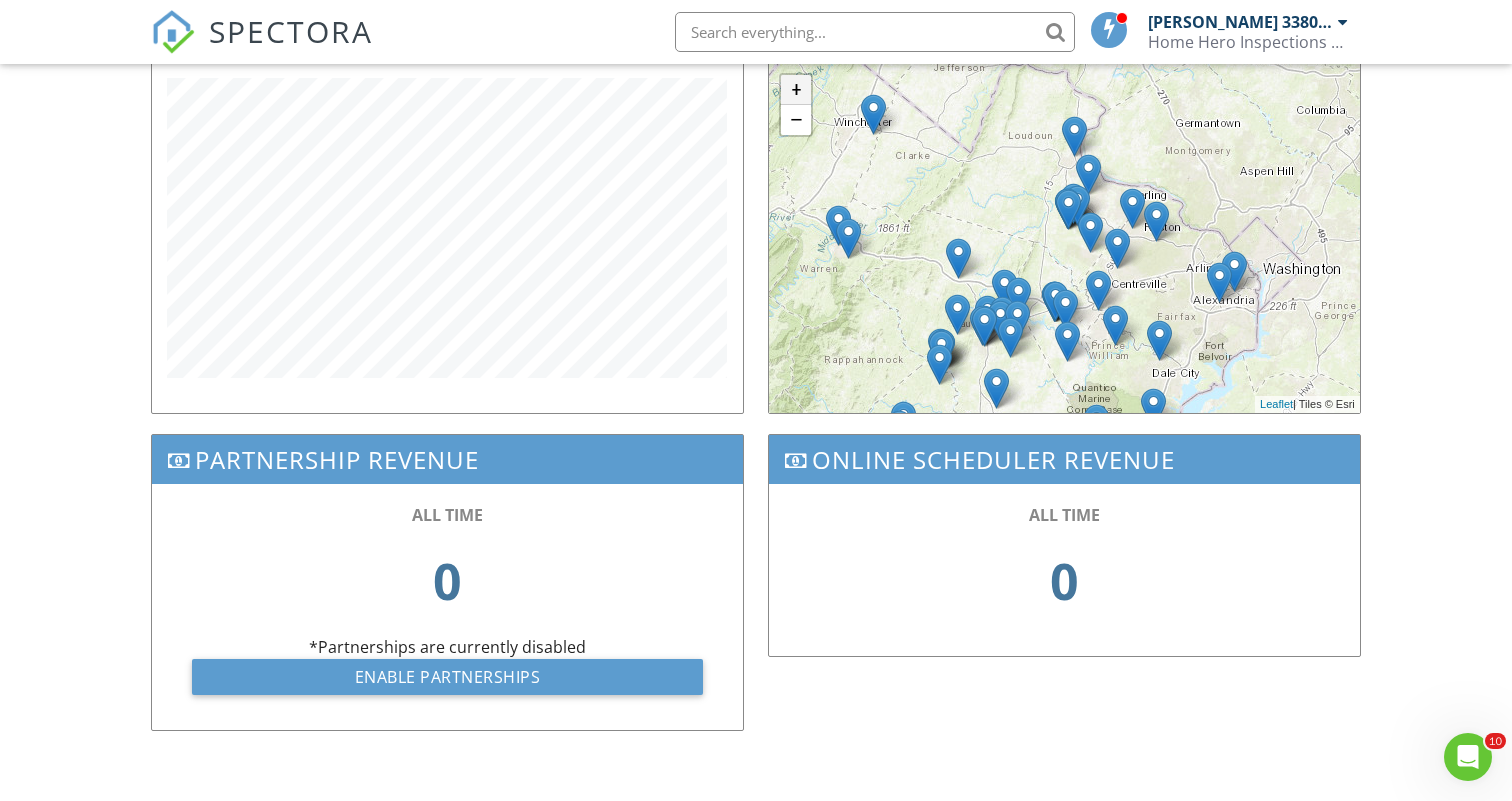click on "+" at bounding box center (796, 90) 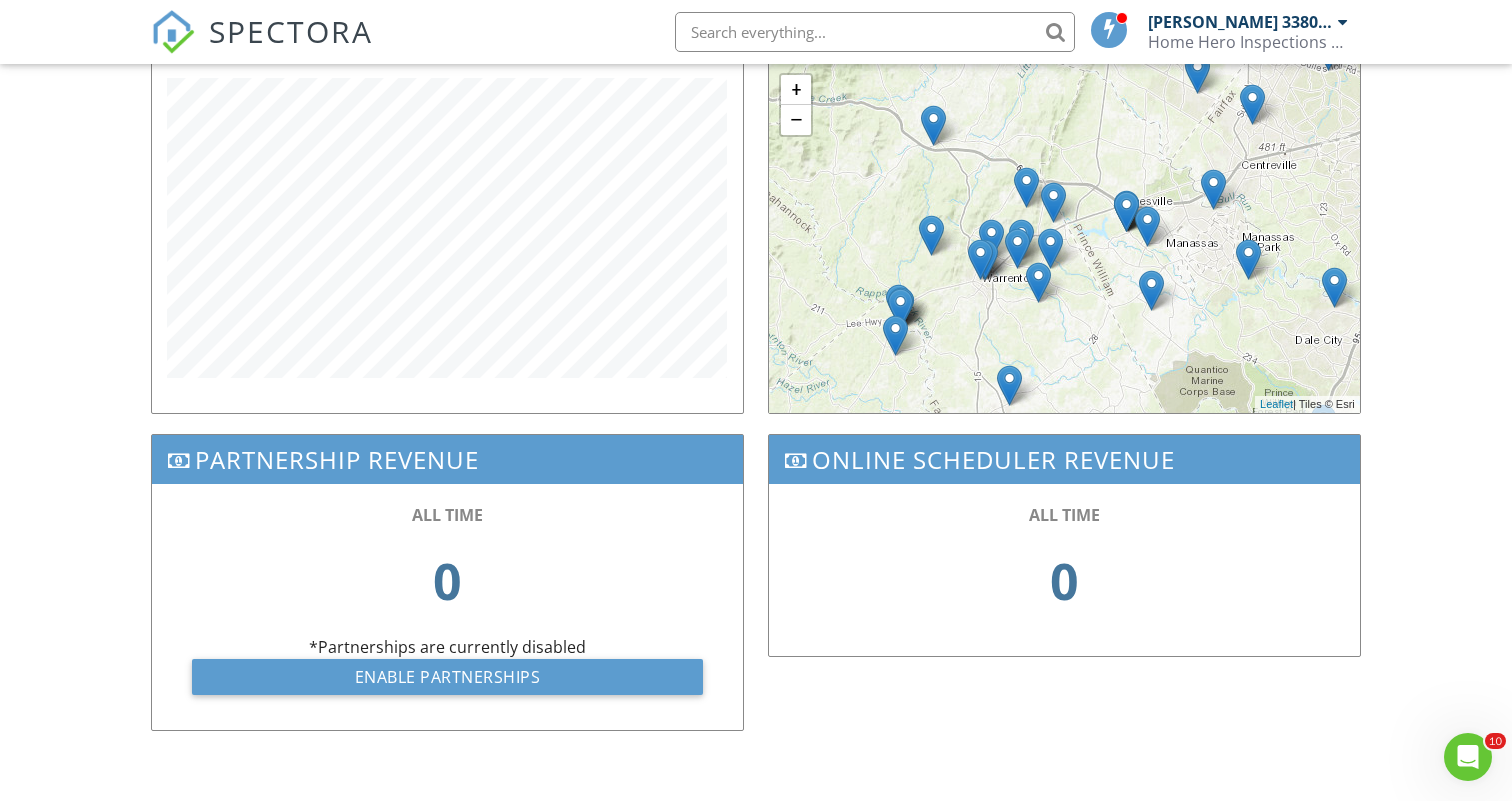 drag, startPoint x: 987, startPoint y: 266, endPoint x: 1050, endPoint y: -119, distance: 390.12048 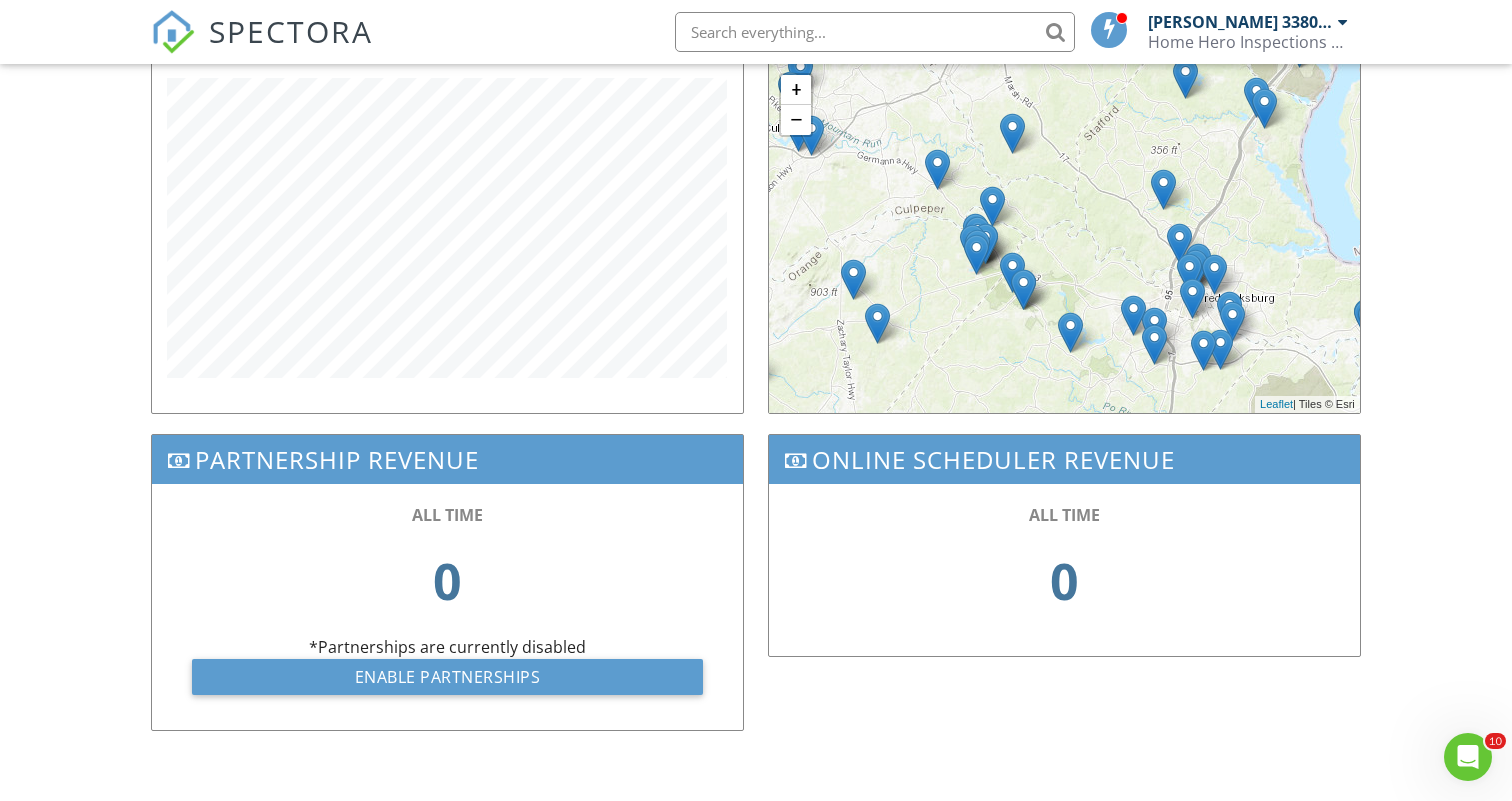 drag, startPoint x: 1093, startPoint y: 92, endPoint x: 1088, endPoint y: -84, distance: 176.07101 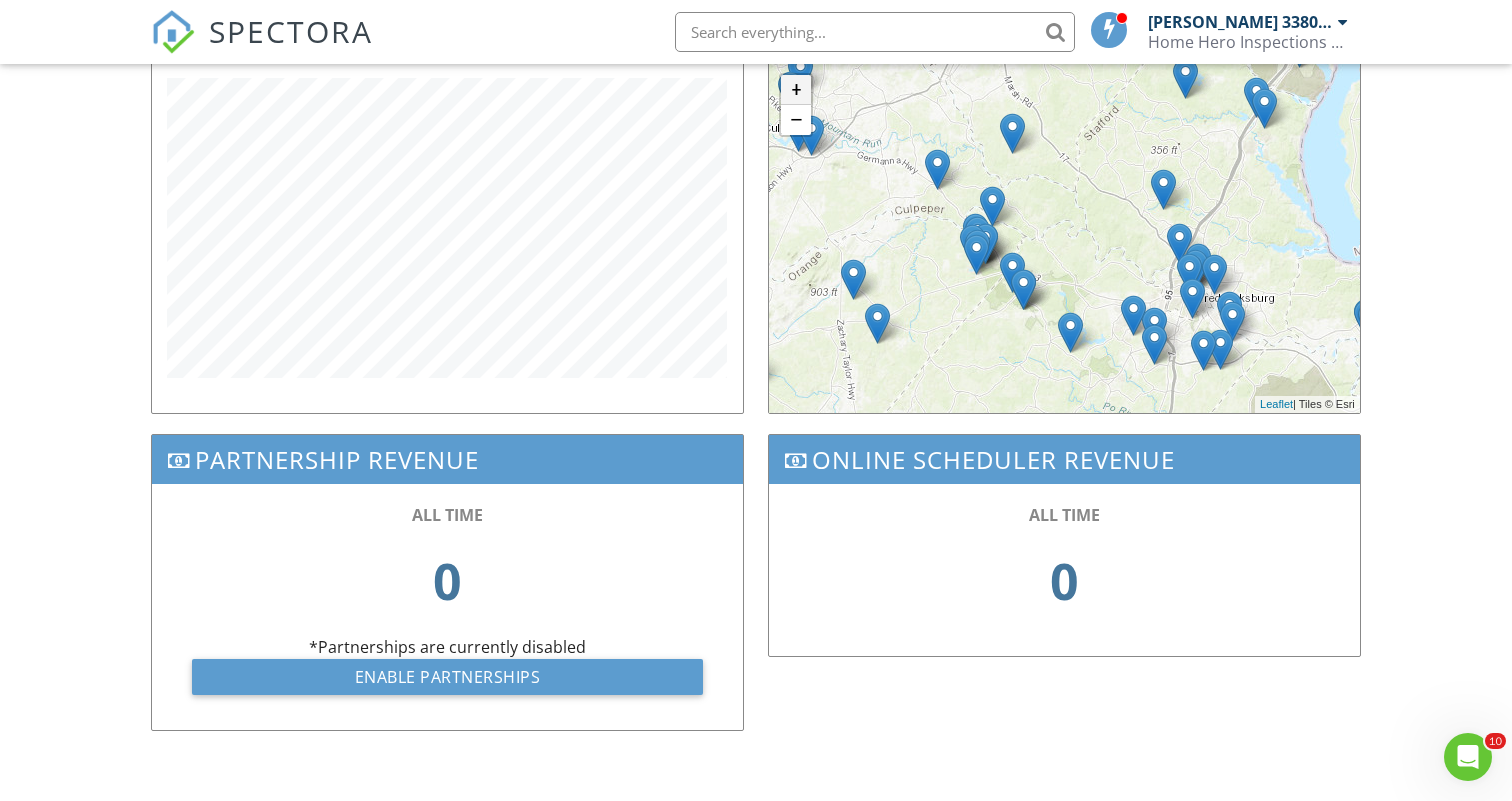 click on "+" at bounding box center [796, 90] 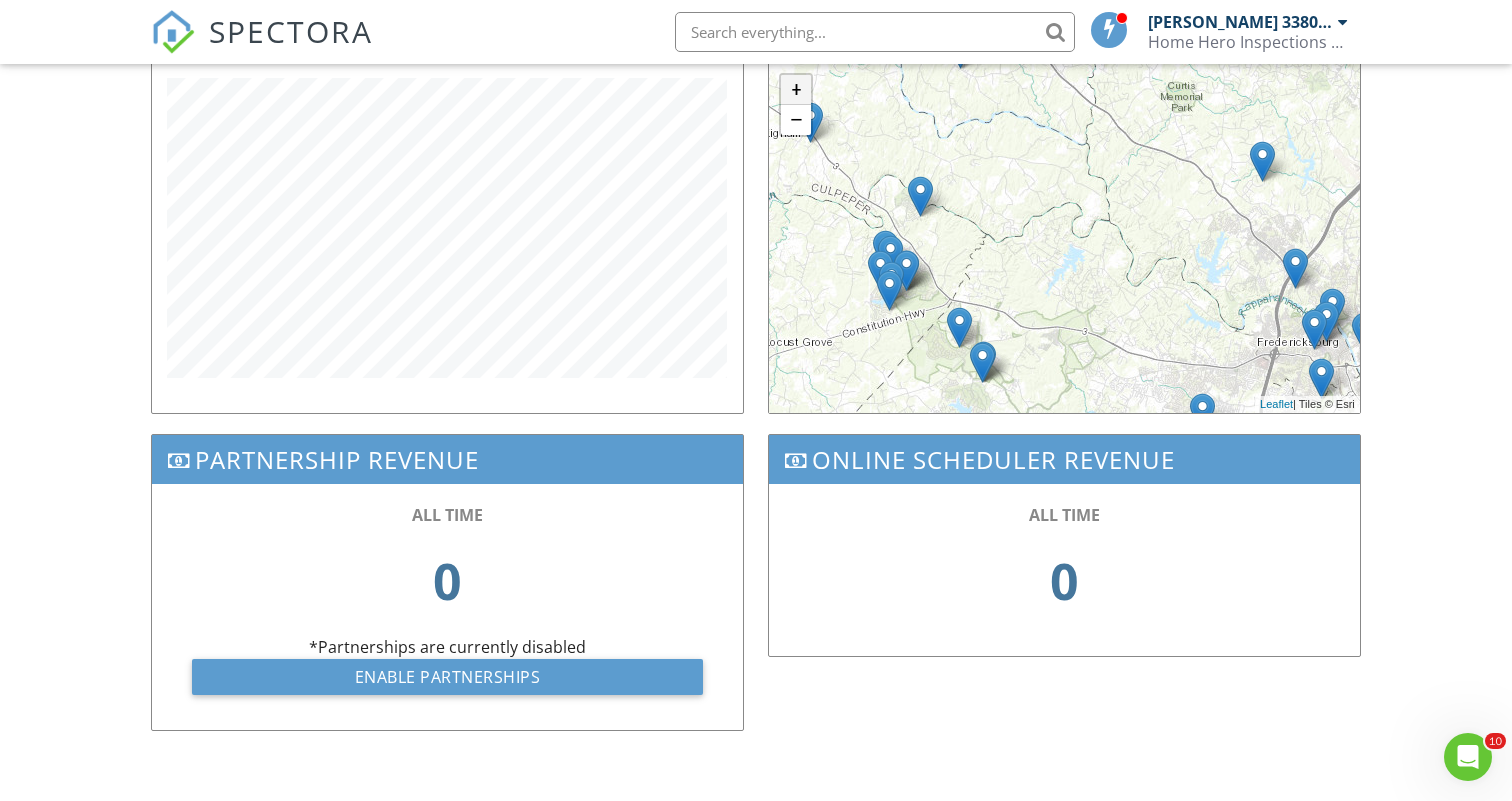 click on "+" at bounding box center [796, 90] 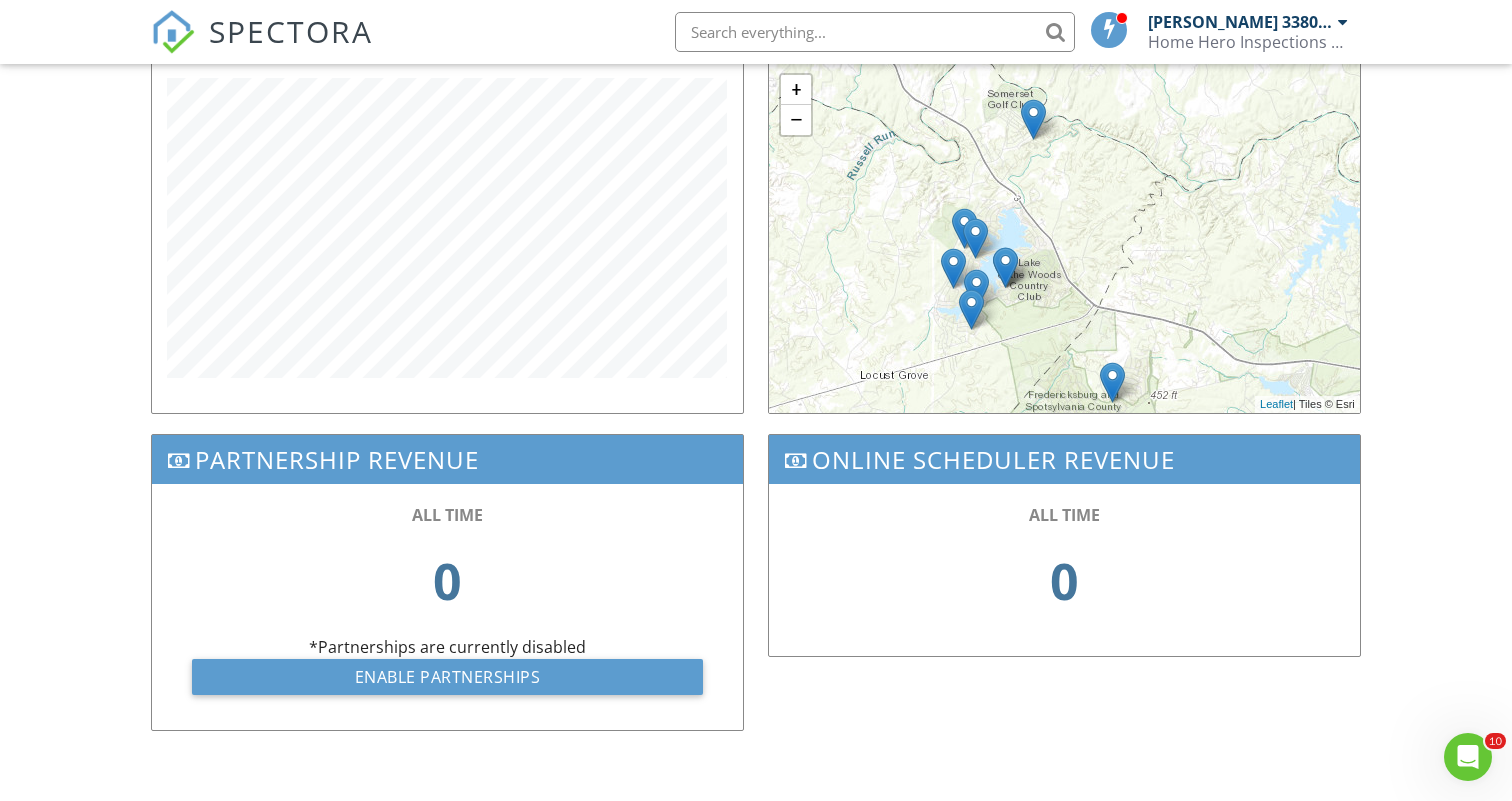 drag, startPoint x: 900, startPoint y: 259, endPoint x: 1160, endPoint y: 201, distance: 266.3907 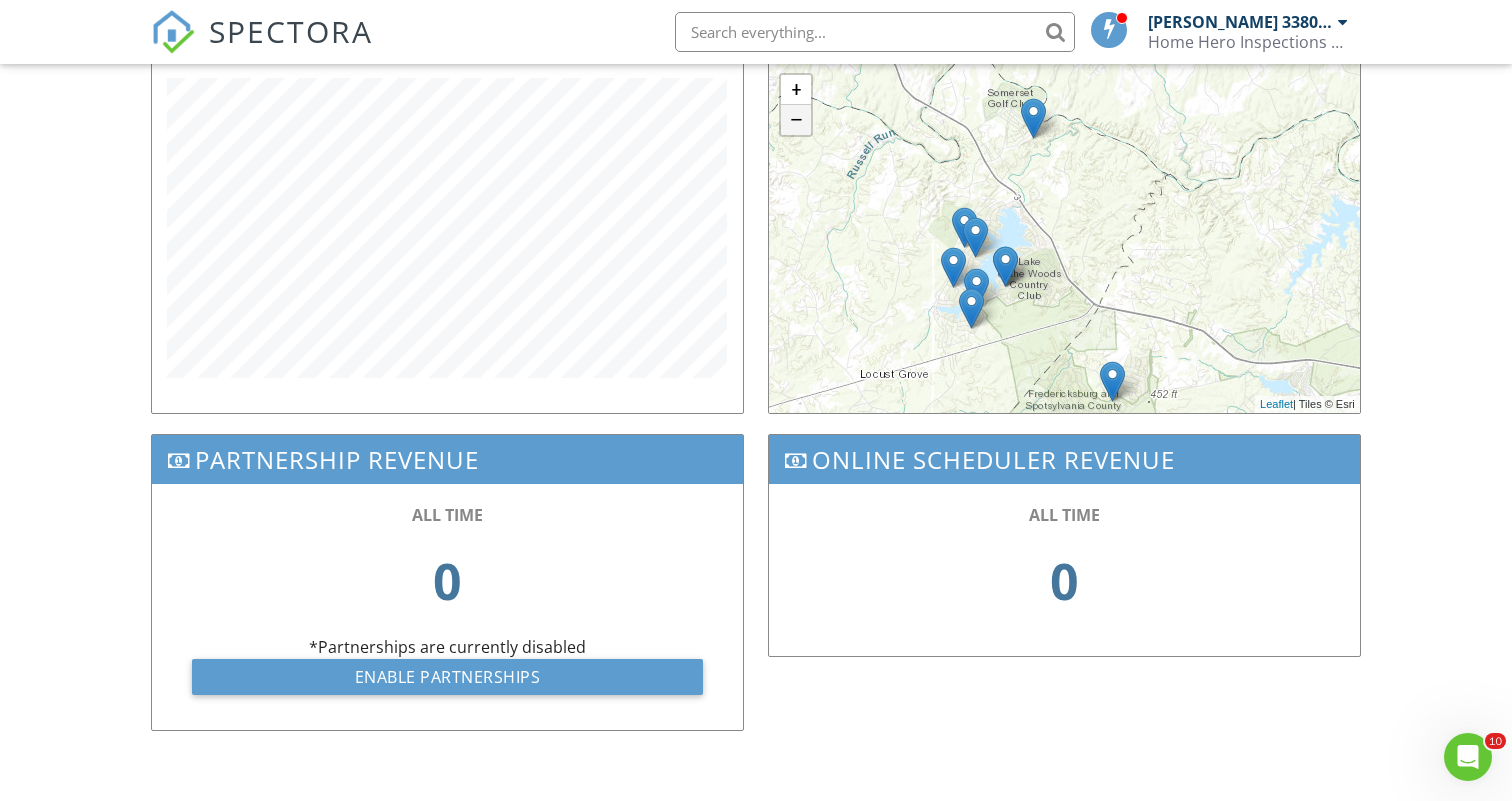 click on "−" at bounding box center [796, 120] 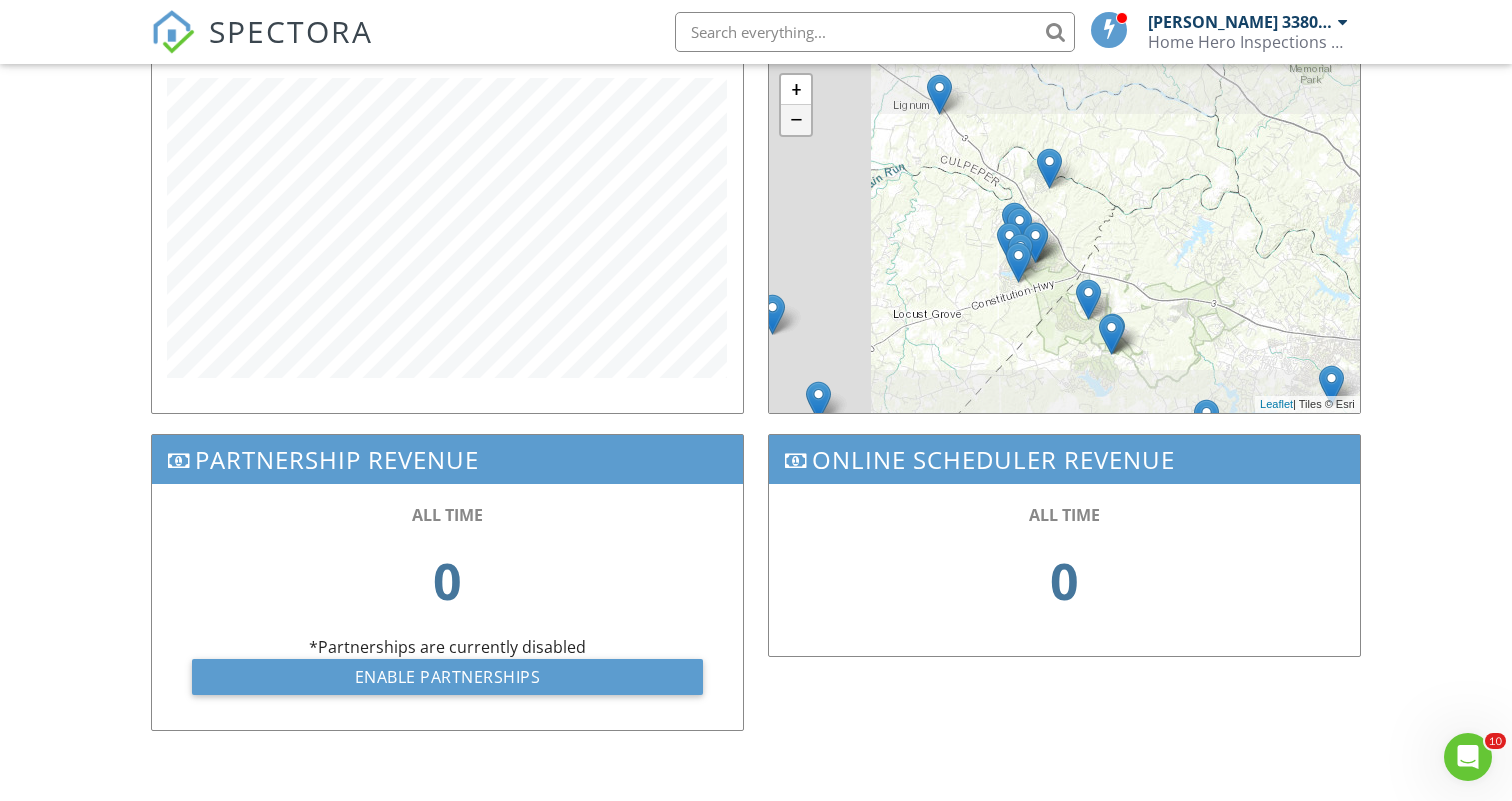 click on "−" at bounding box center [796, 120] 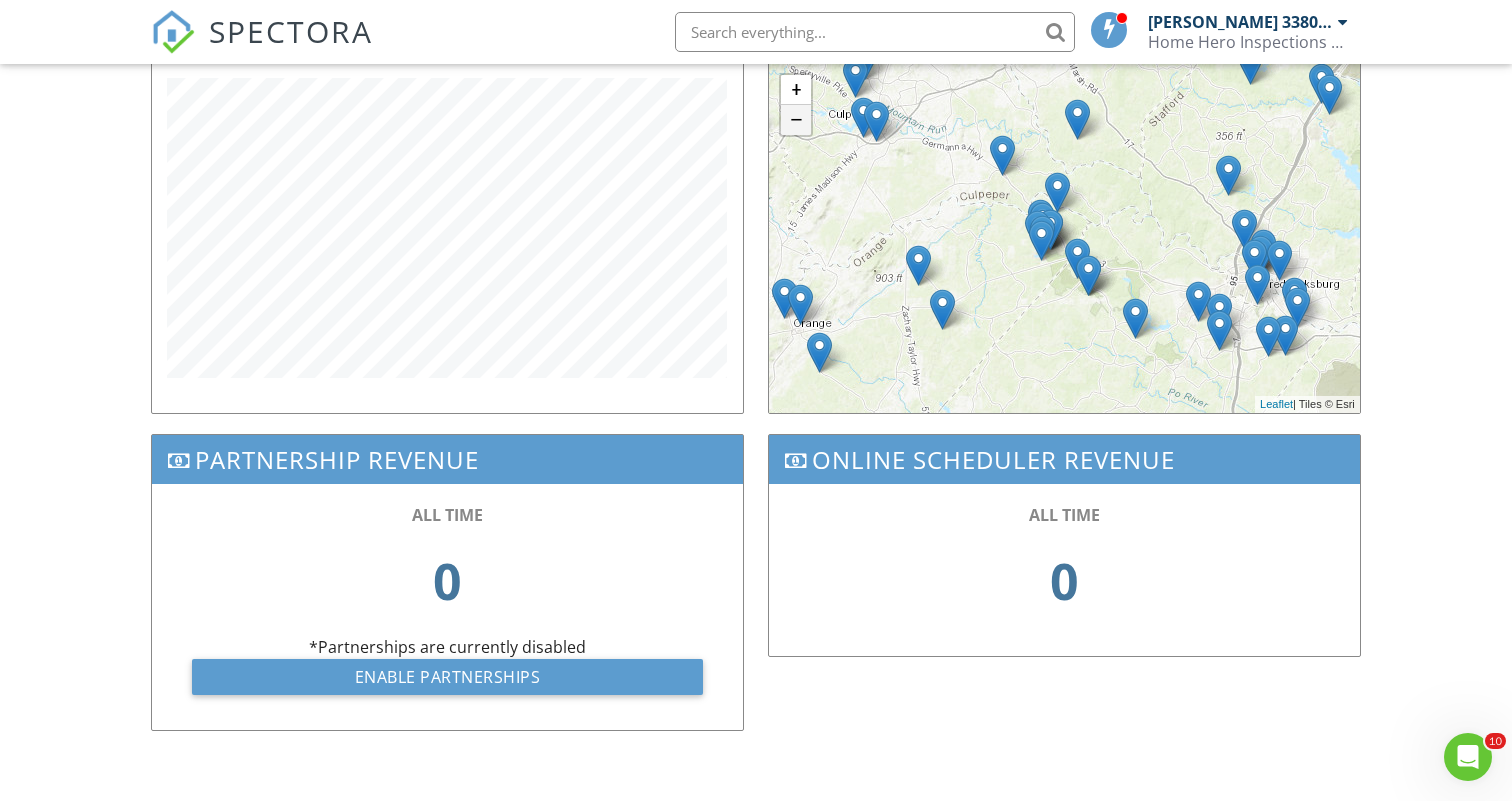 click on "−" at bounding box center (796, 120) 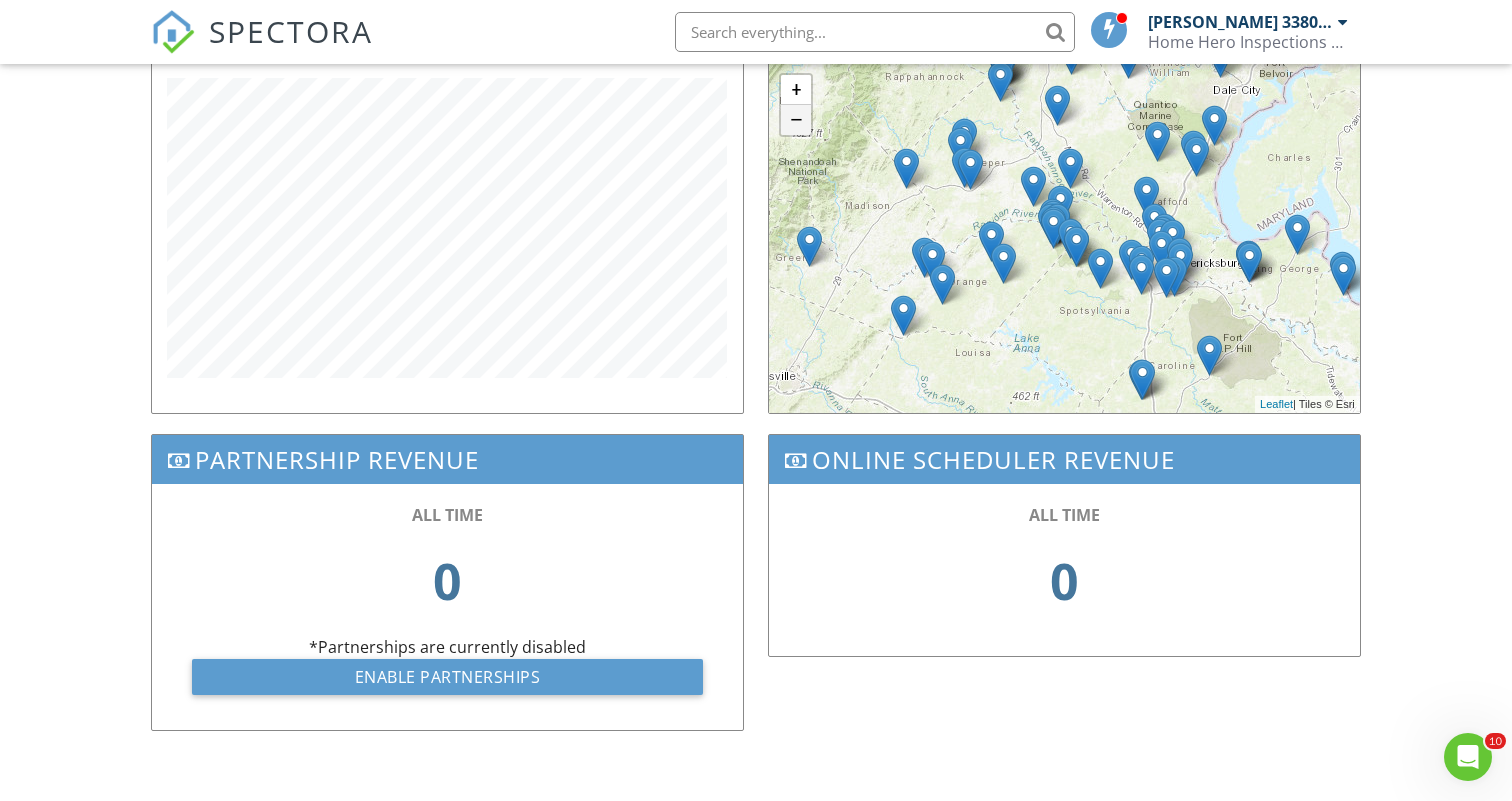 click on "−" at bounding box center (796, 120) 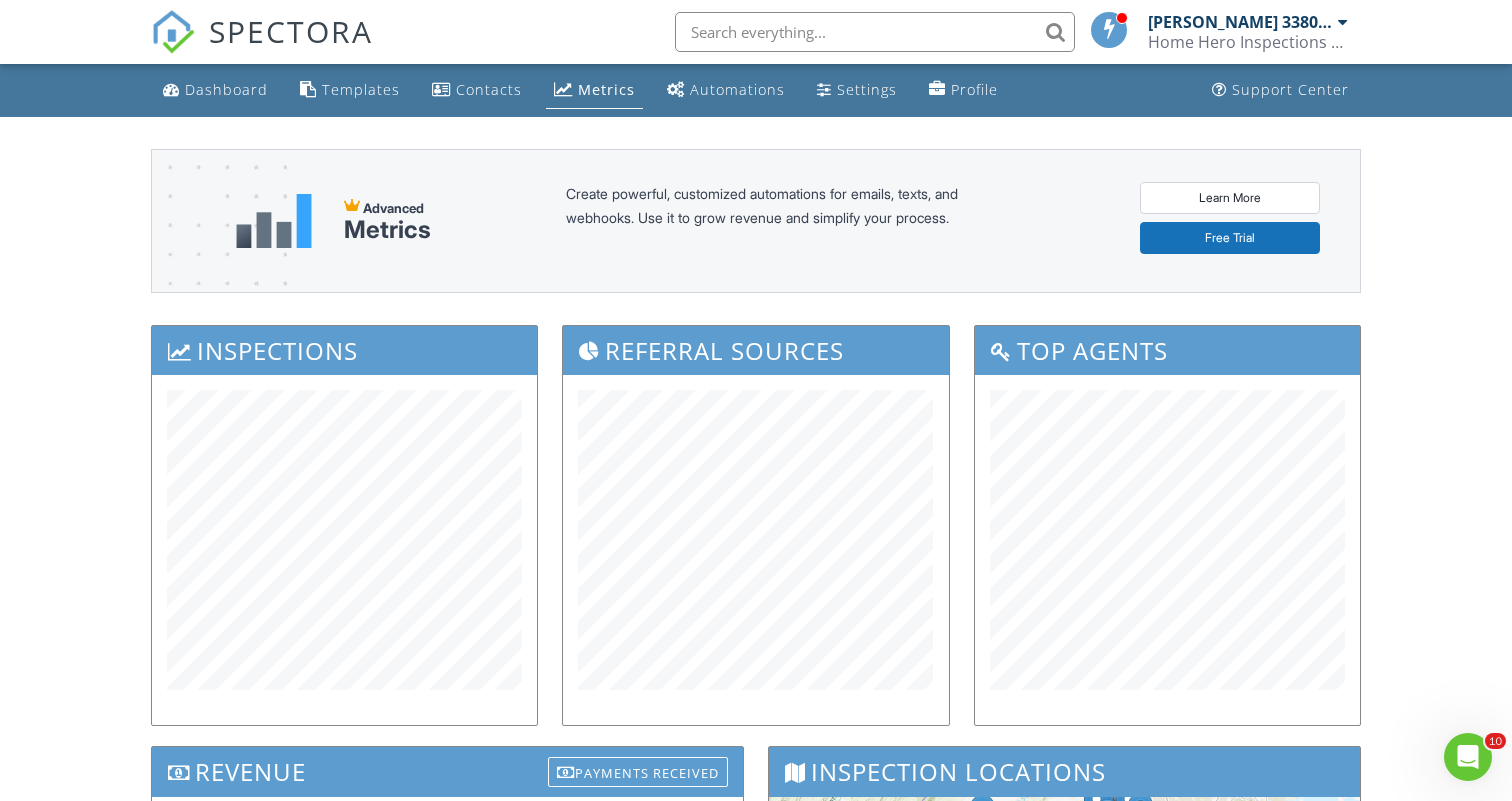 scroll, scrollTop: 0, scrollLeft: 0, axis: both 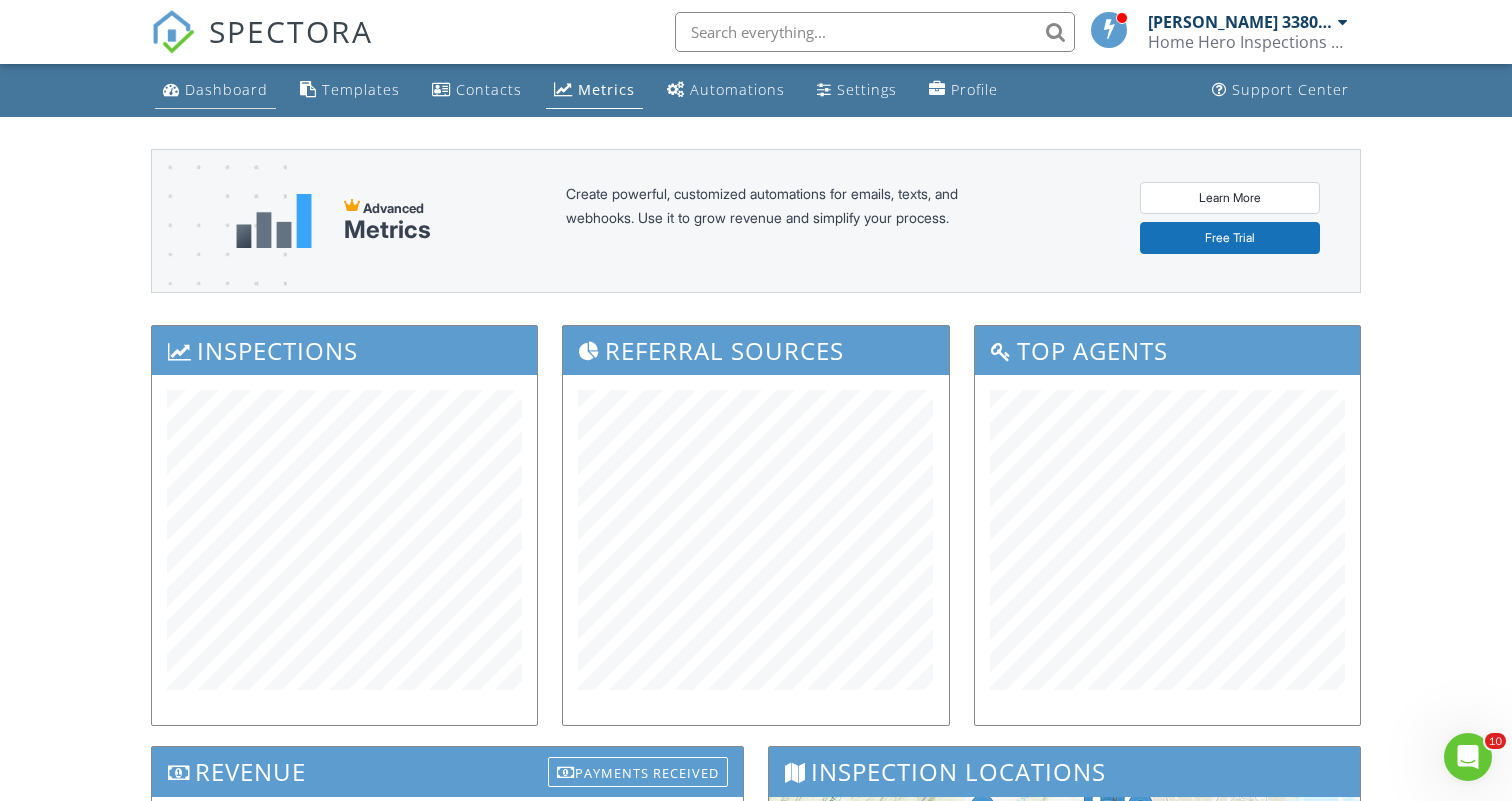 click on "Dashboard" at bounding box center (226, 89) 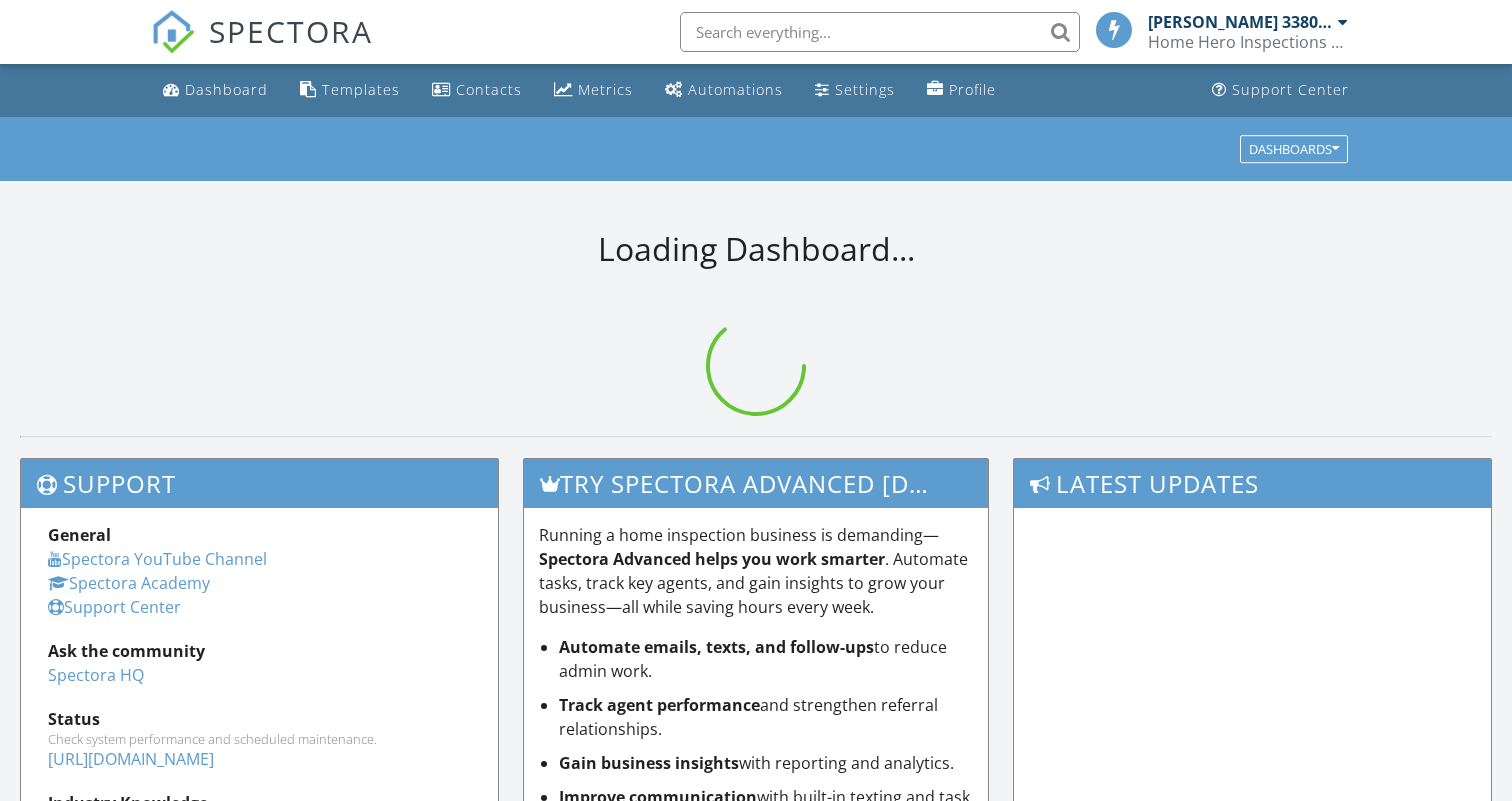 scroll, scrollTop: 0, scrollLeft: 0, axis: both 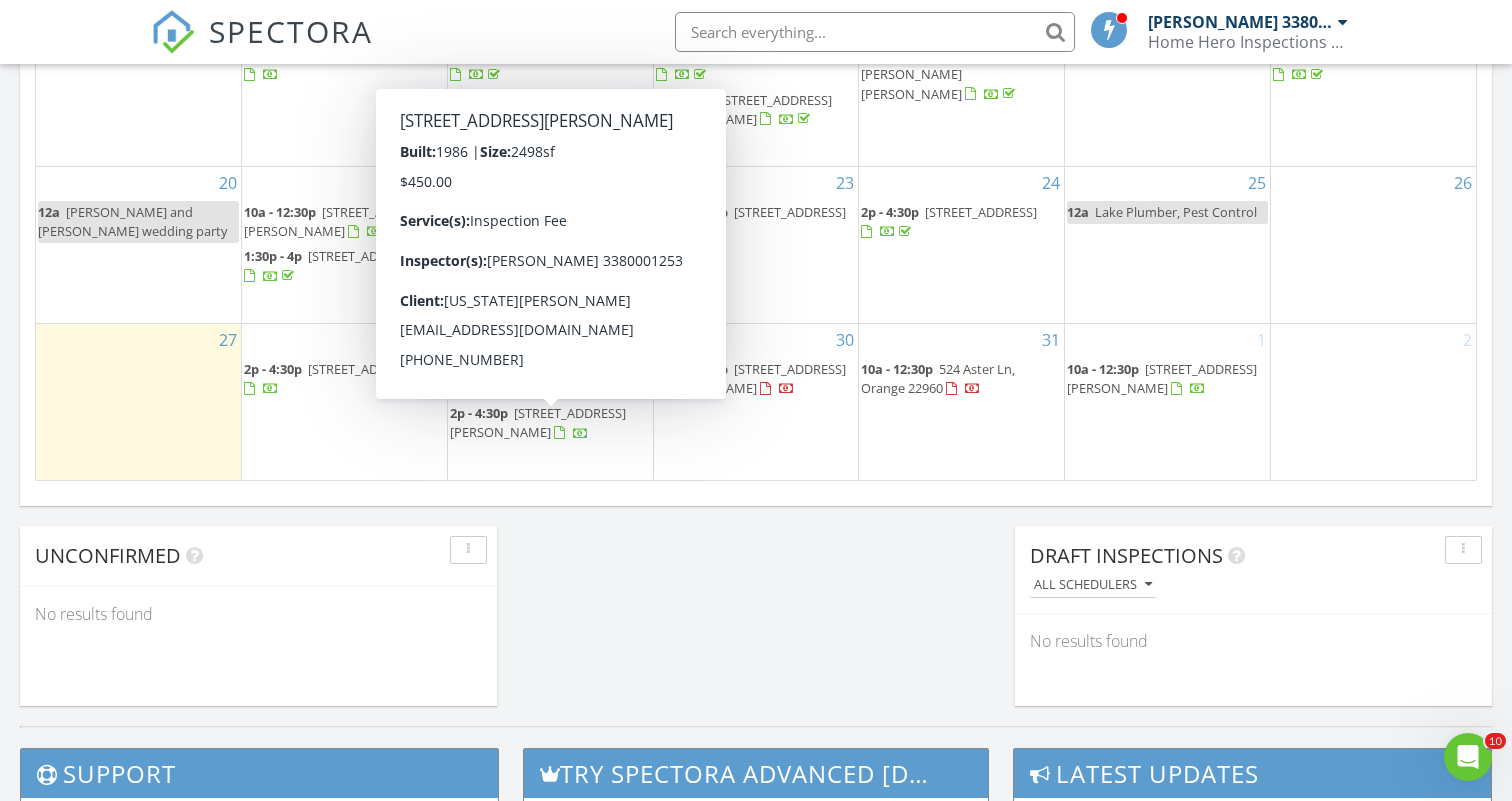 click on "30
10a - 12:30p
8458 W Main St, Marshall 20115" at bounding box center [756, 402] 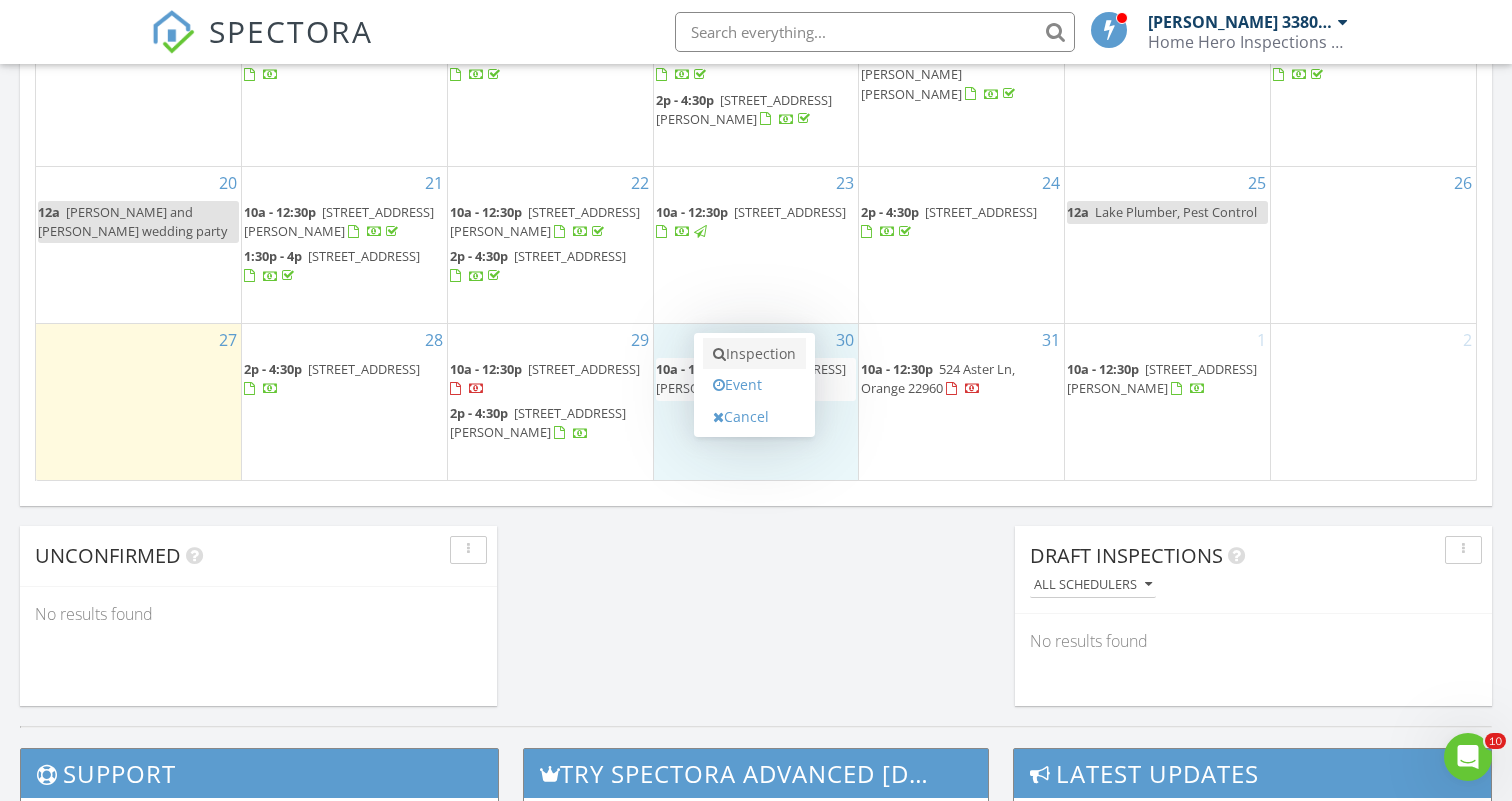 click on "Inspection" at bounding box center [754, 354] 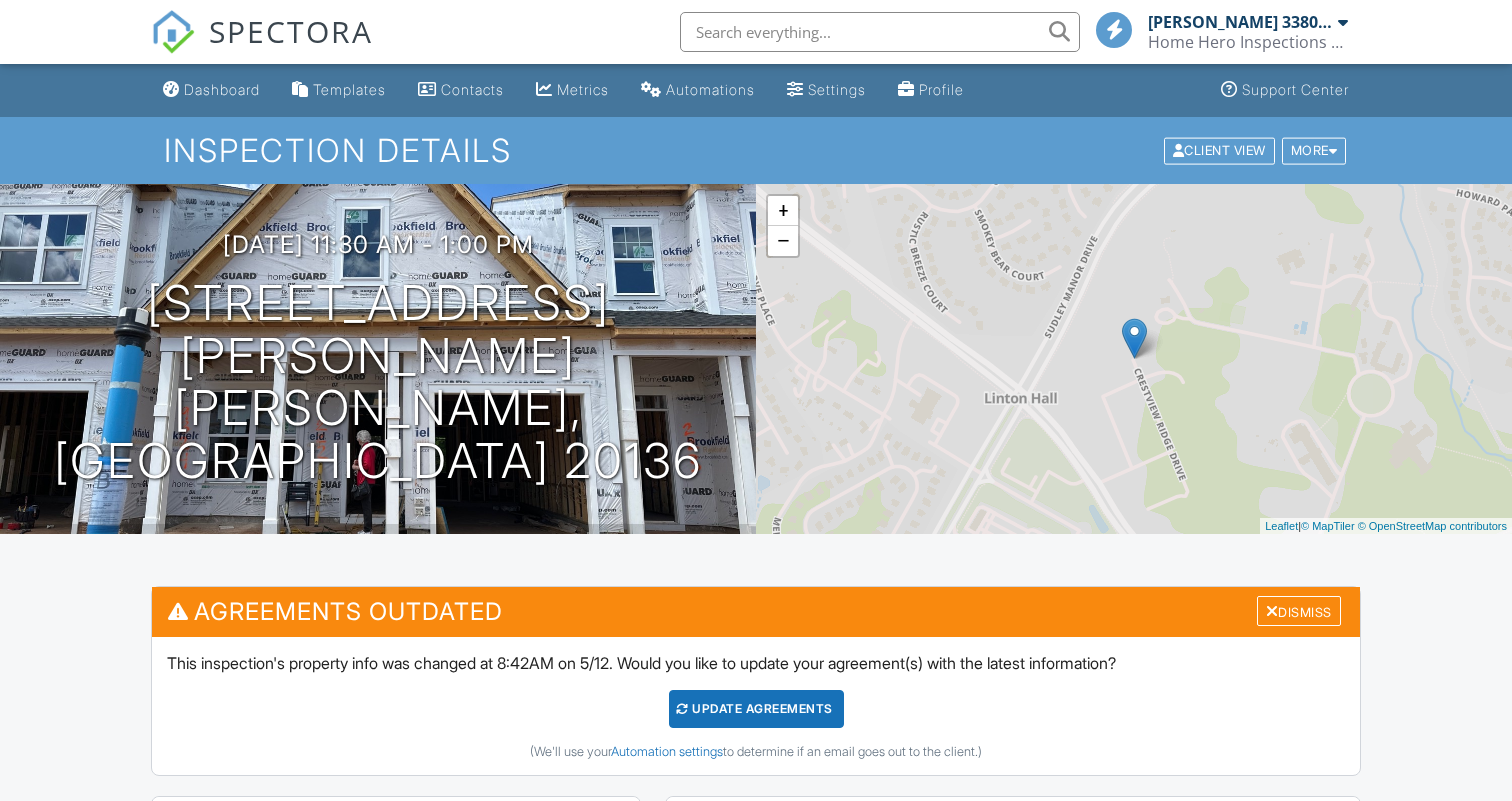 scroll, scrollTop: 0, scrollLeft: 0, axis: both 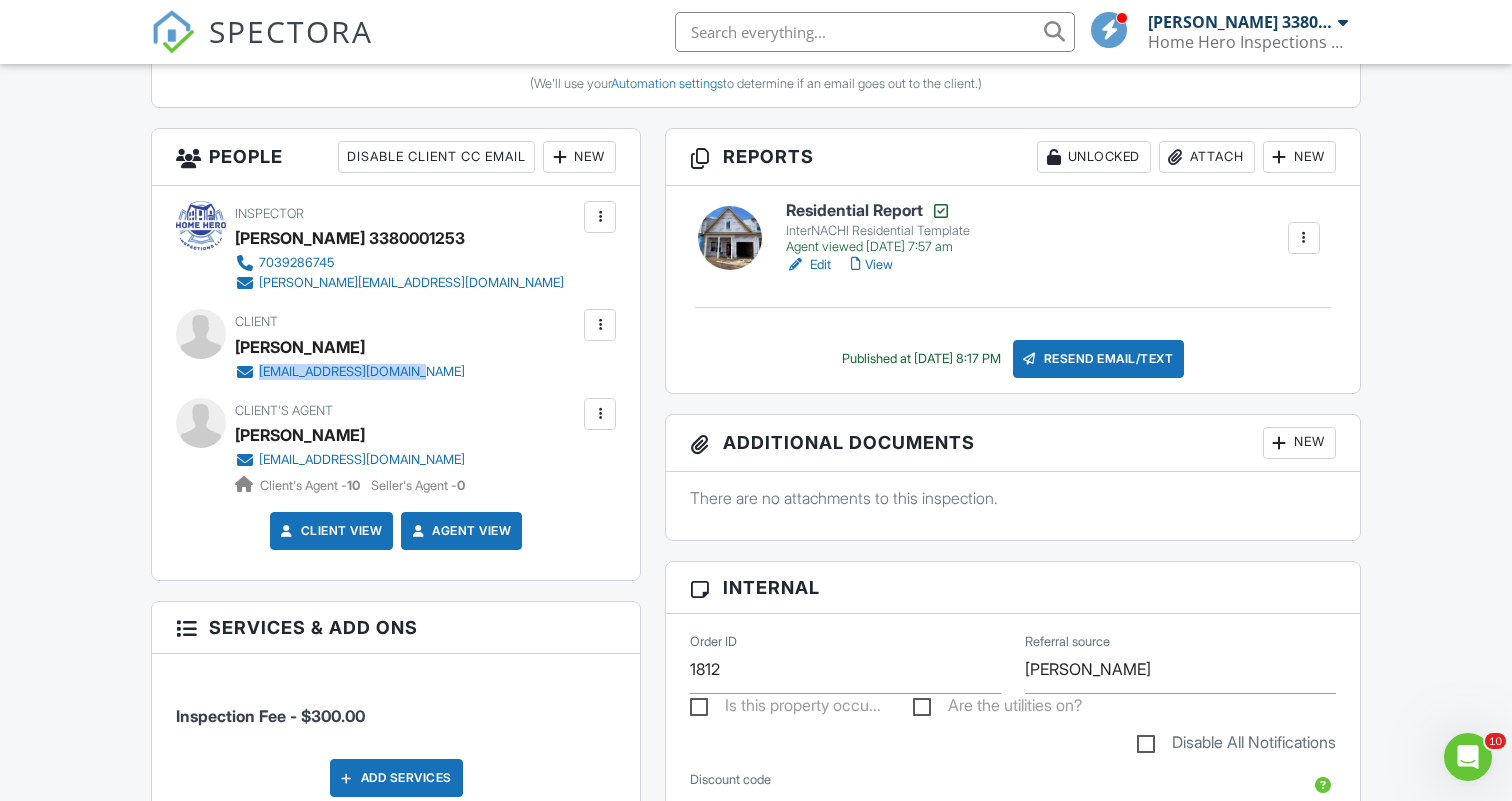 drag, startPoint x: 437, startPoint y: 362, endPoint x: 263, endPoint y: 363, distance: 174.00287 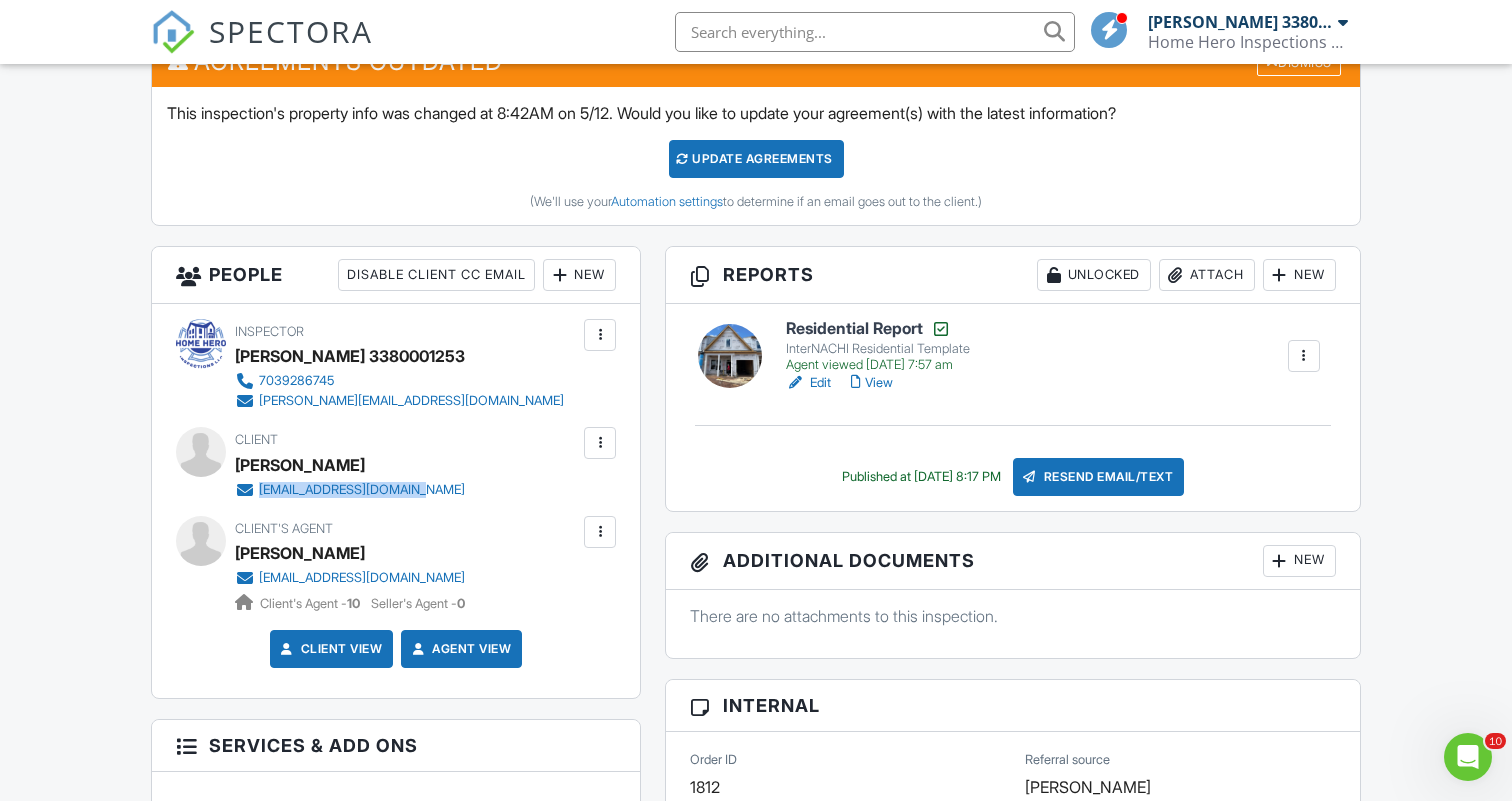 scroll, scrollTop: 466, scrollLeft: 0, axis: vertical 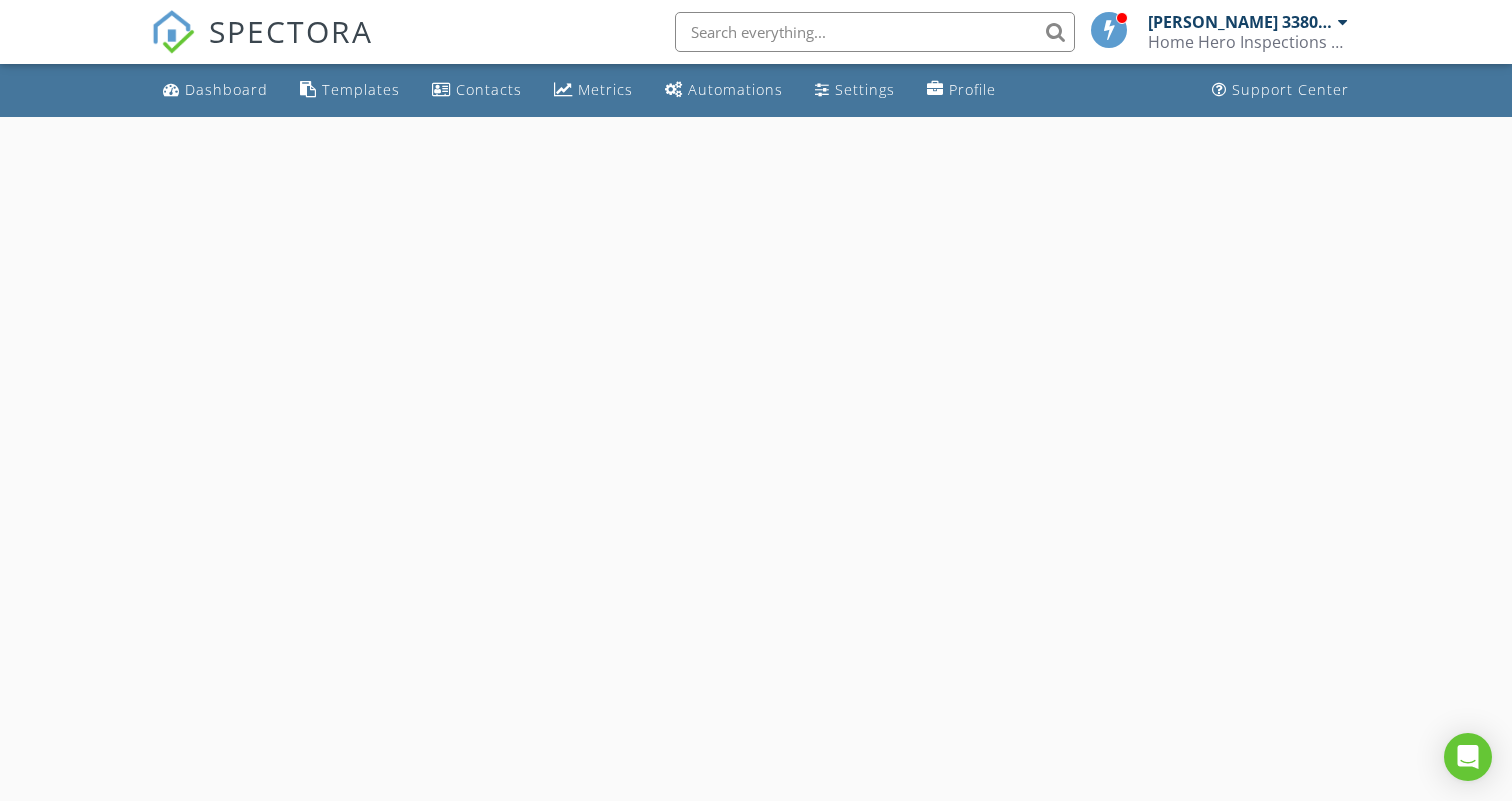 select on "6" 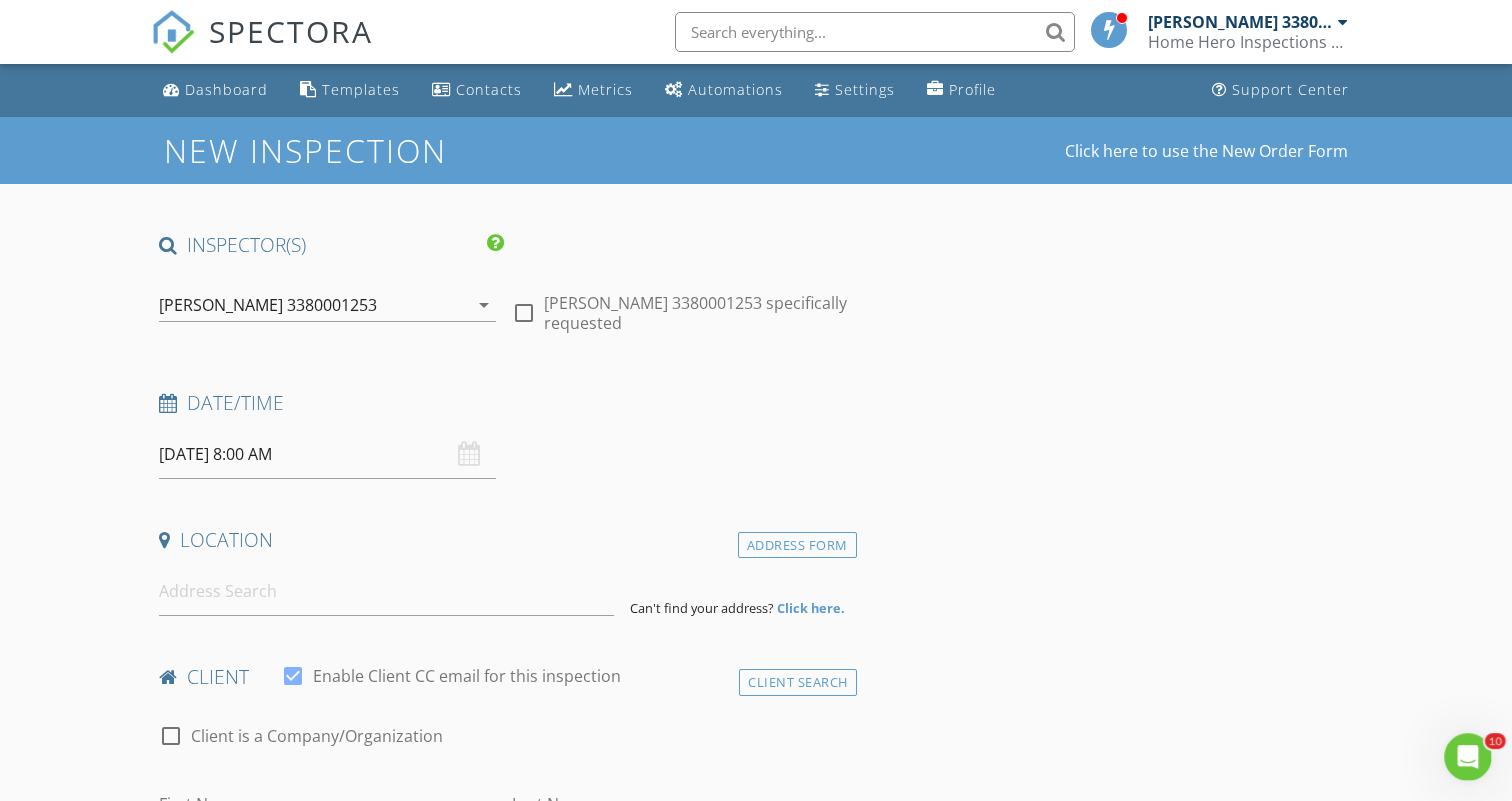 scroll, scrollTop: 0, scrollLeft: 0, axis: both 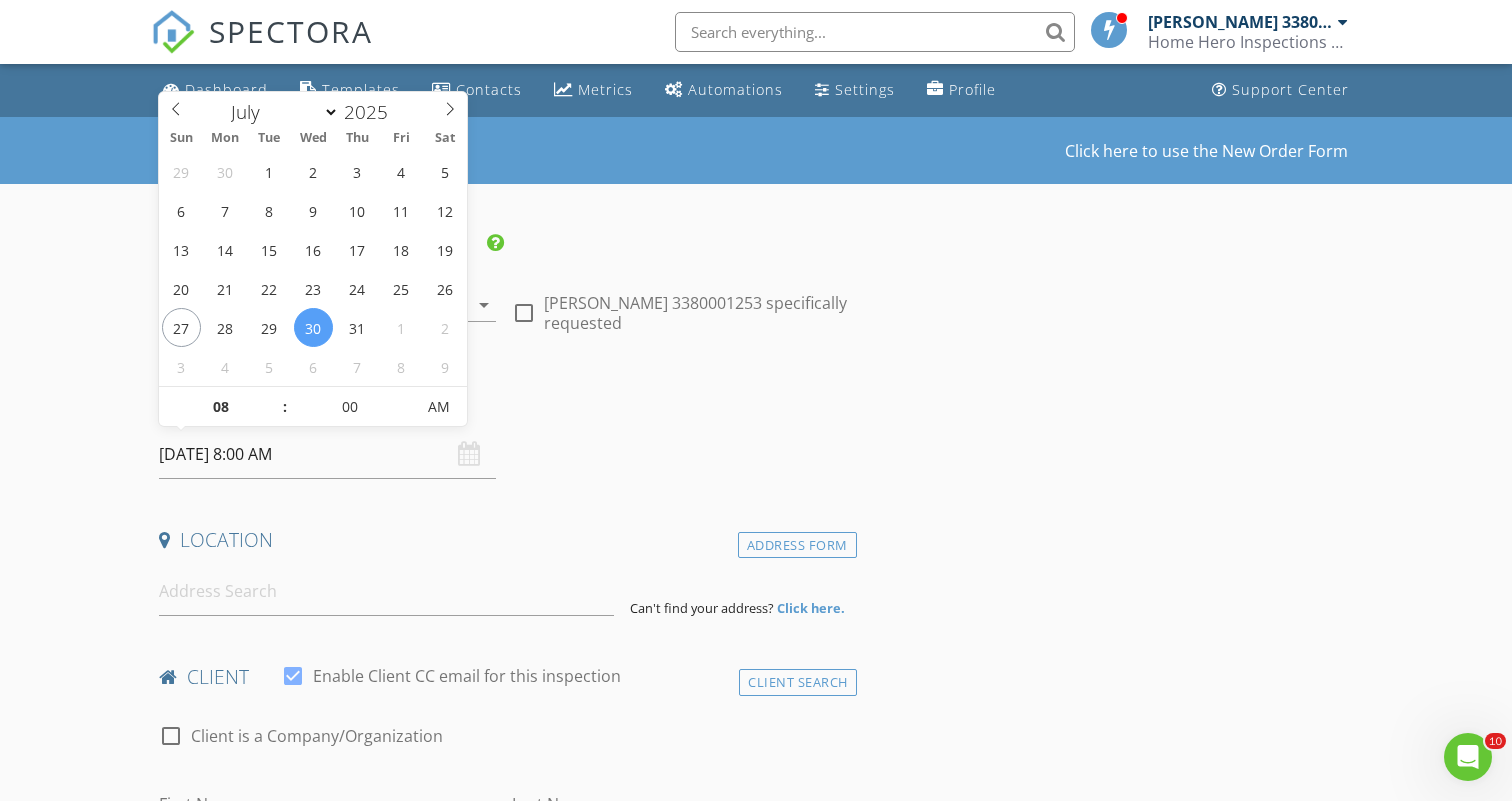 click on "[DATE] 8:00 AM" at bounding box center [327, 454] 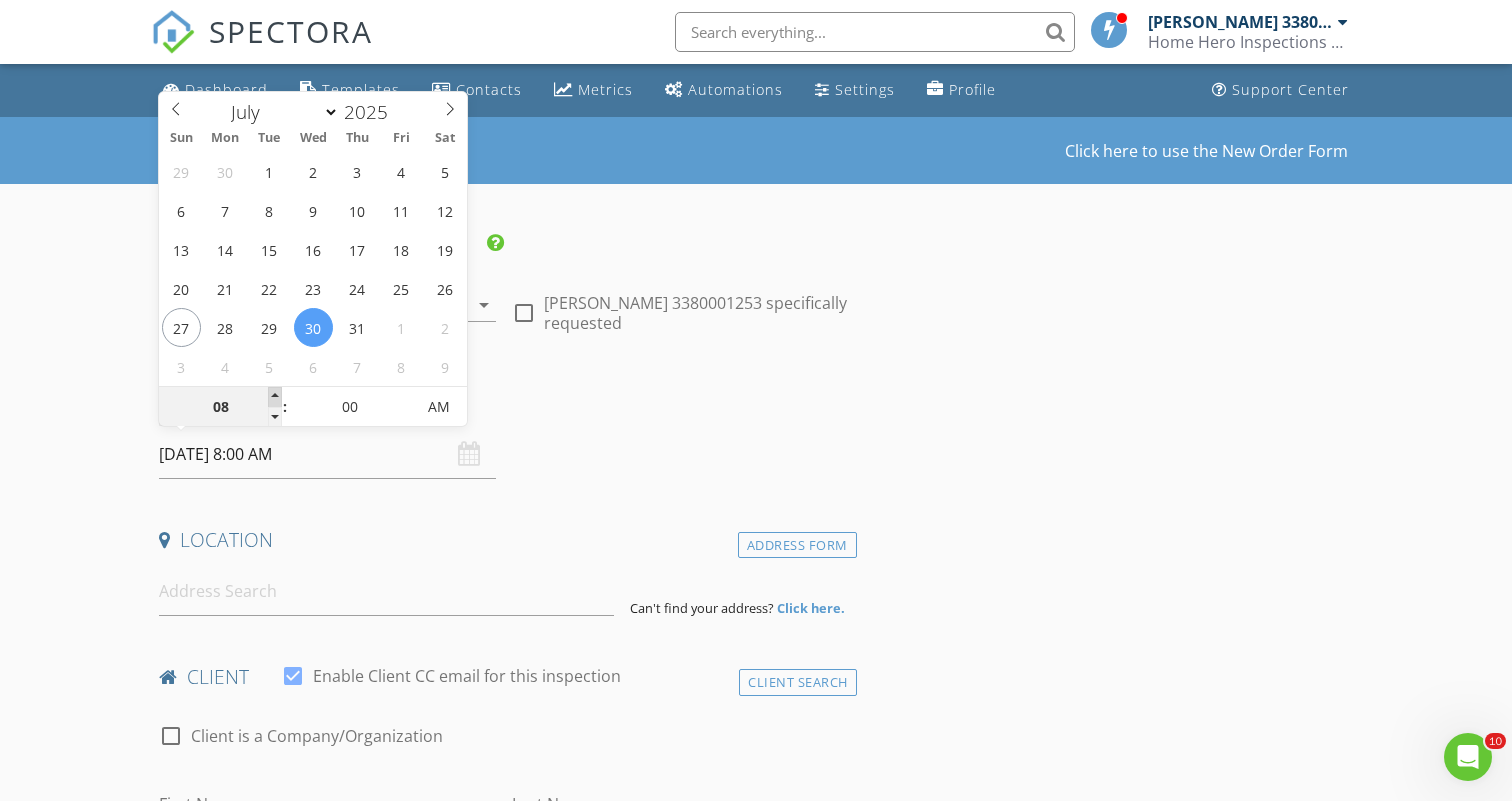 type on "09" 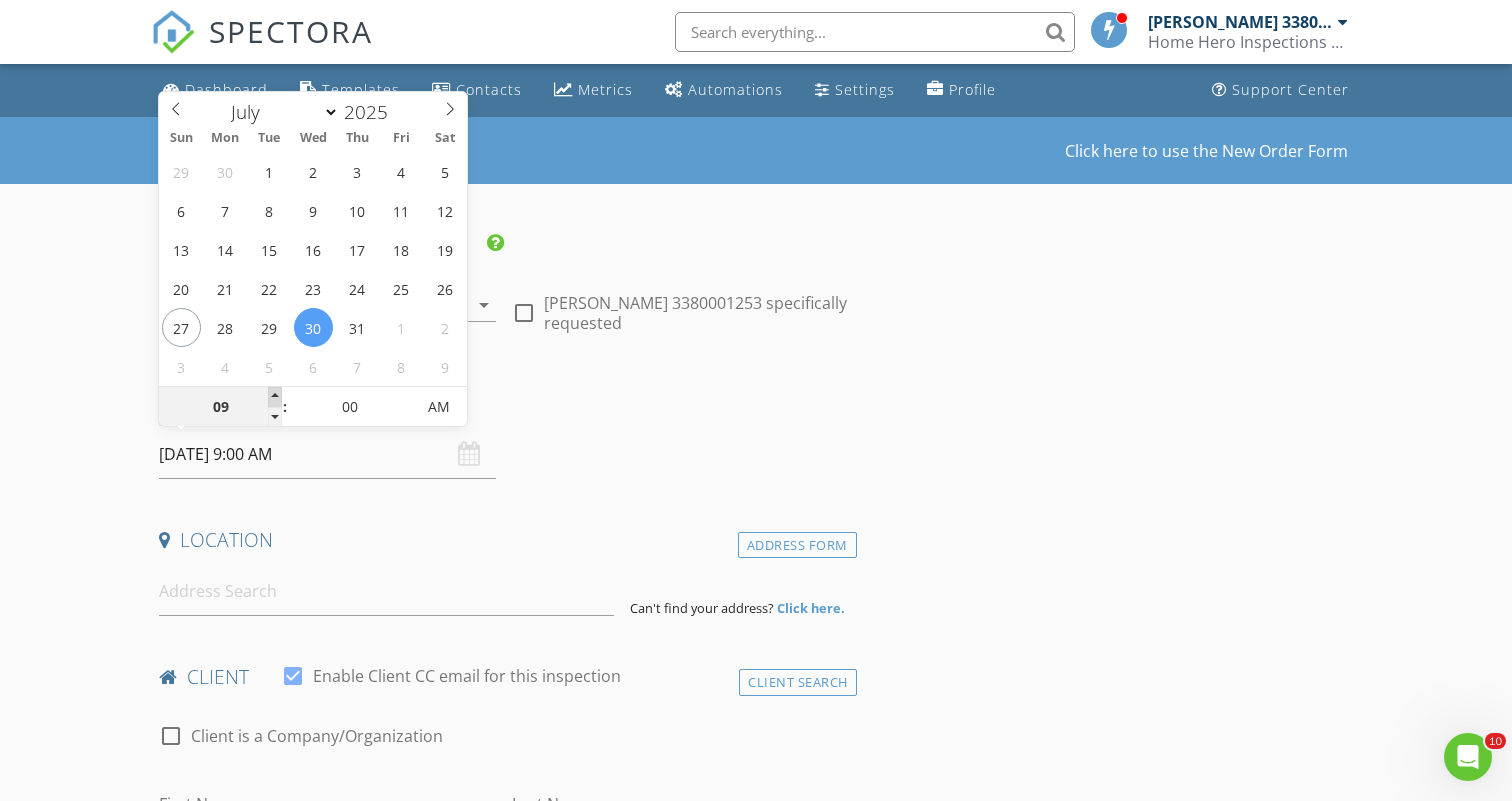 click at bounding box center (275, 397) 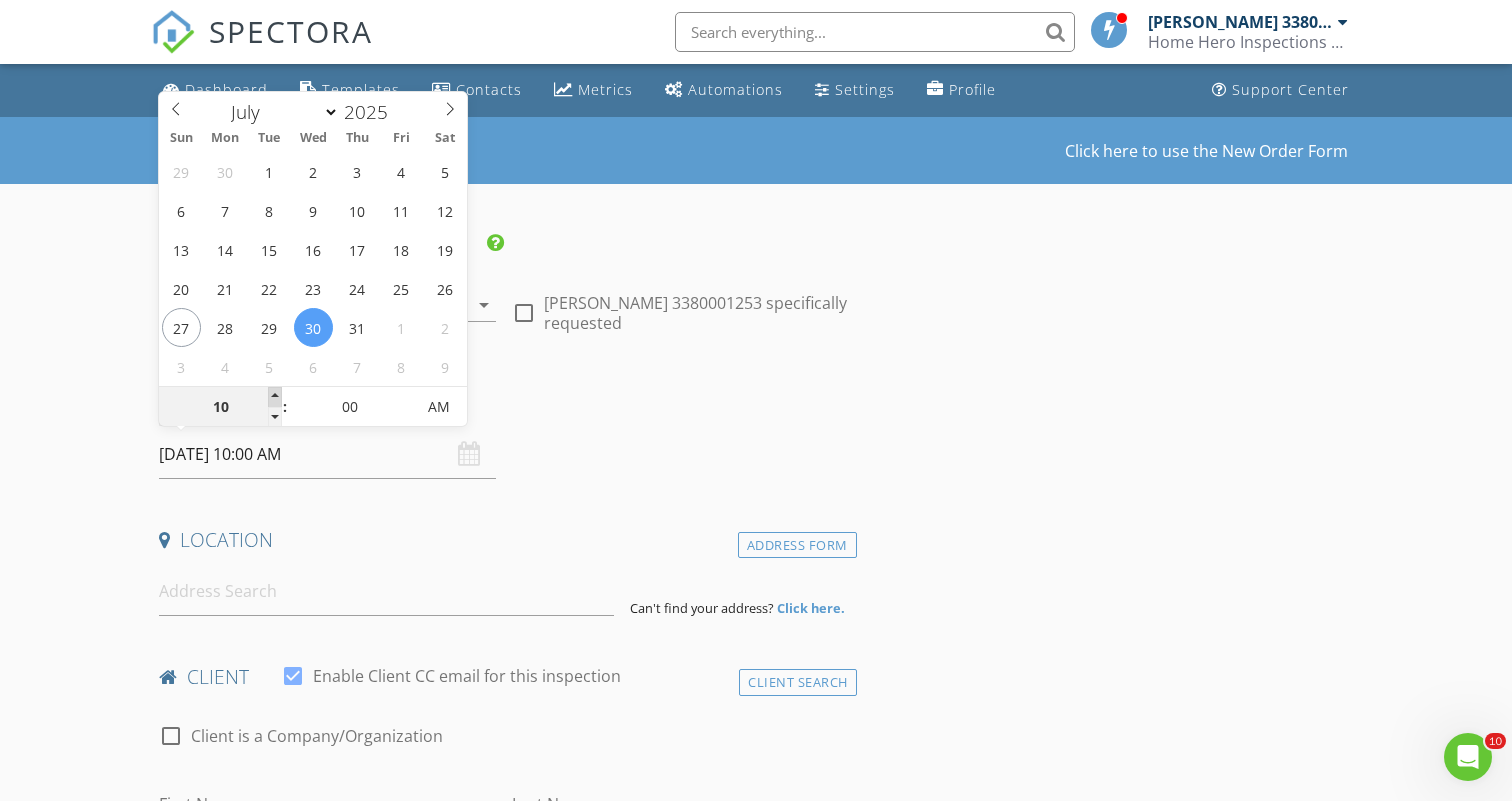click at bounding box center (275, 397) 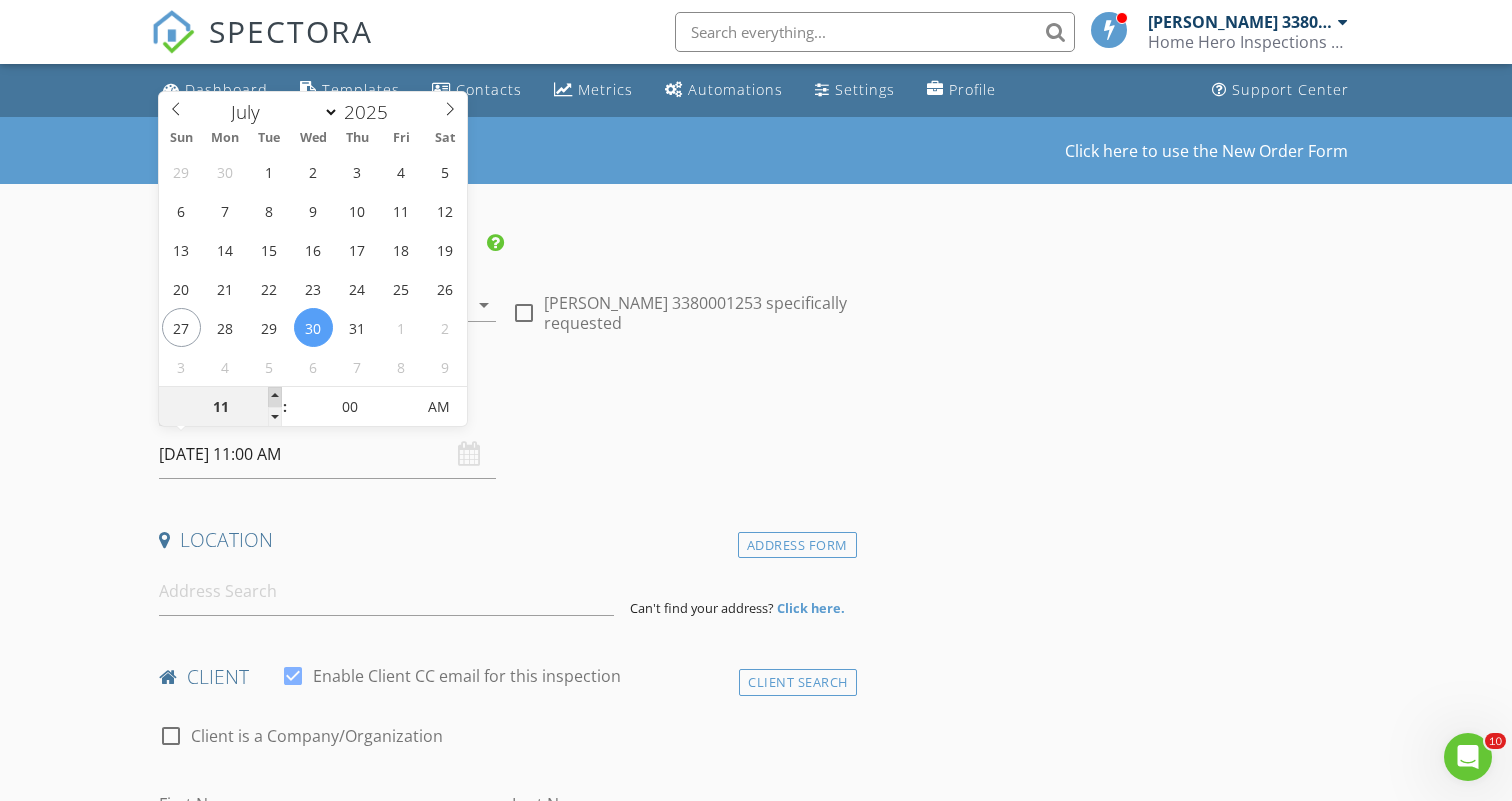 click at bounding box center (275, 397) 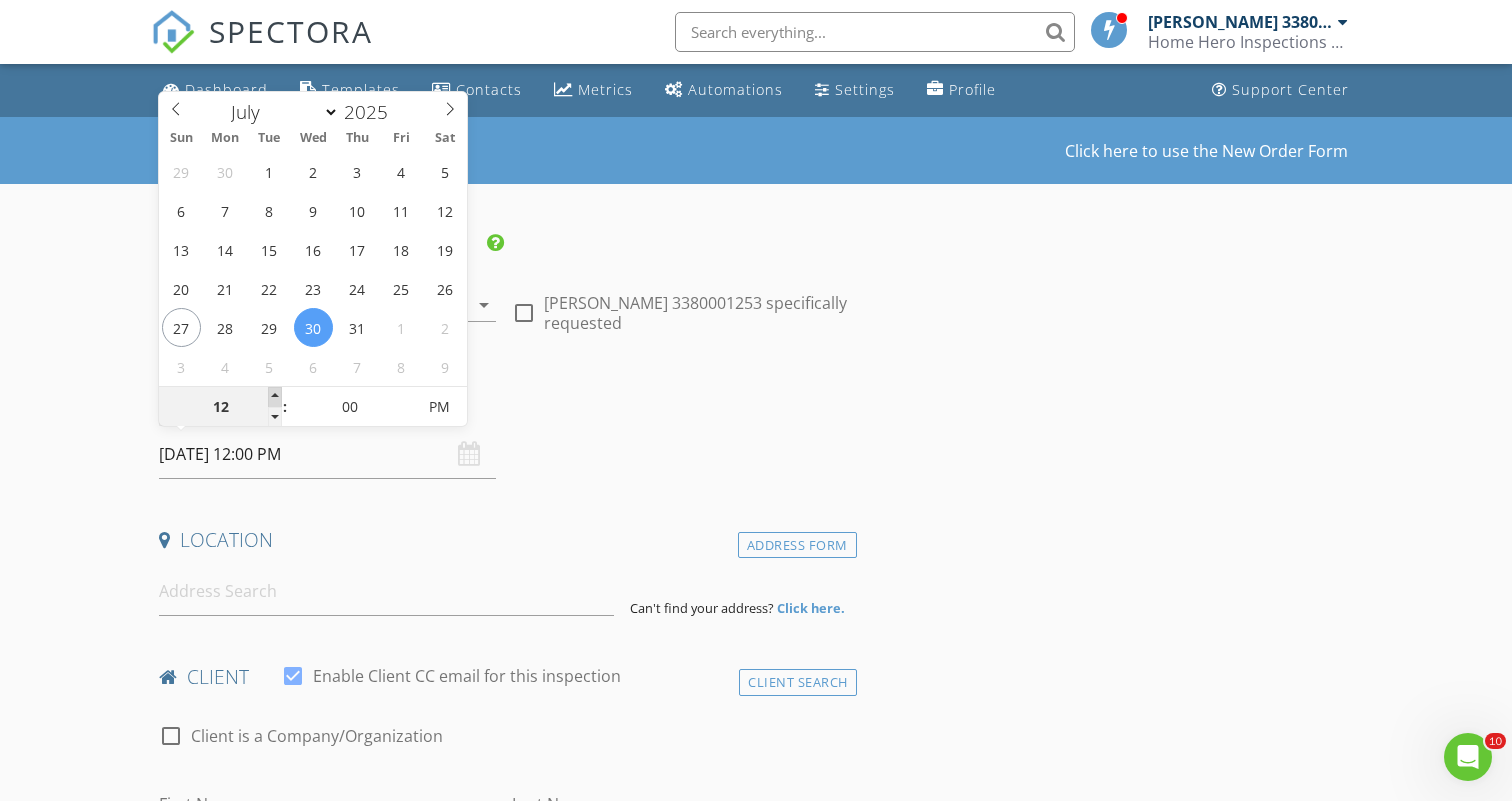 click at bounding box center [275, 397] 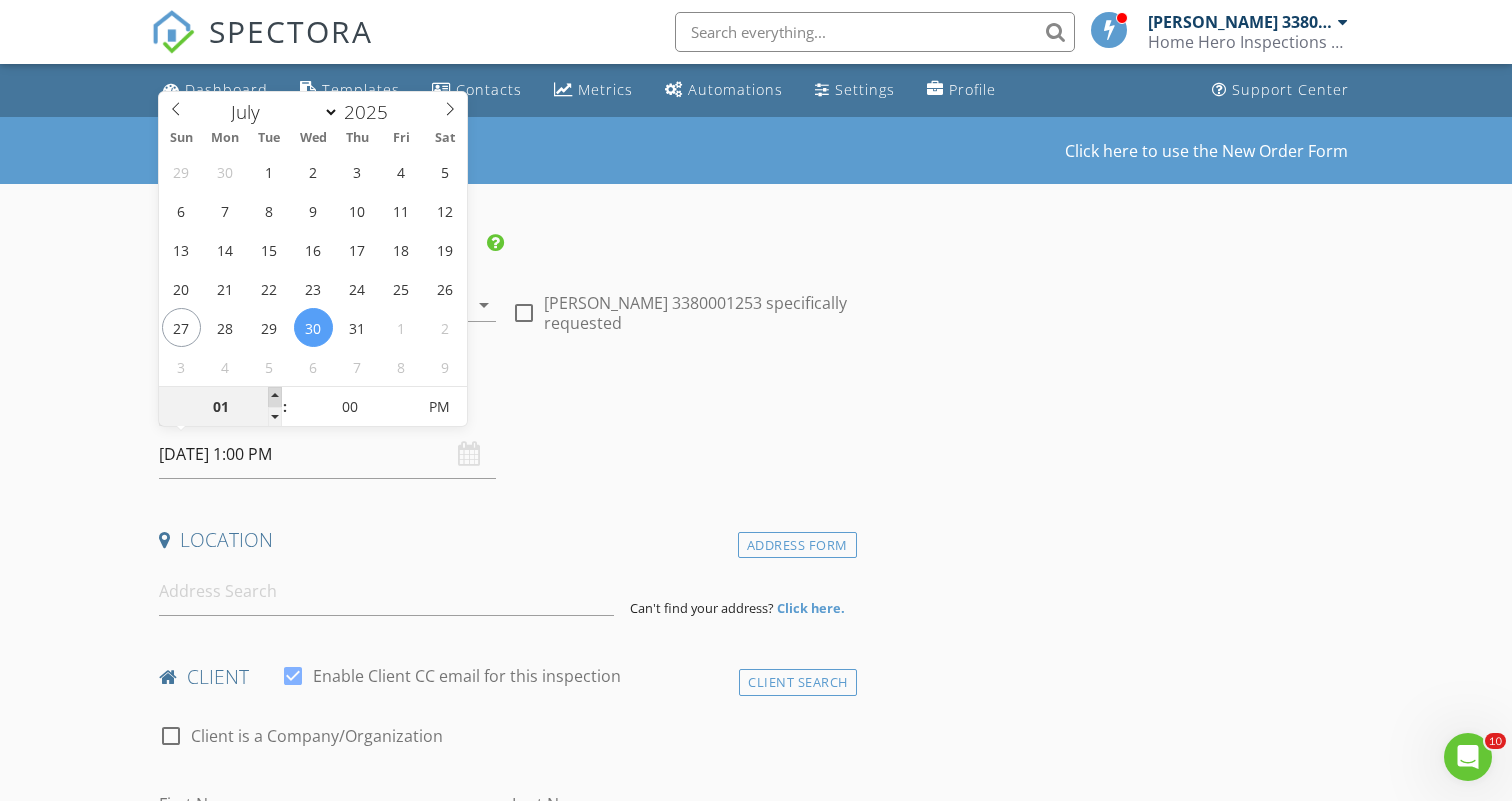 click at bounding box center [275, 397] 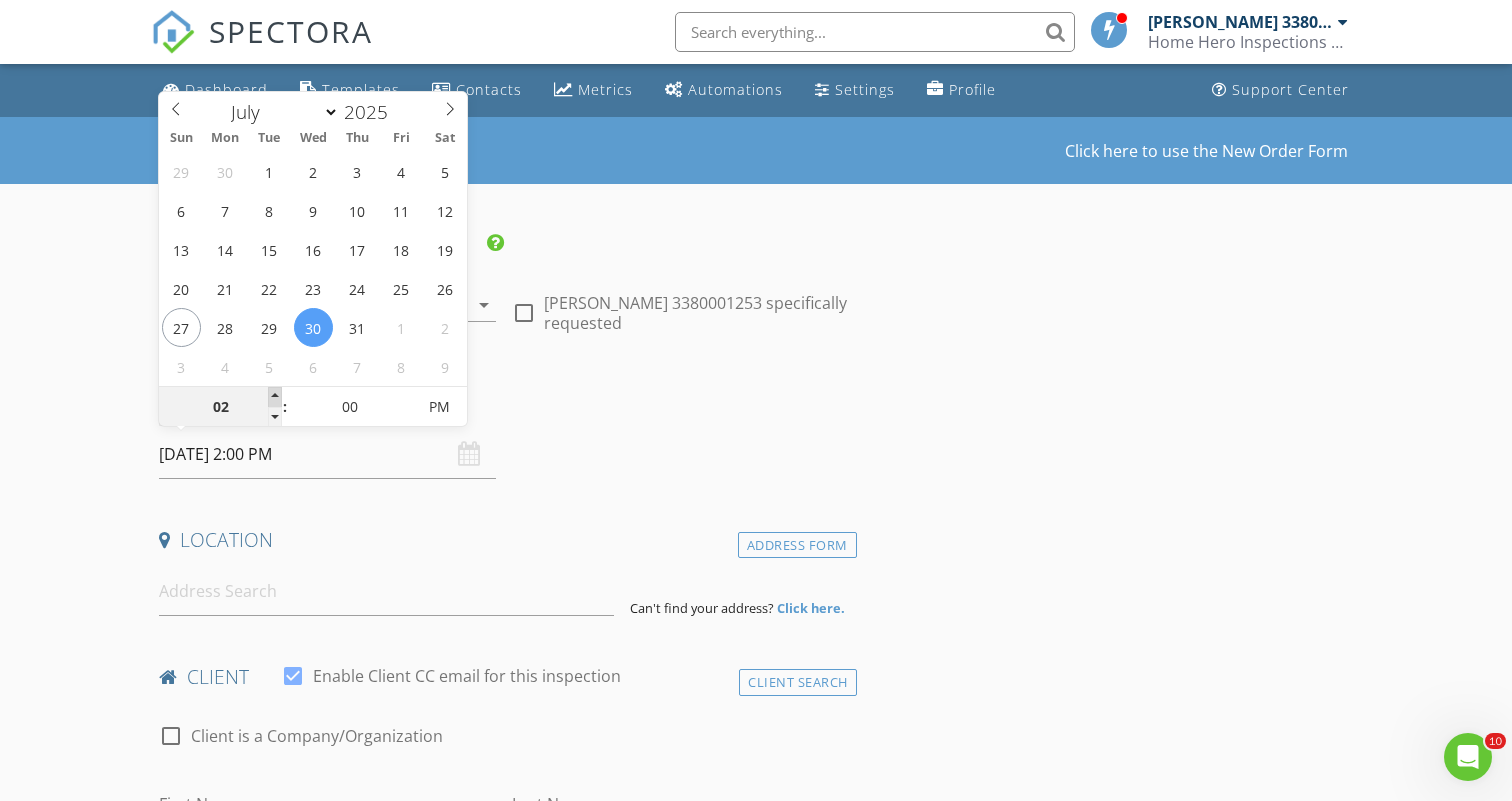 click at bounding box center [275, 397] 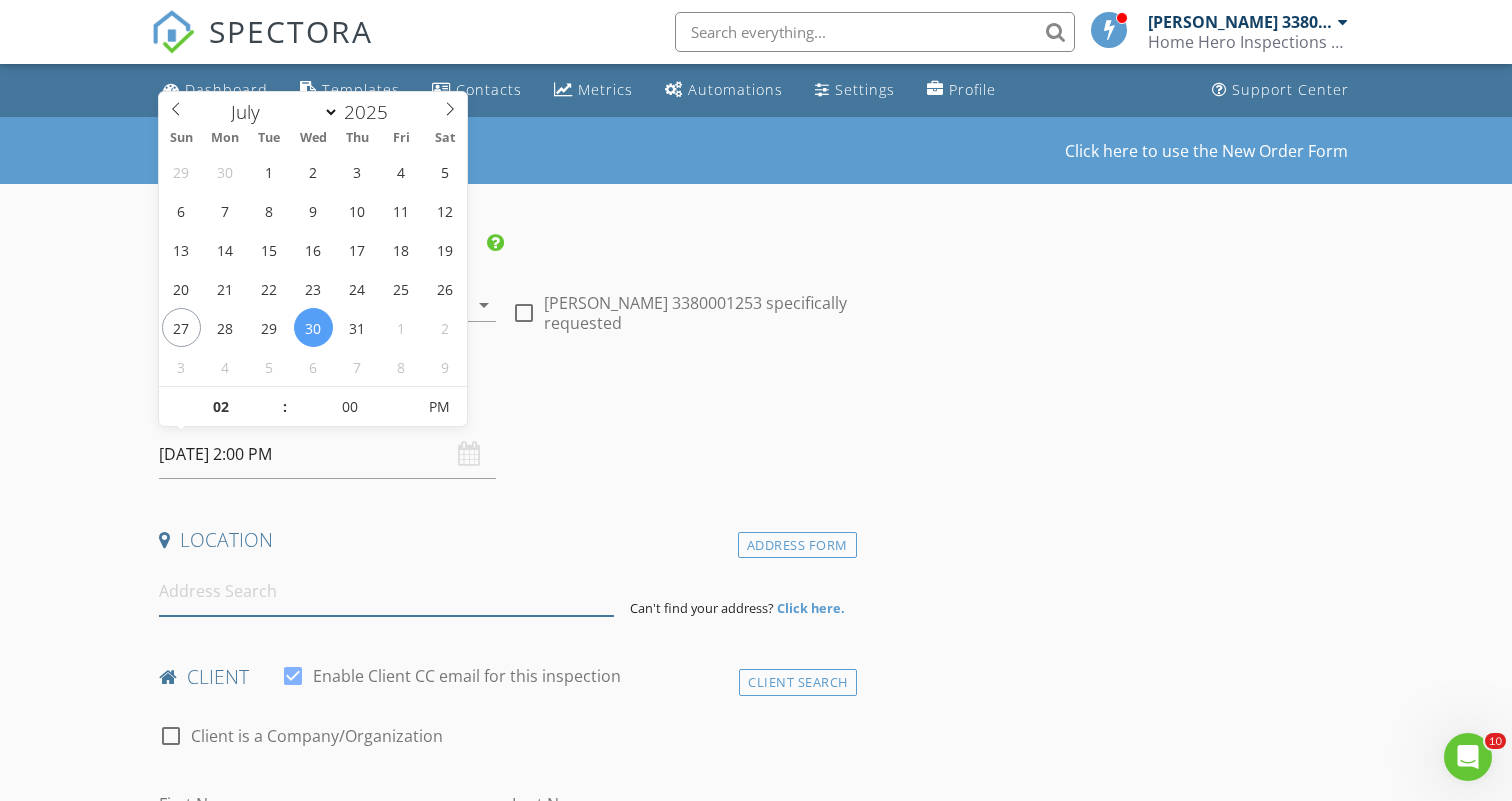 click at bounding box center [386, 591] 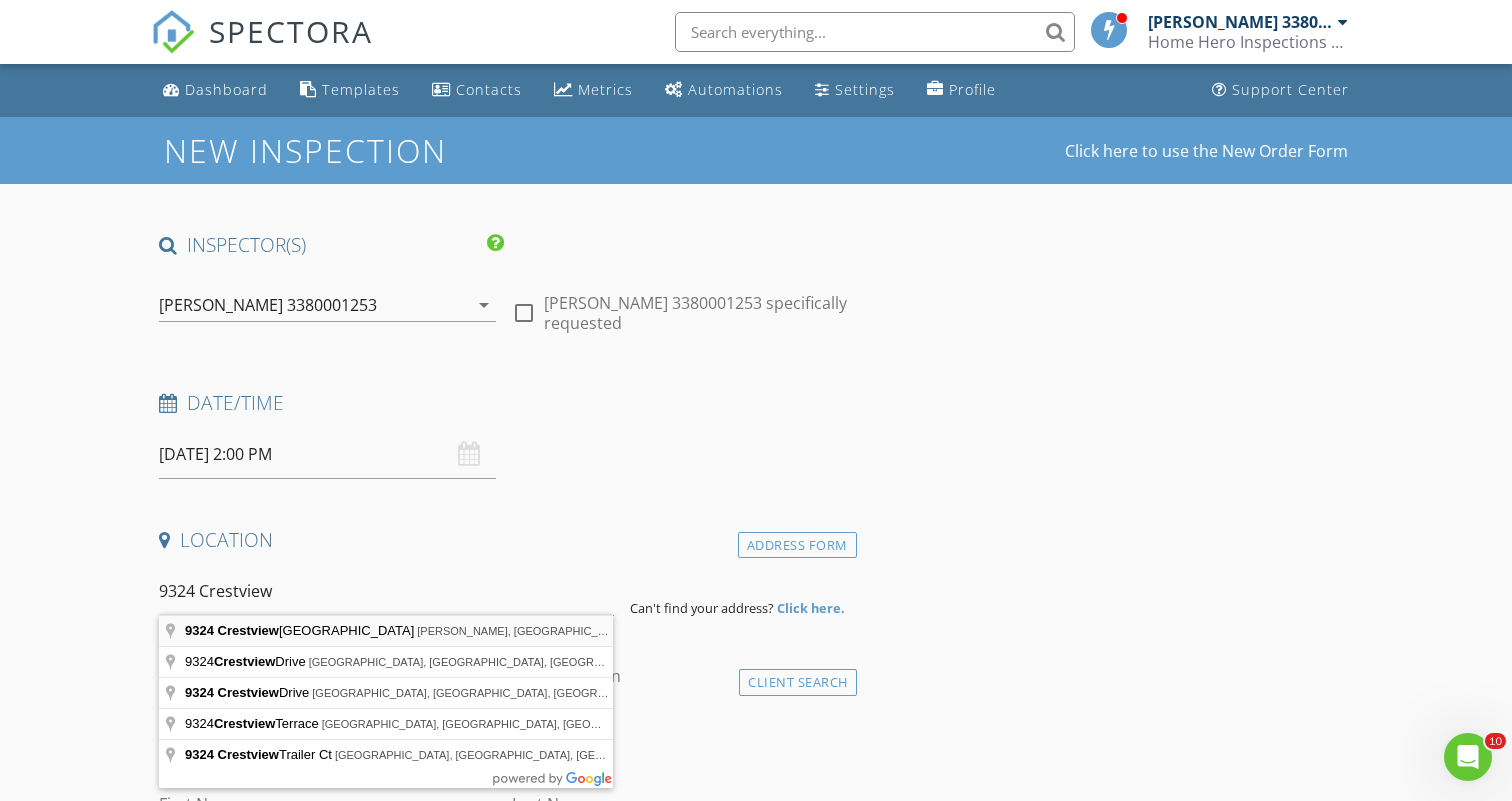 type on "9324 Crestview Ridge Drive, Bristow, VA, USA" 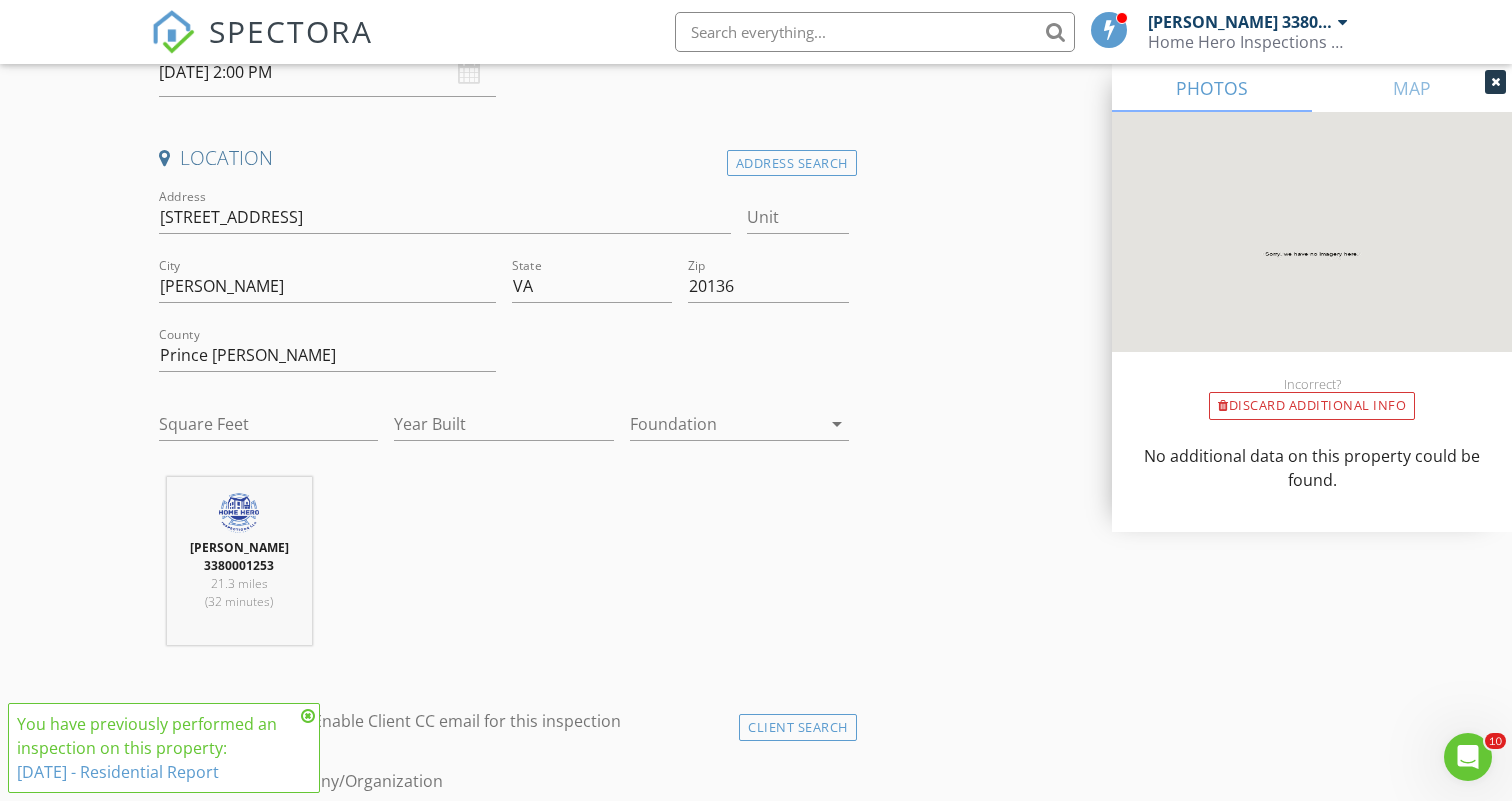 scroll, scrollTop: 388, scrollLeft: 0, axis: vertical 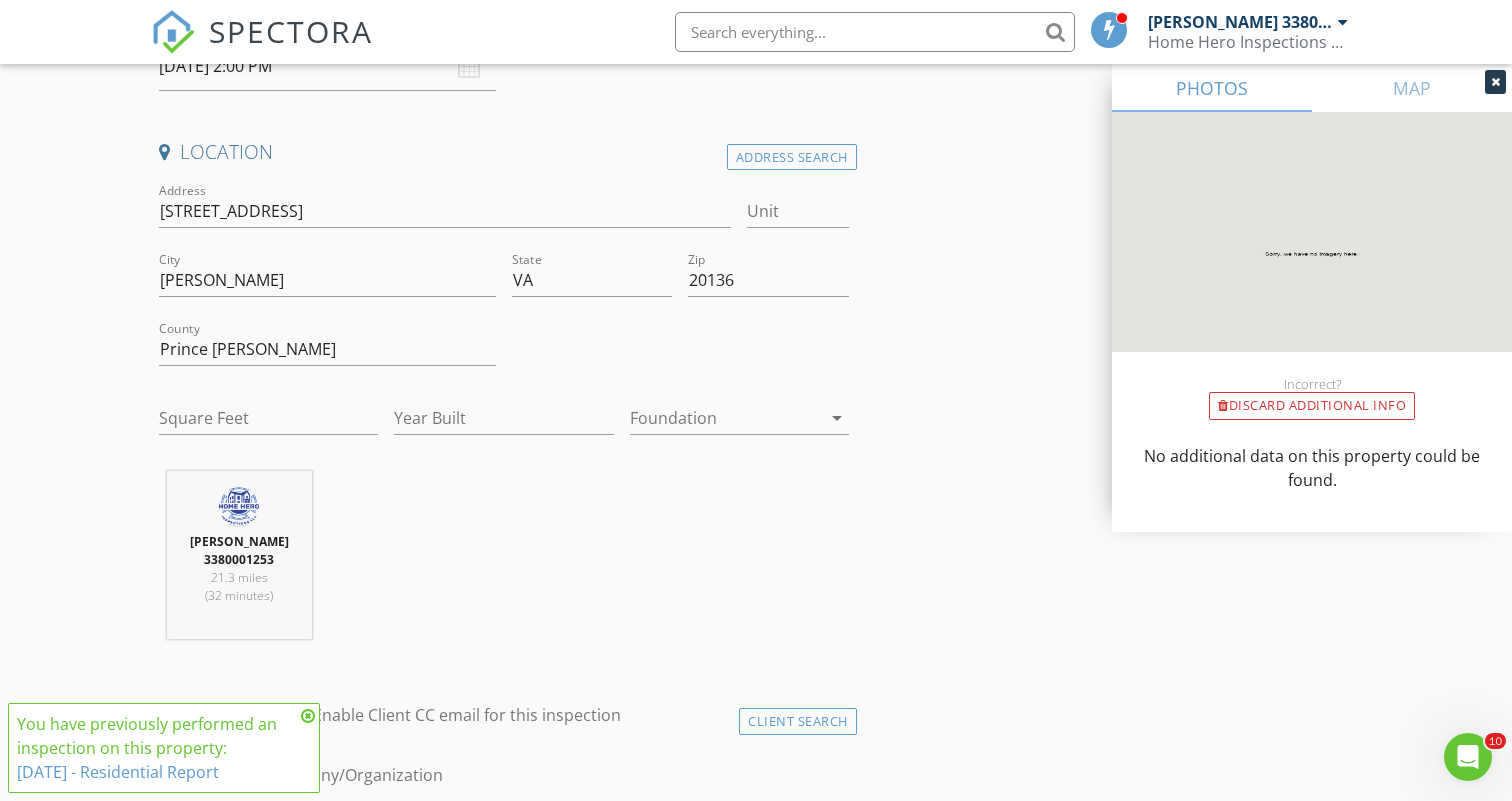 click at bounding box center (308, 716) 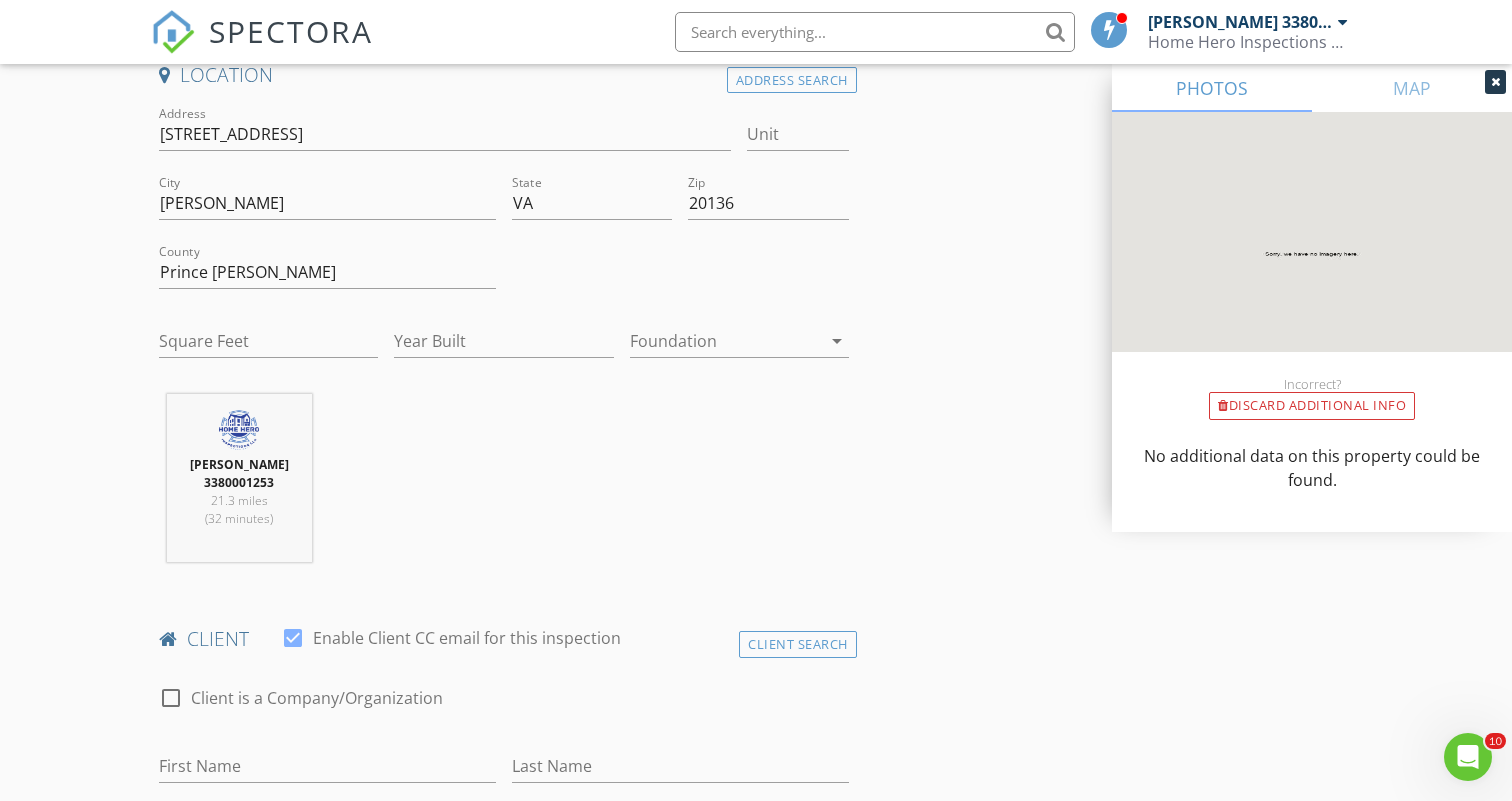 scroll, scrollTop: 440, scrollLeft: 0, axis: vertical 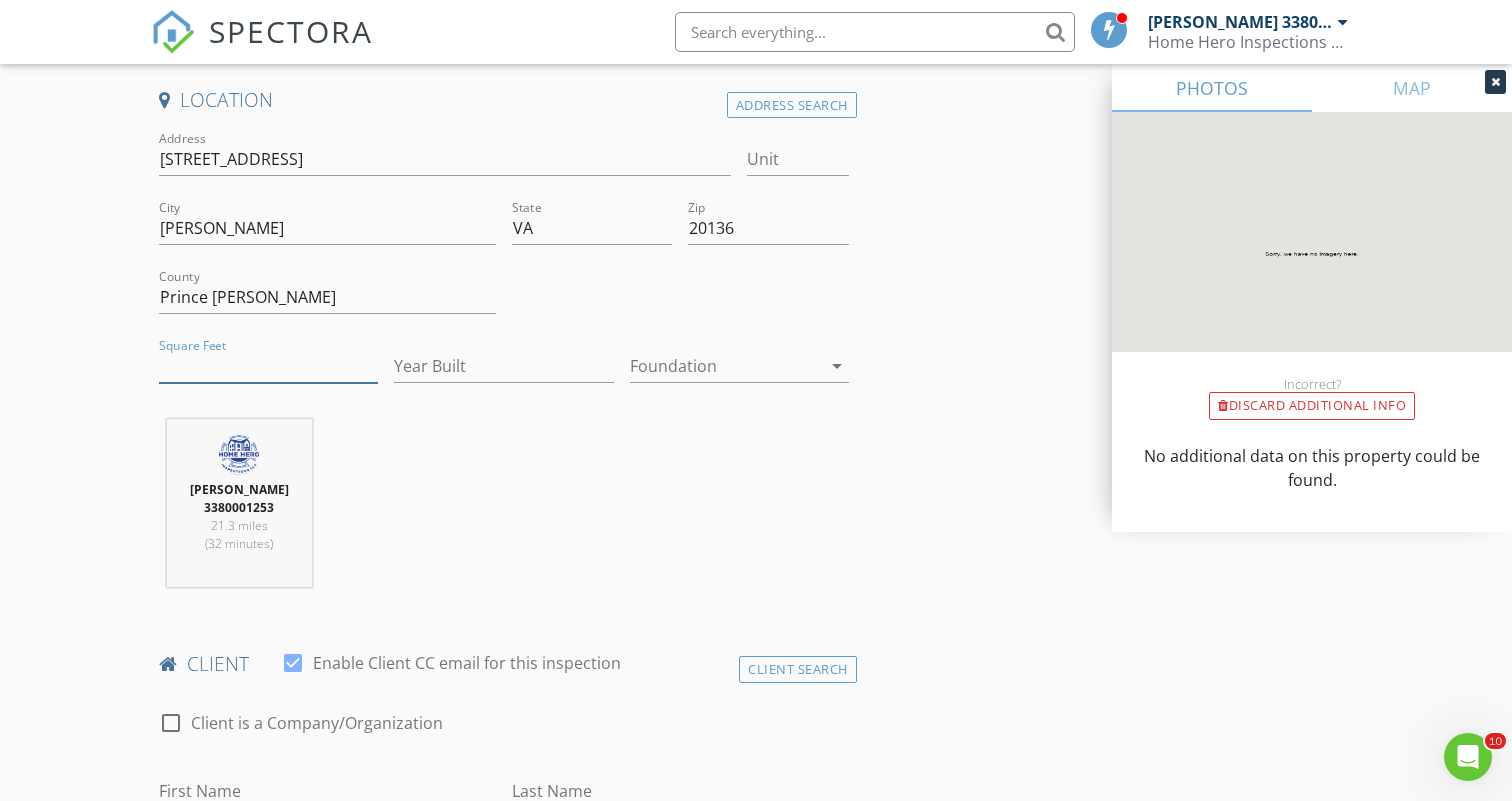 click on "Square Feet" at bounding box center [268, 366] 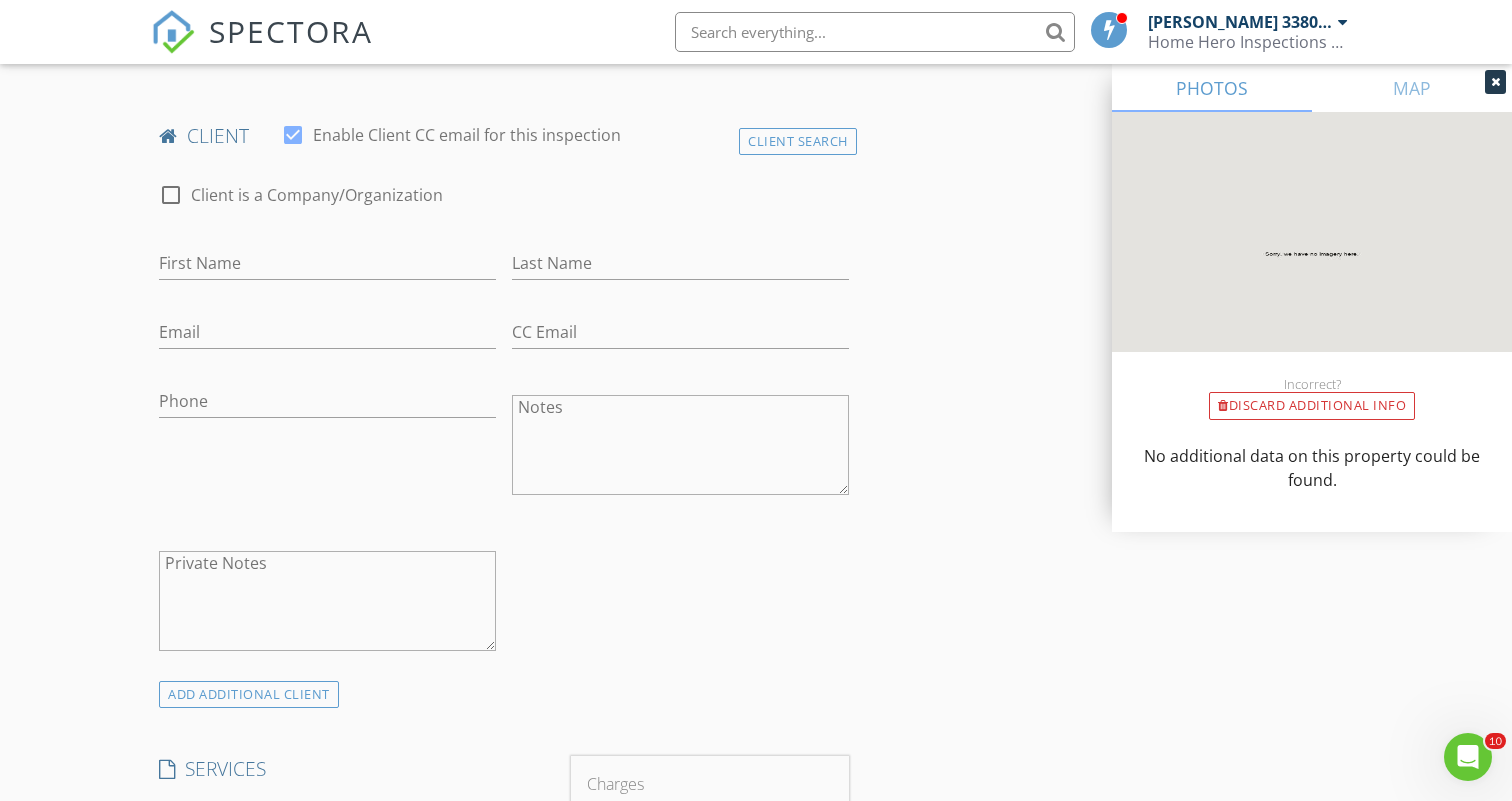 scroll, scrollTop: 961, scrollLeft: 0, axis: vertical 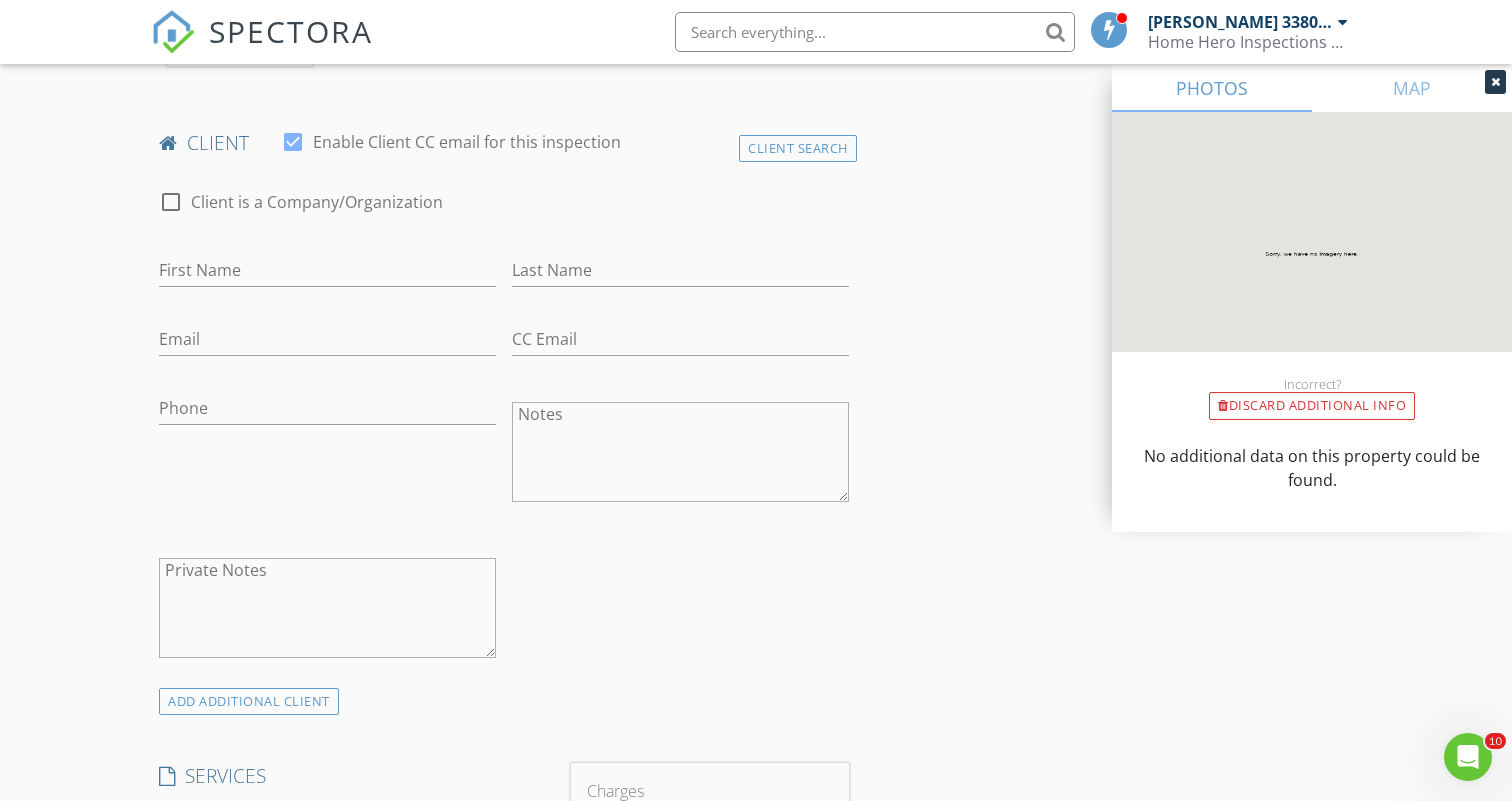 type on "1313" 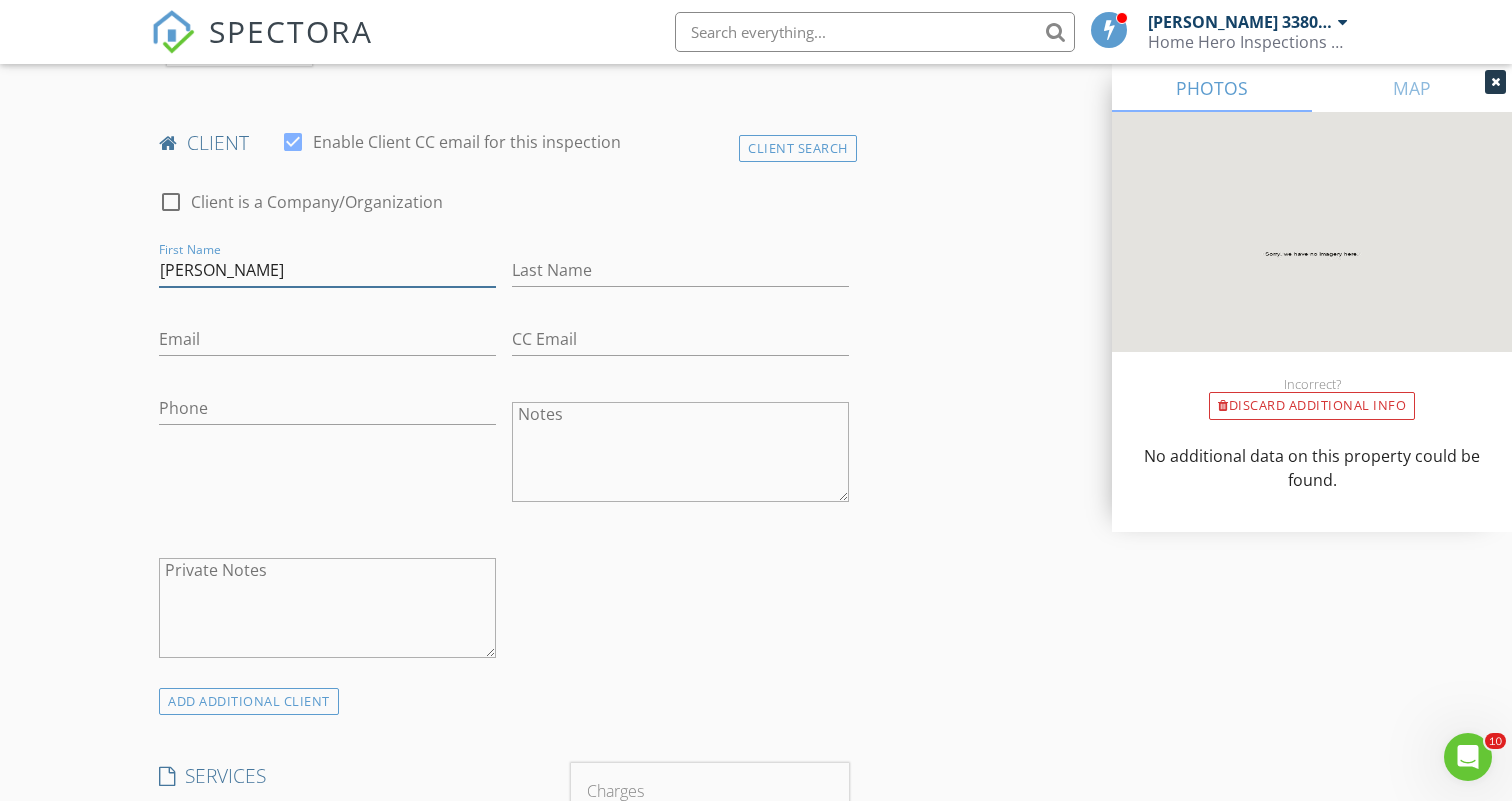 type on "[PERSON_NAME]" 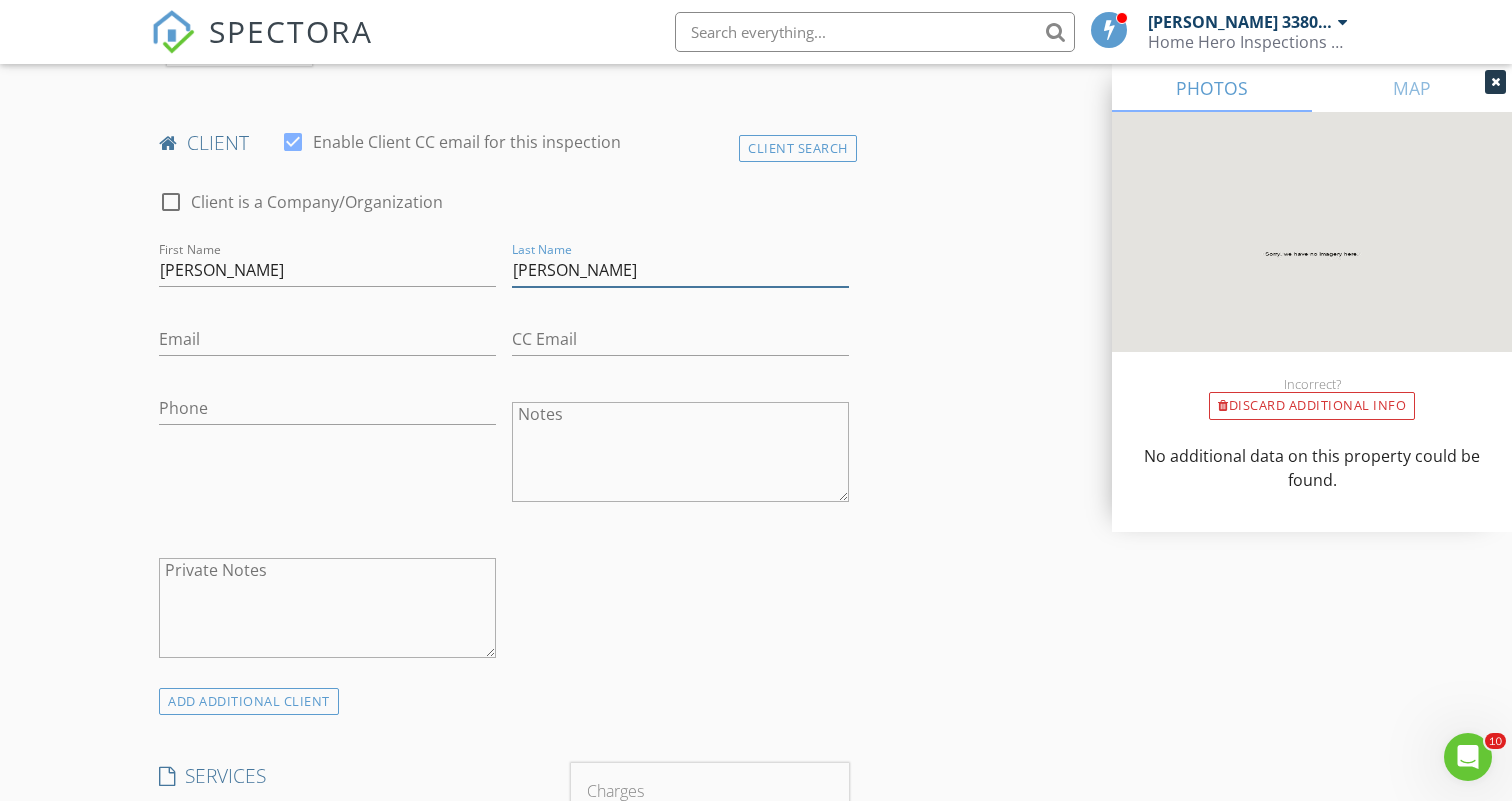 type on "[PERSON_NAME]" 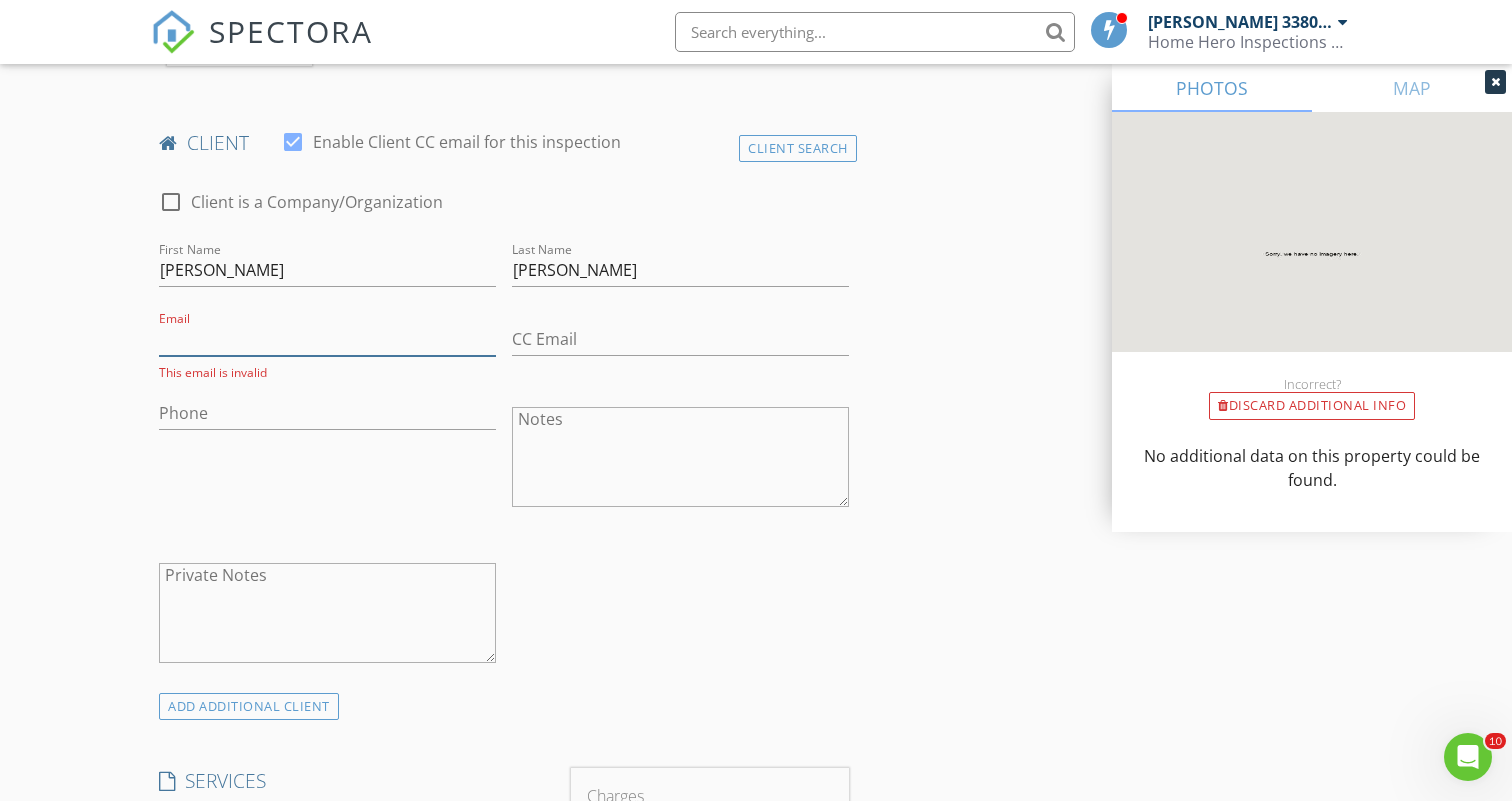paste on "[EMAIL_ADDRESS][DOMAIN_NAME]" 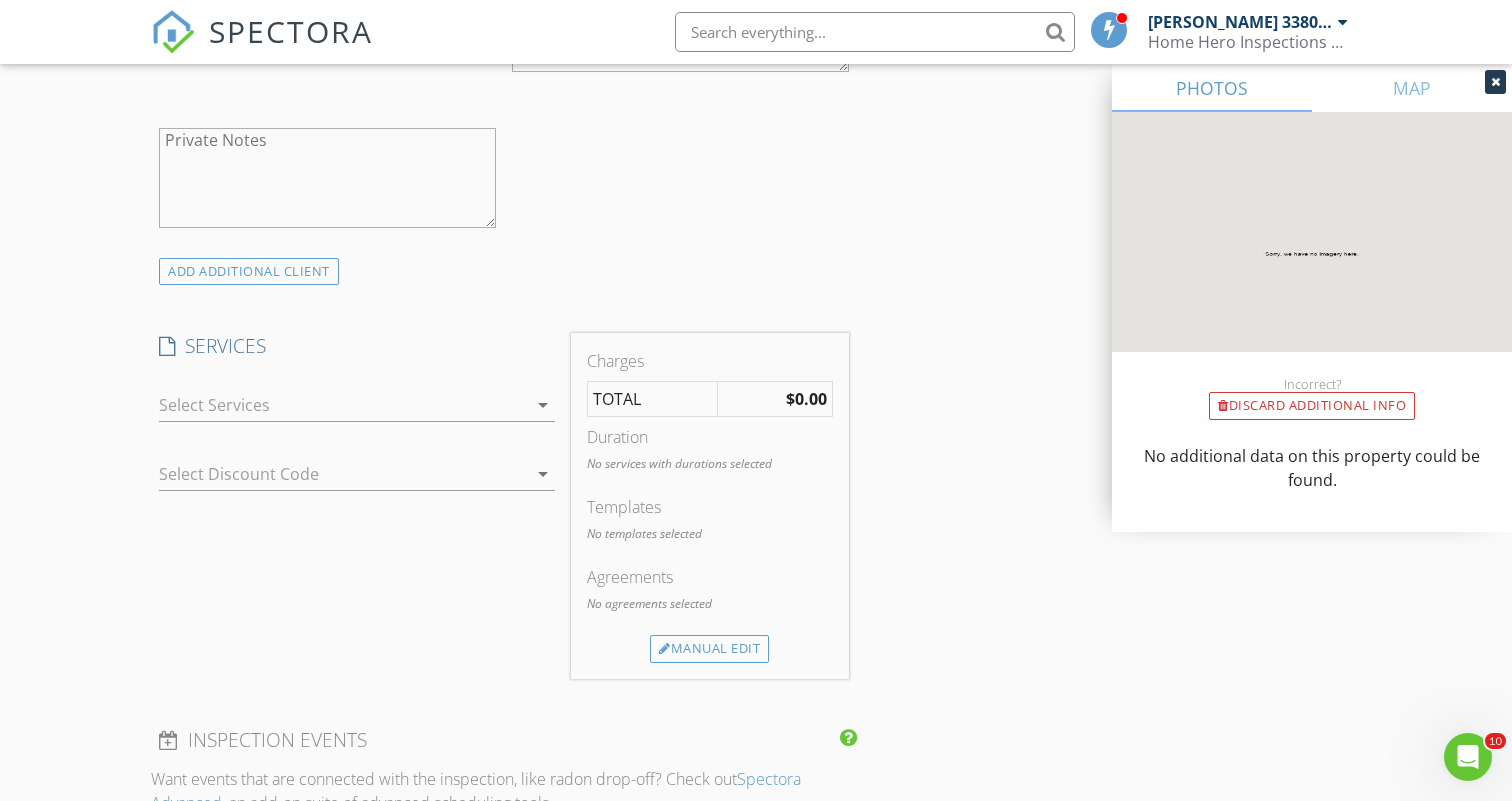 scroll, scrollTop: 1419, scrollLeft: 0, axis: vertical 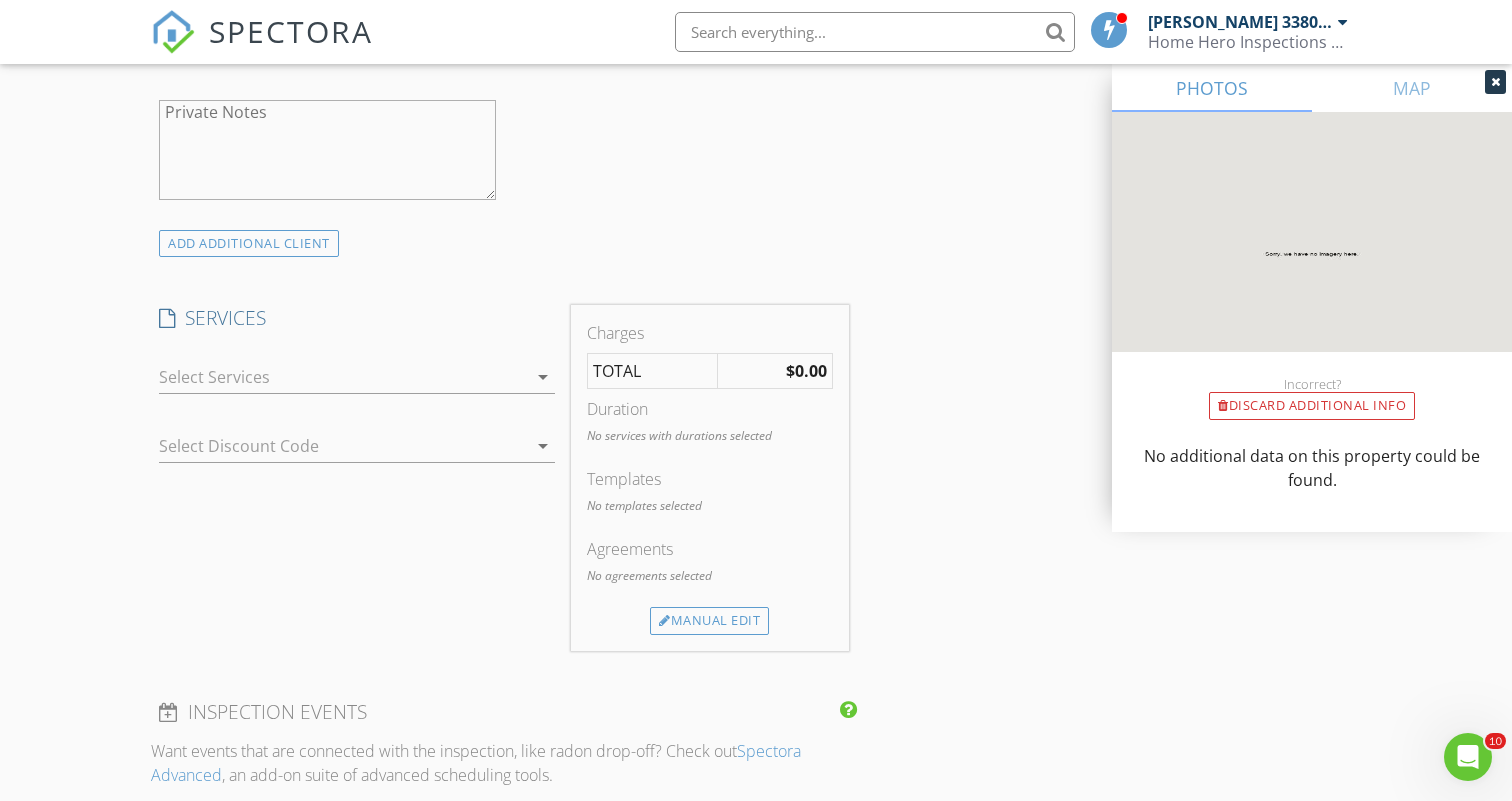 type on "[EMAIL_ADDRESS][DOMAIN_NAME]" 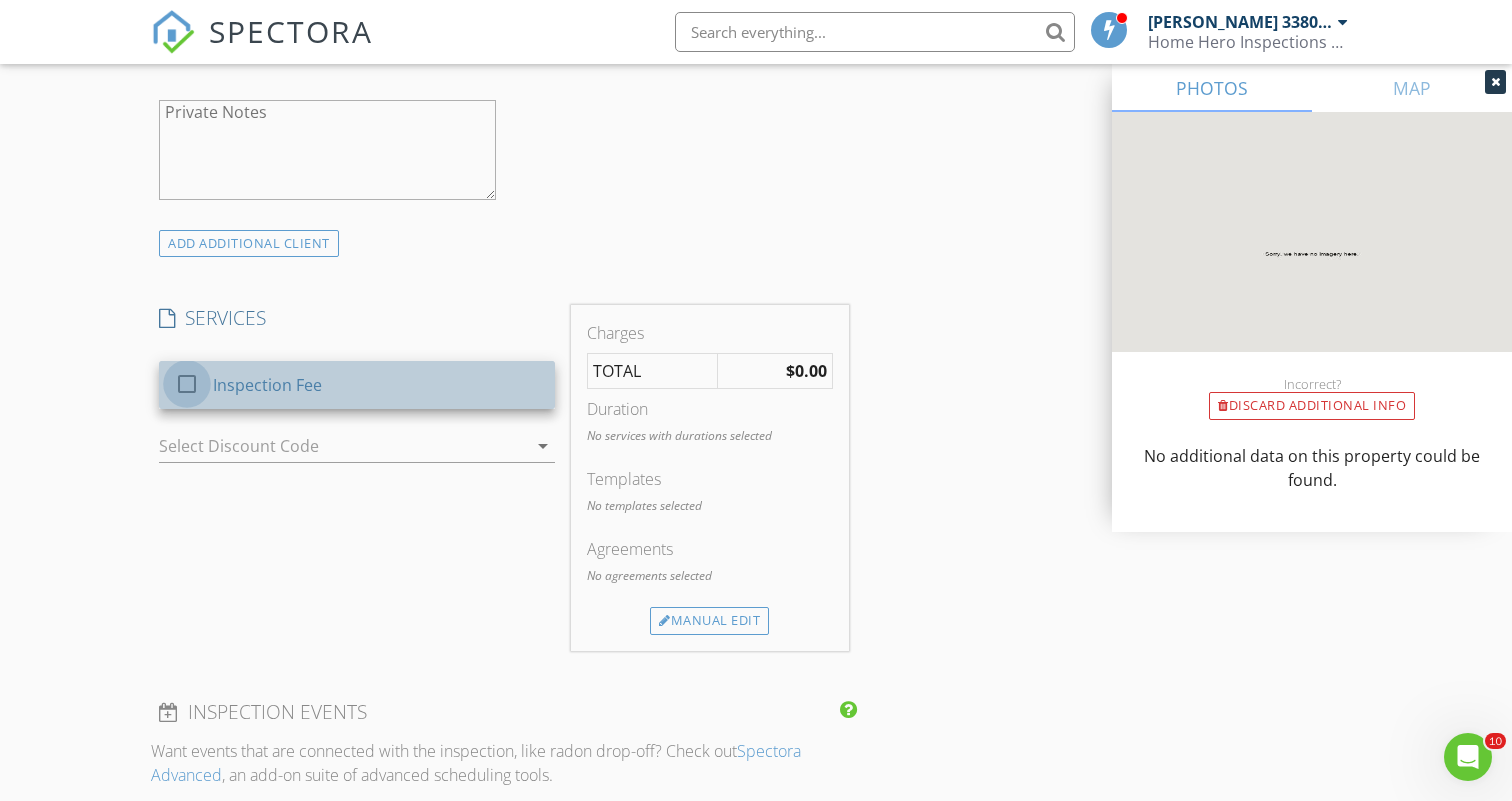 click at bounding box center (187, 384) 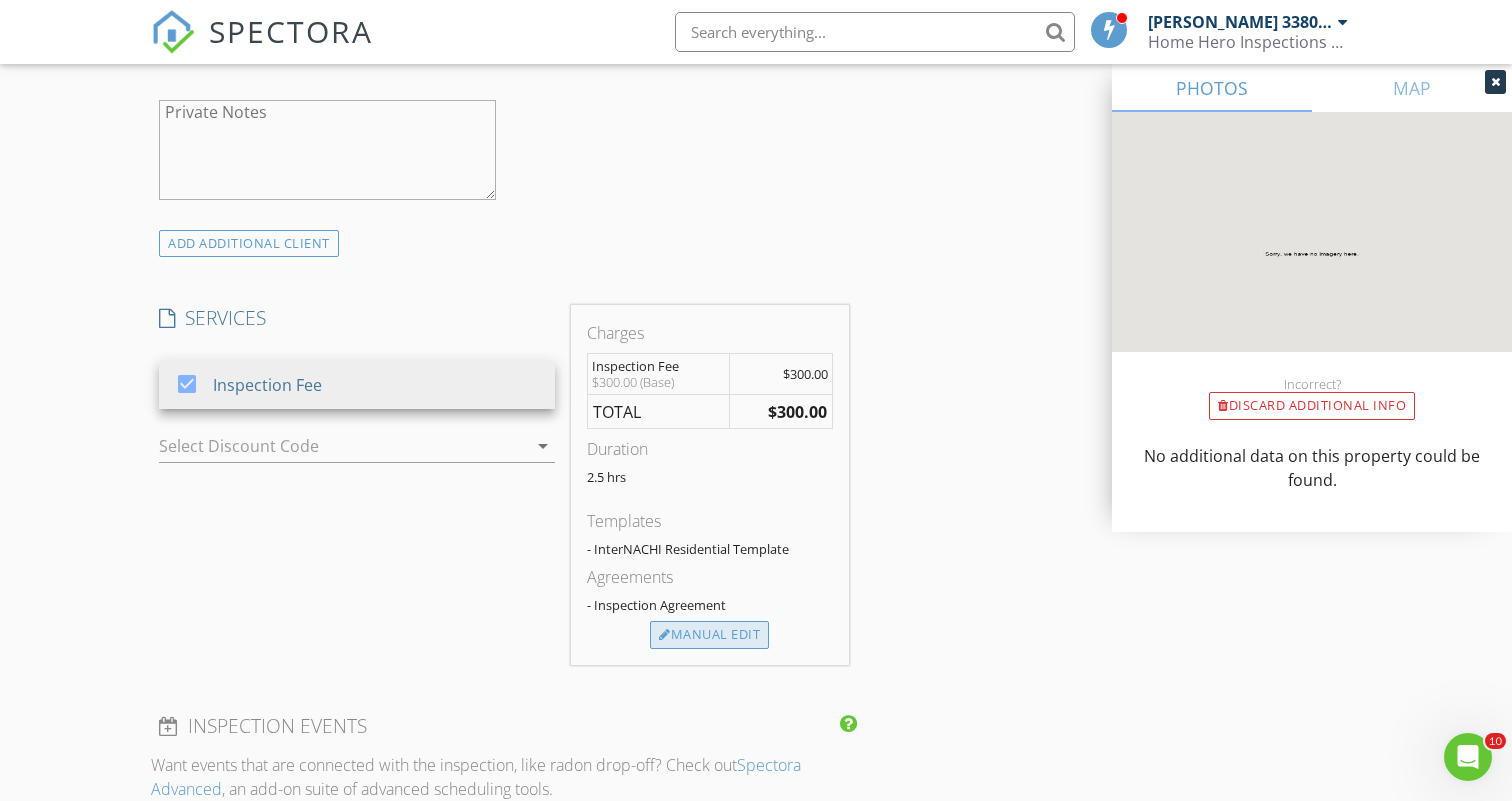 click on "Manual Edit" at bounding box center [709, 635] 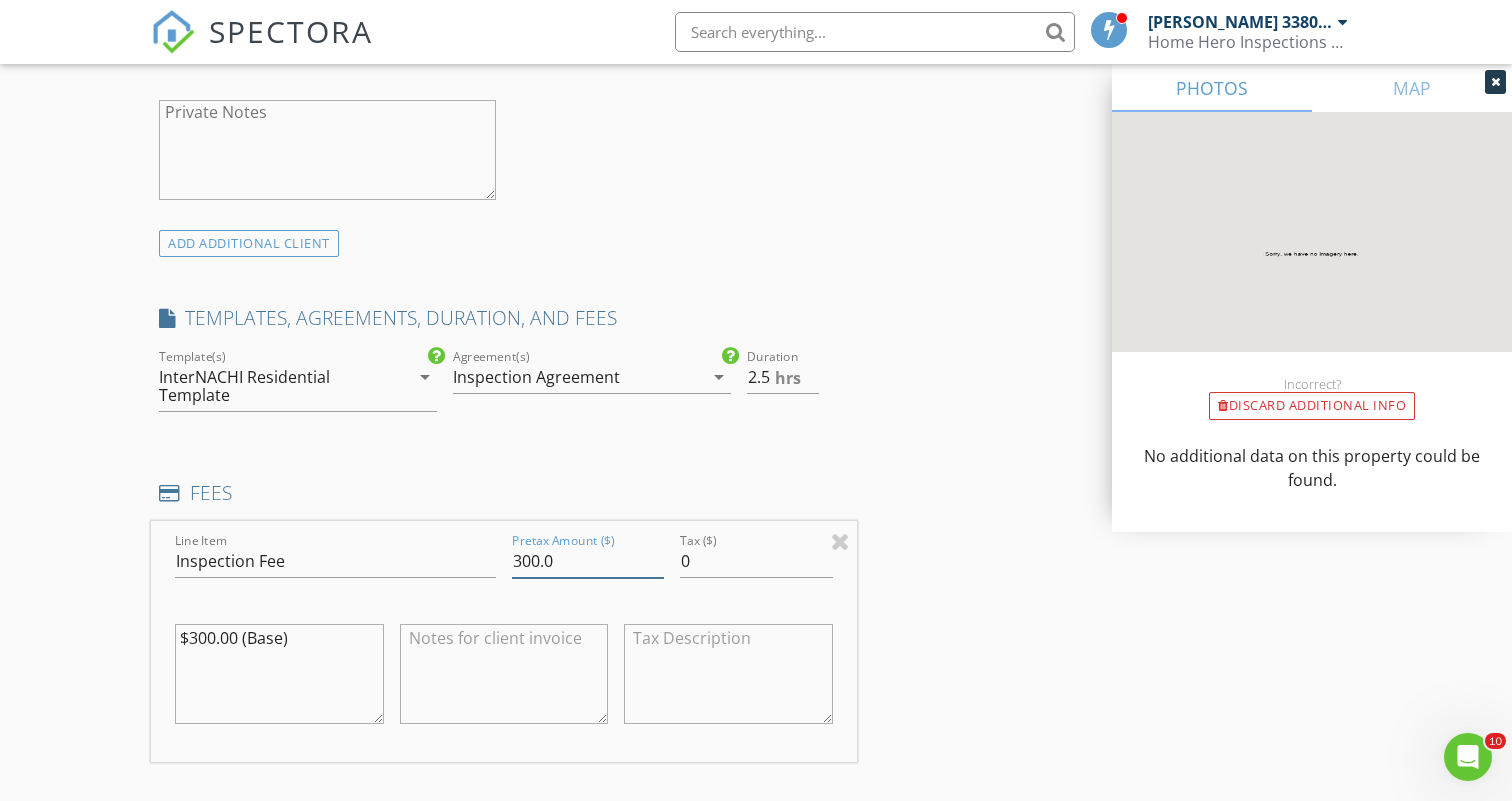 click on "300.0" at bounding box center (588, 561) 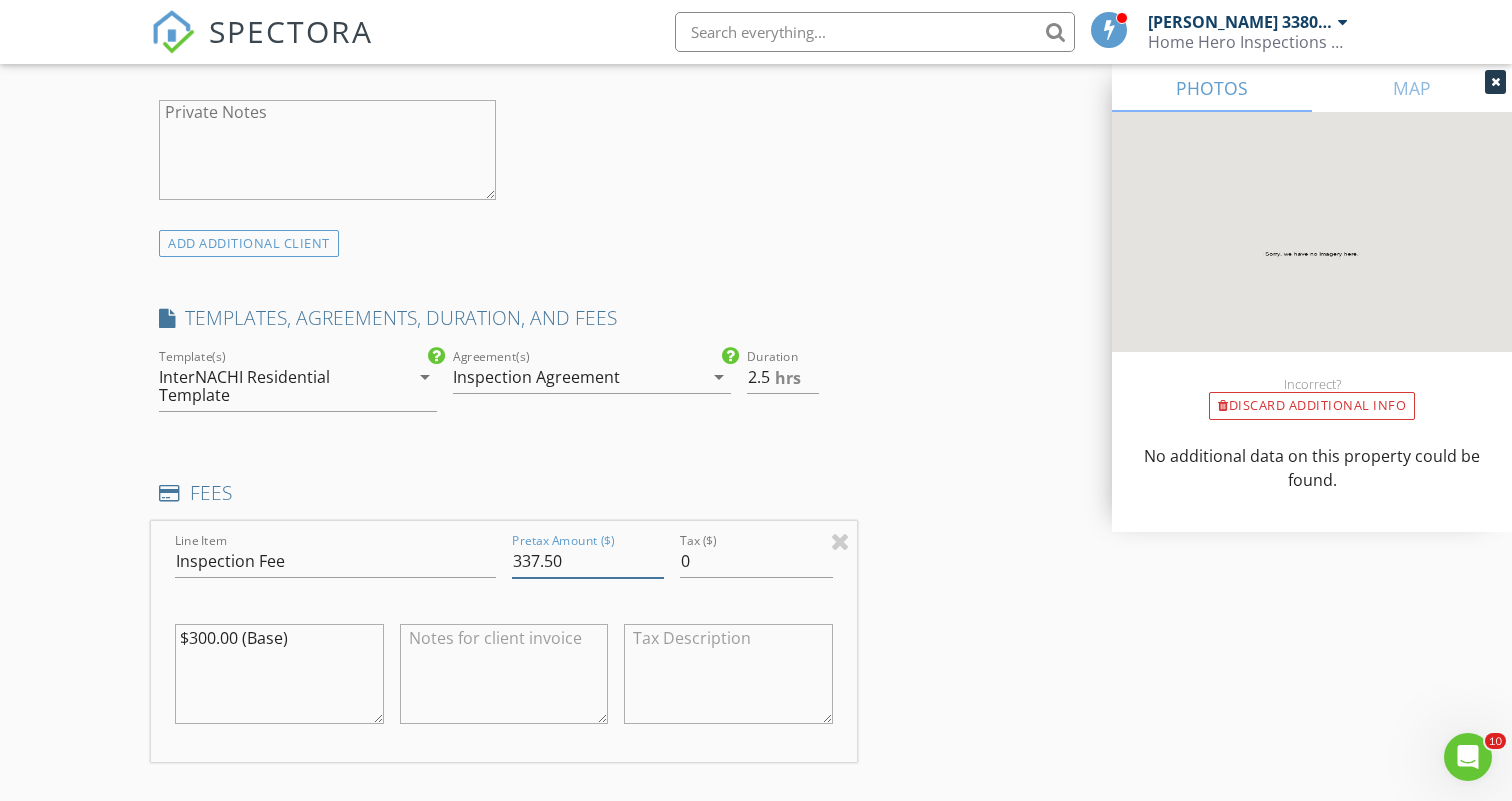 type on "337.50" 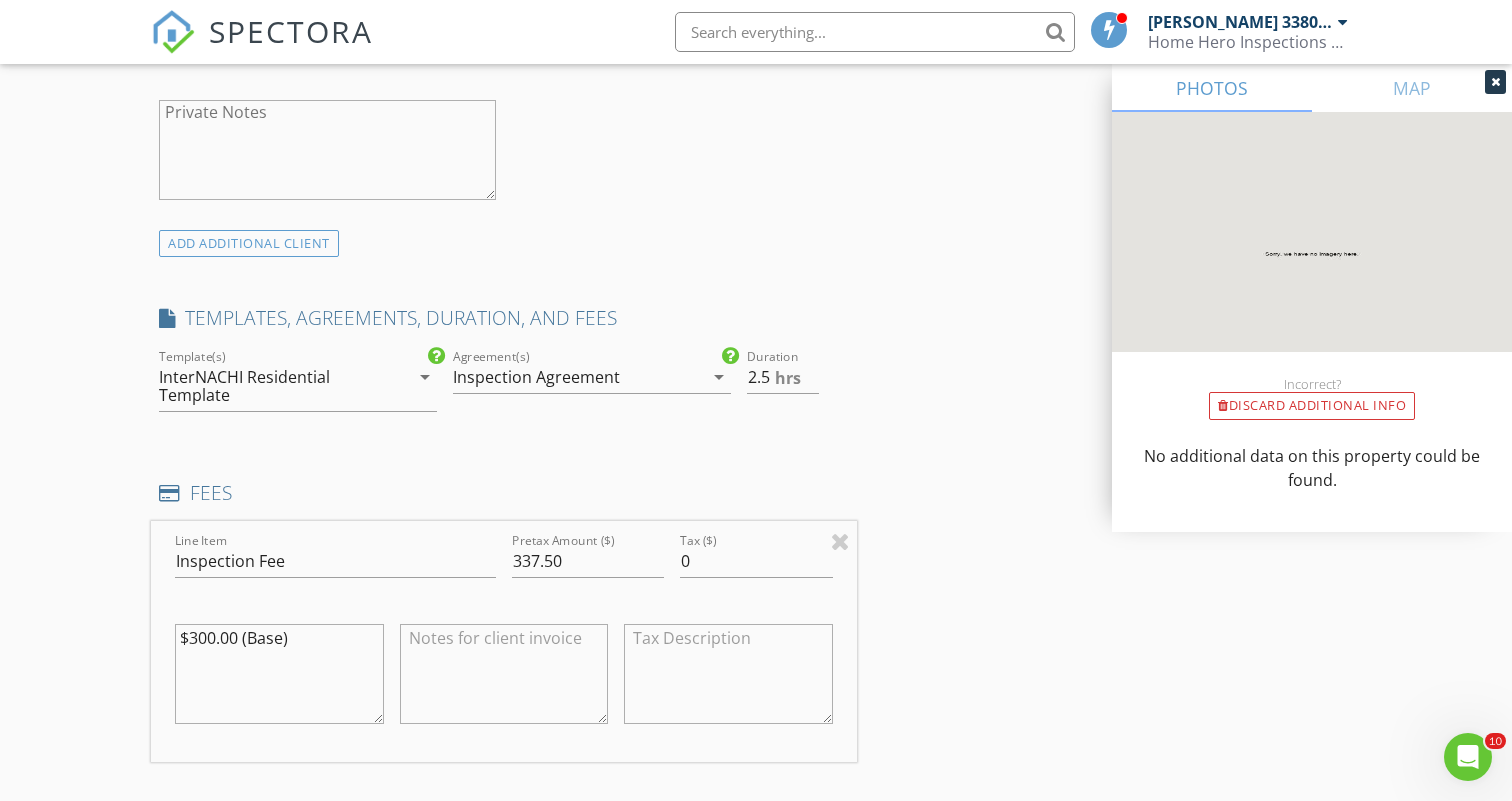 click at bounding box center [504, 674] 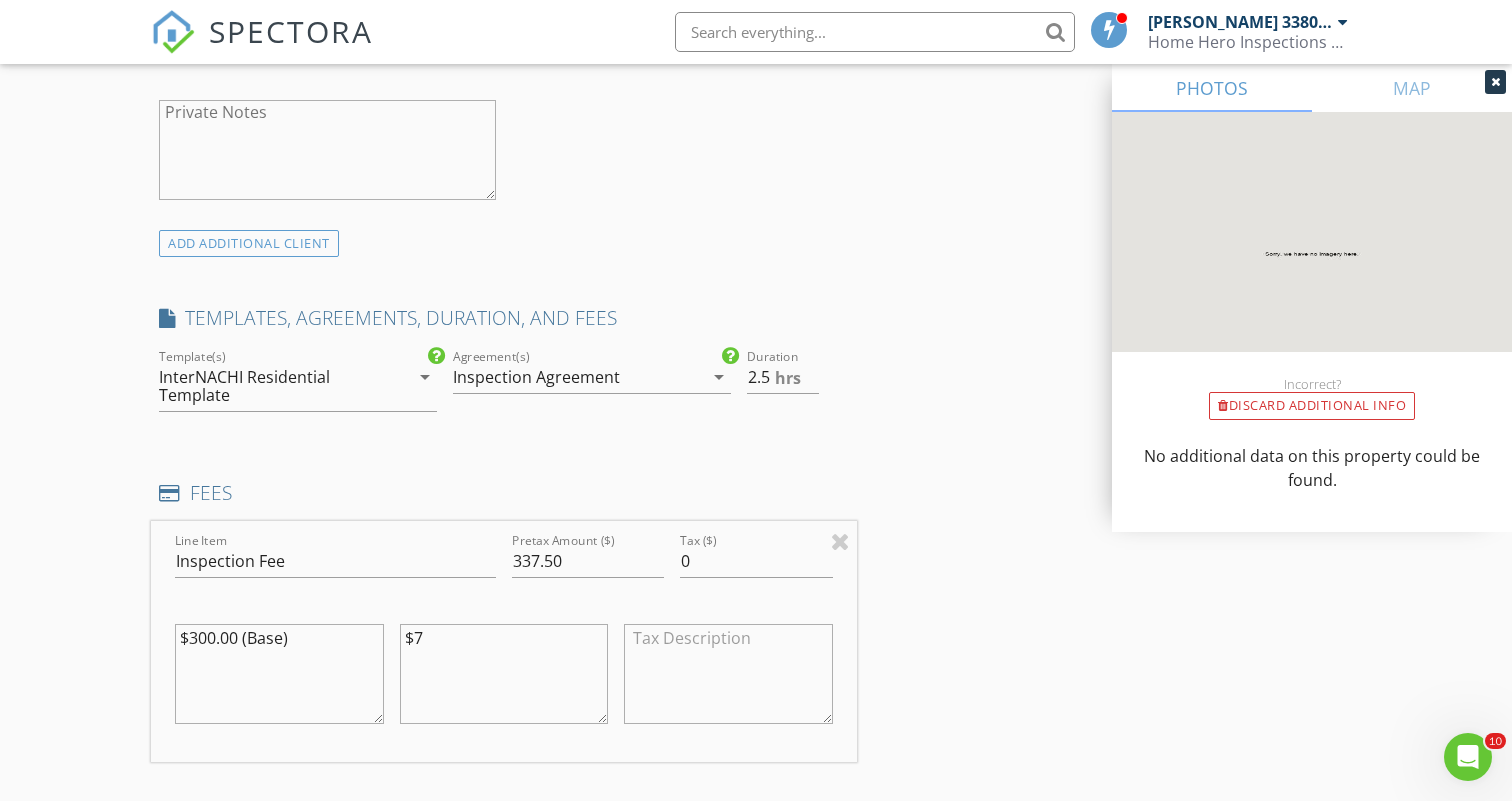 type on "$" 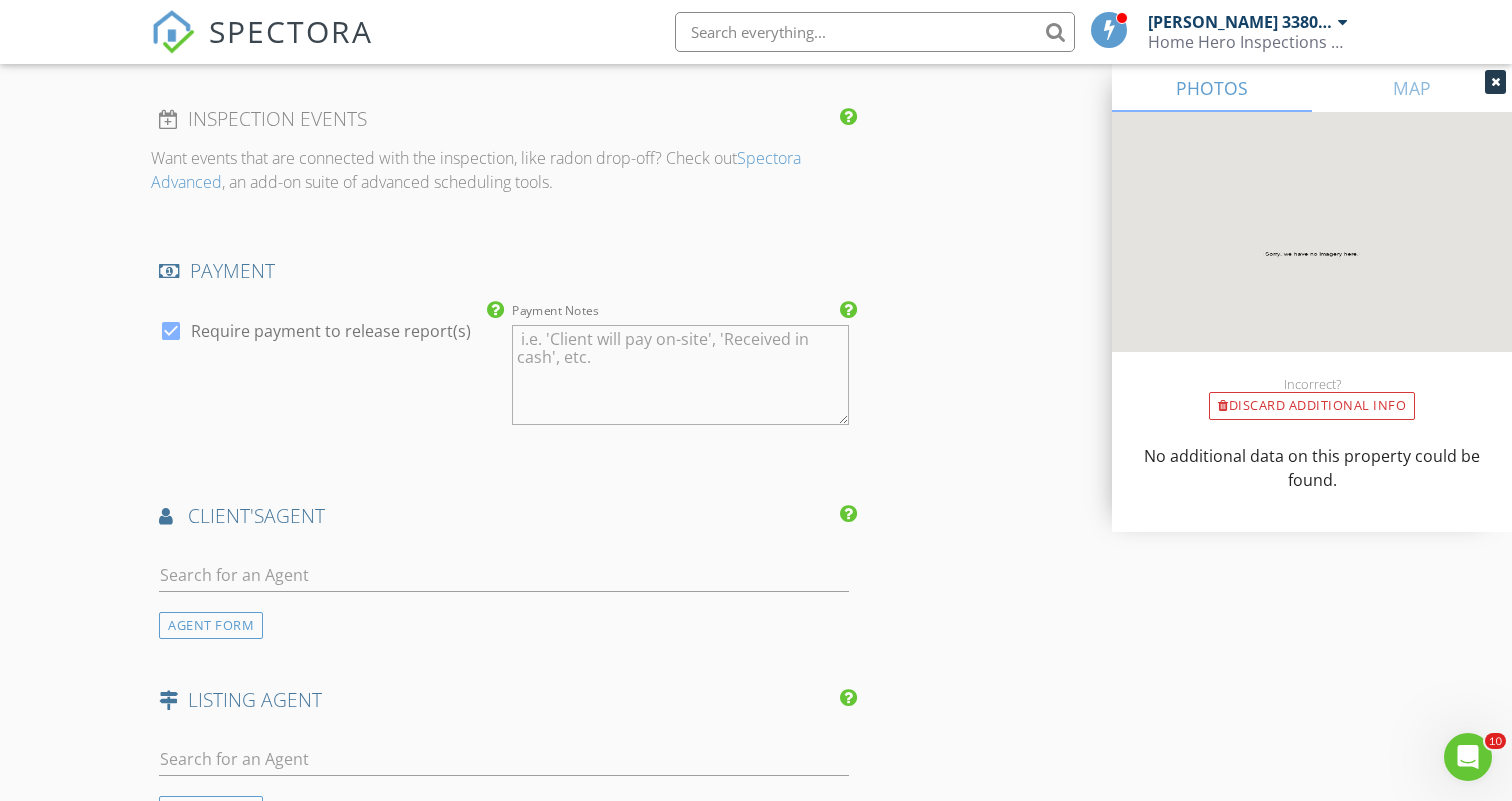 scroll, scrollTop: 2248, scrollLeft: 0, axis: vertical 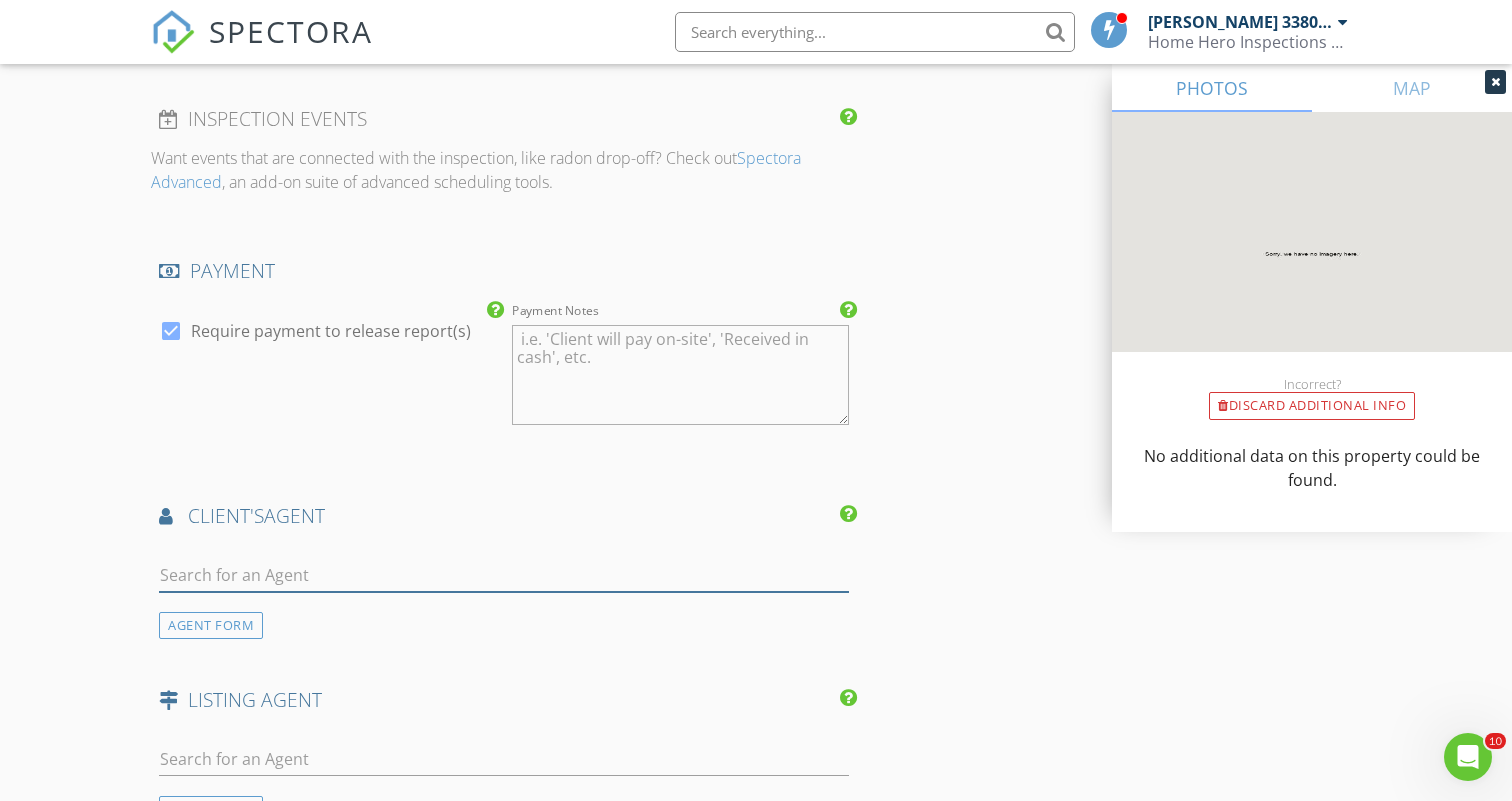click at bounding box center [504, 575] 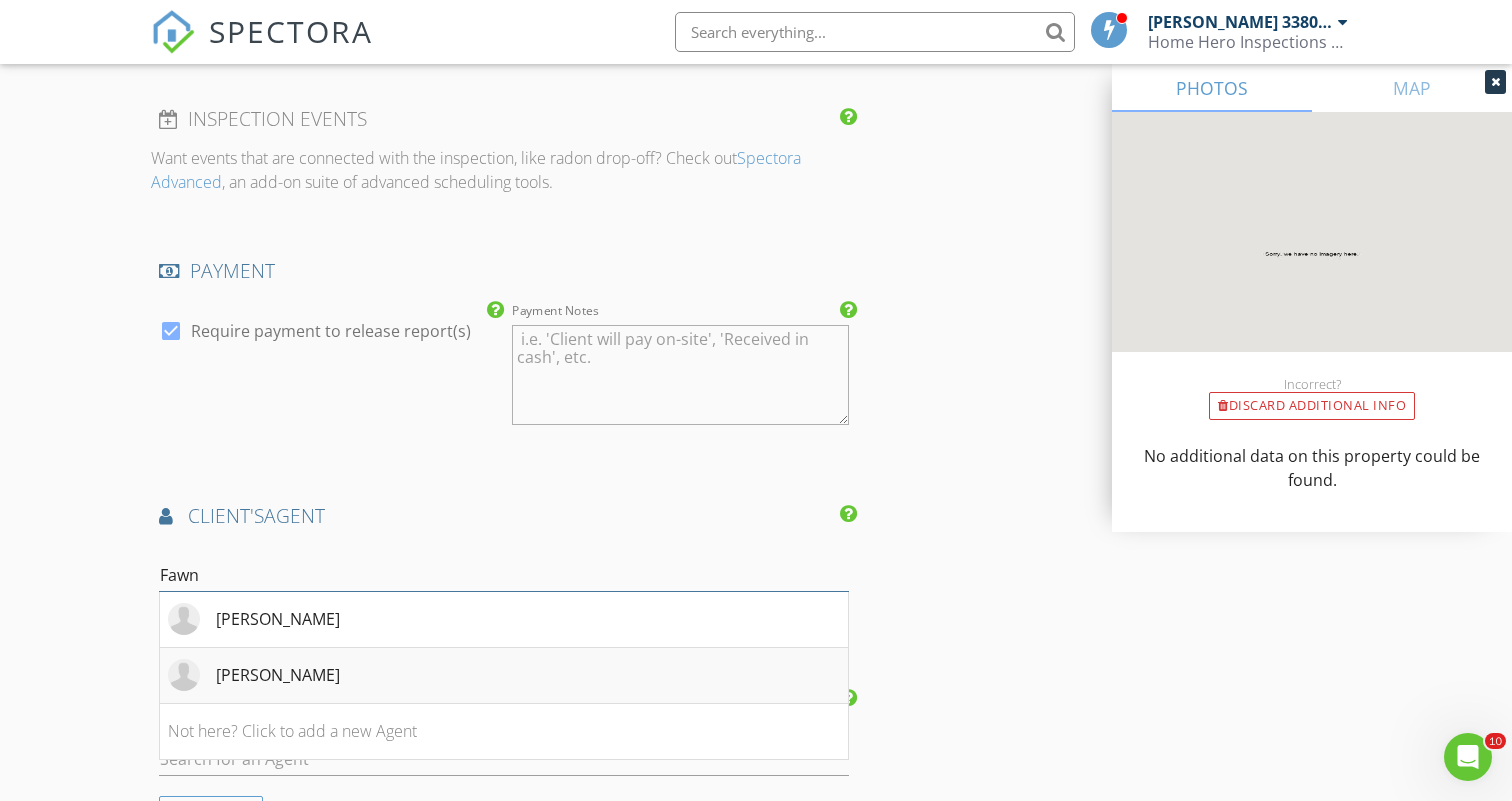 type on "Fawn" 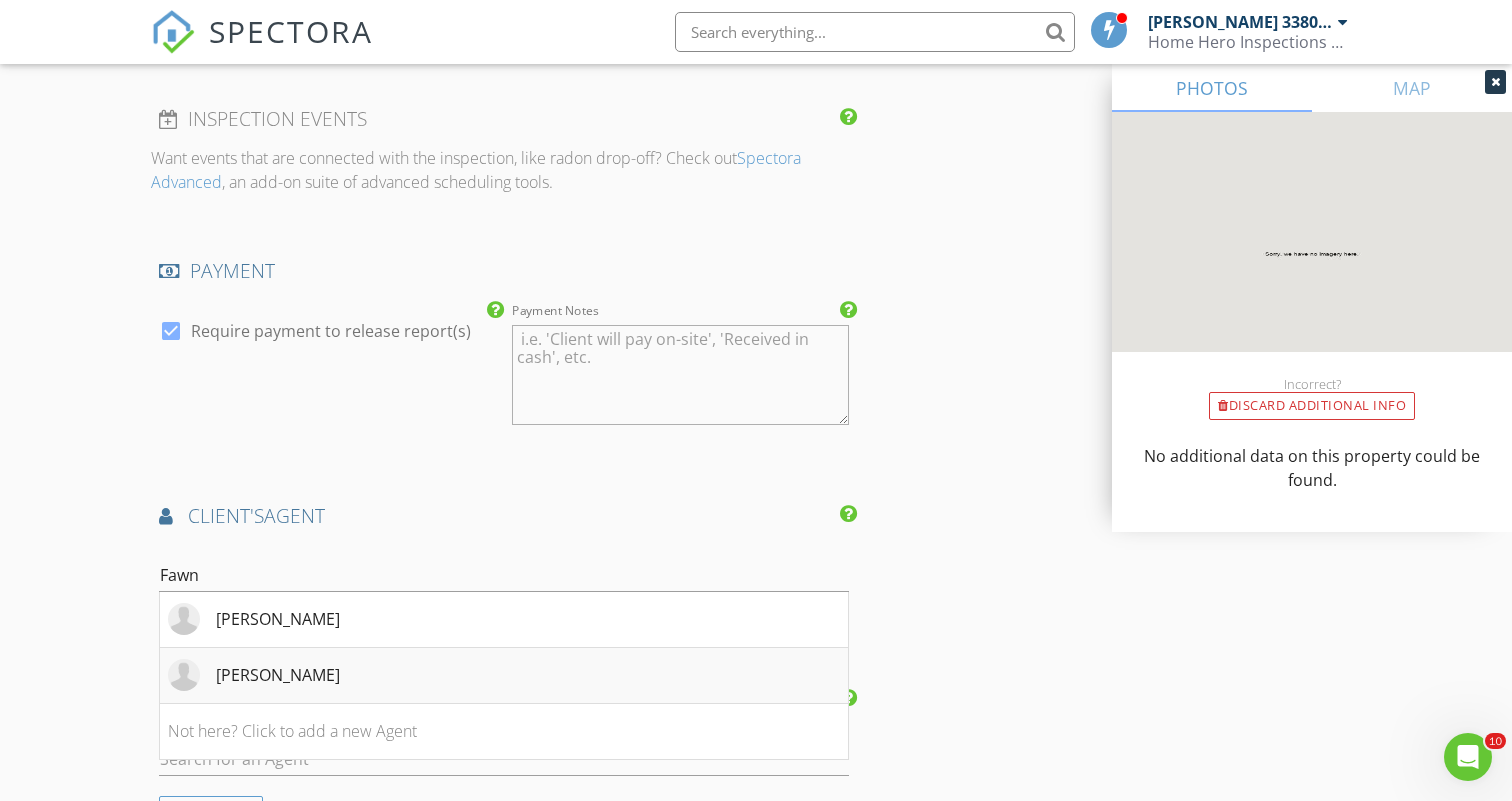 click on "[PERSON_NAME]" at bounding box center [278, 675] 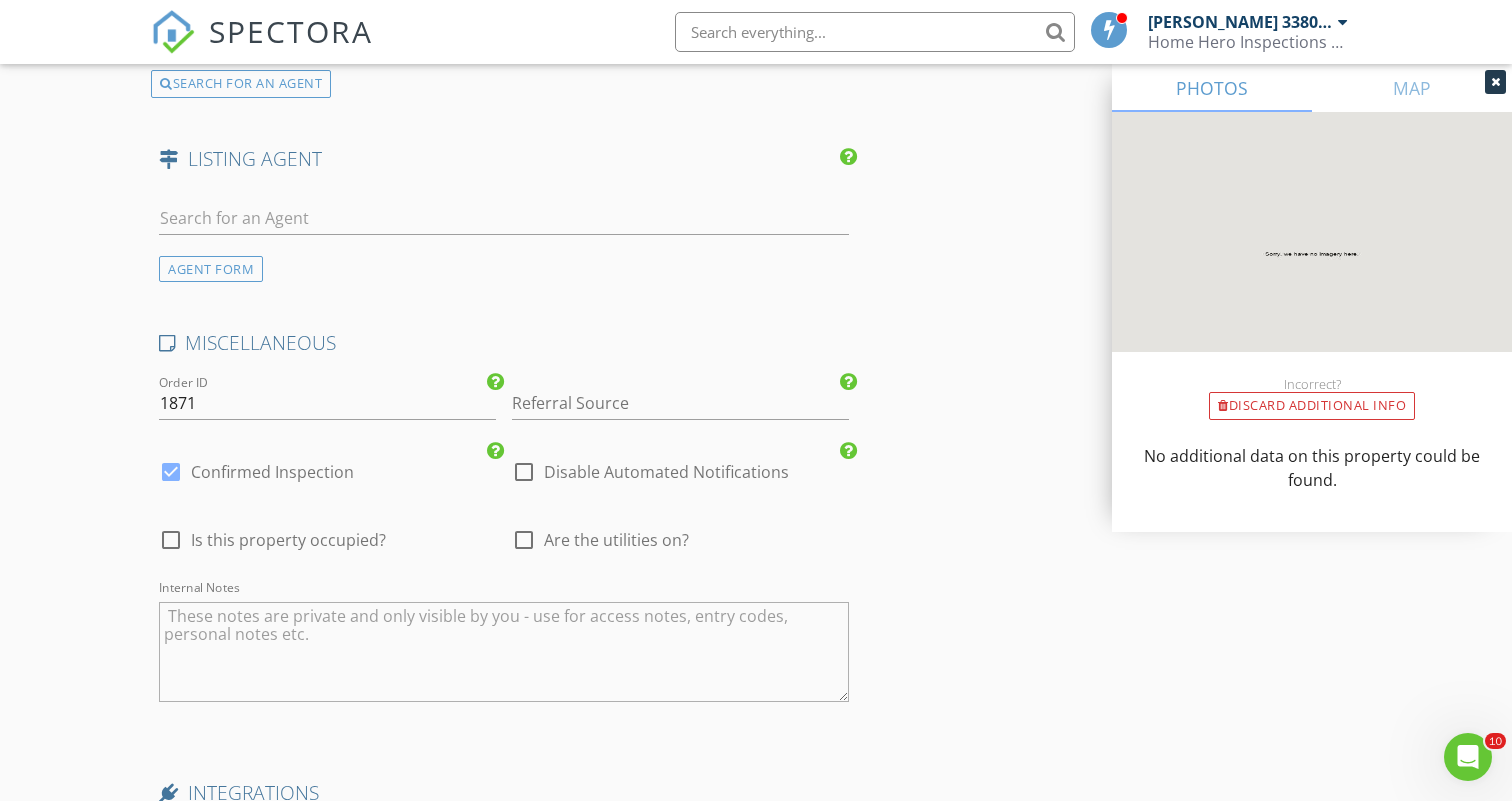 scroll, scrollTop: 3284, scrollLeft: 0, axis: vertical 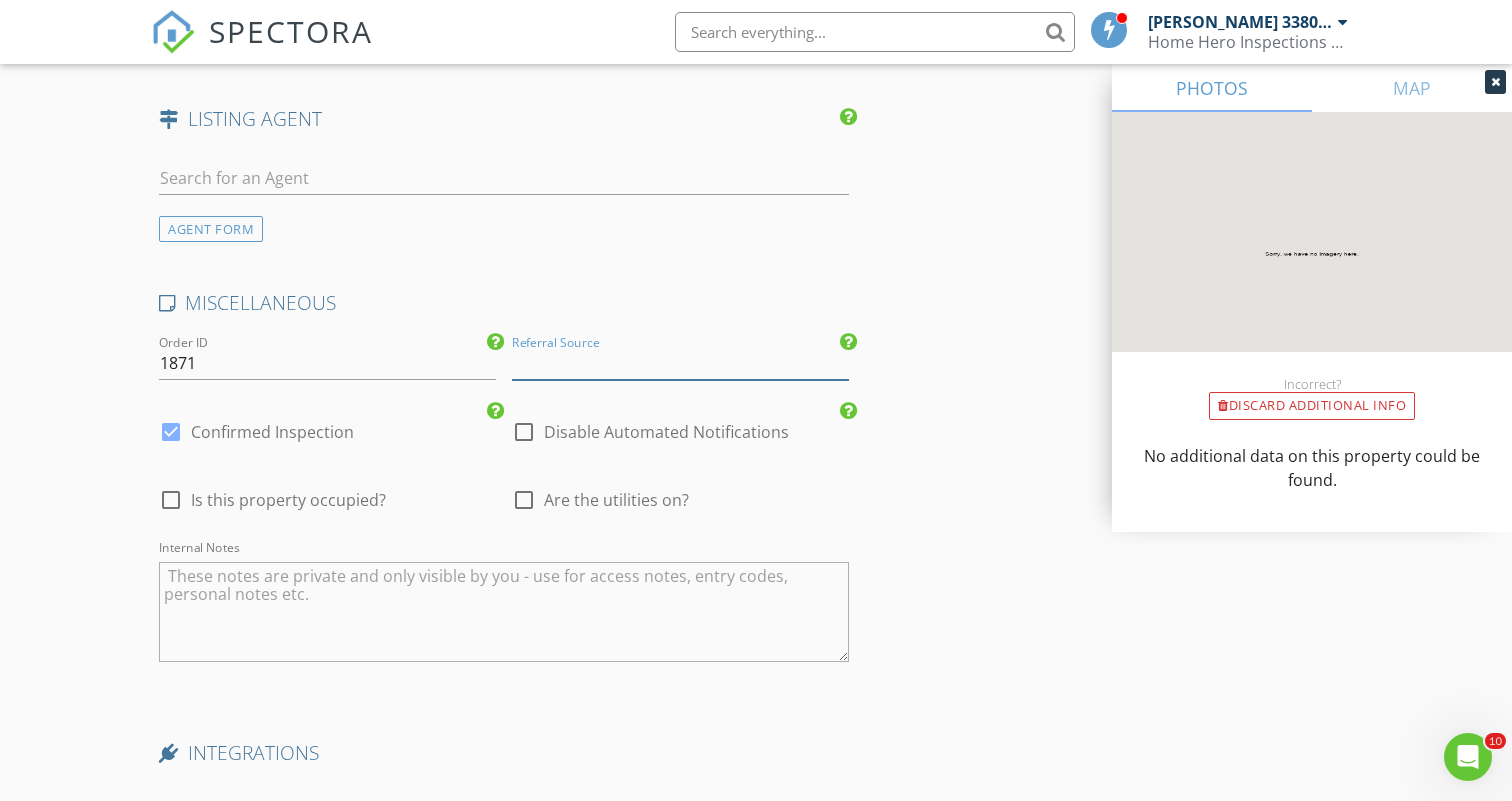 click at bounding box center (680, 363) 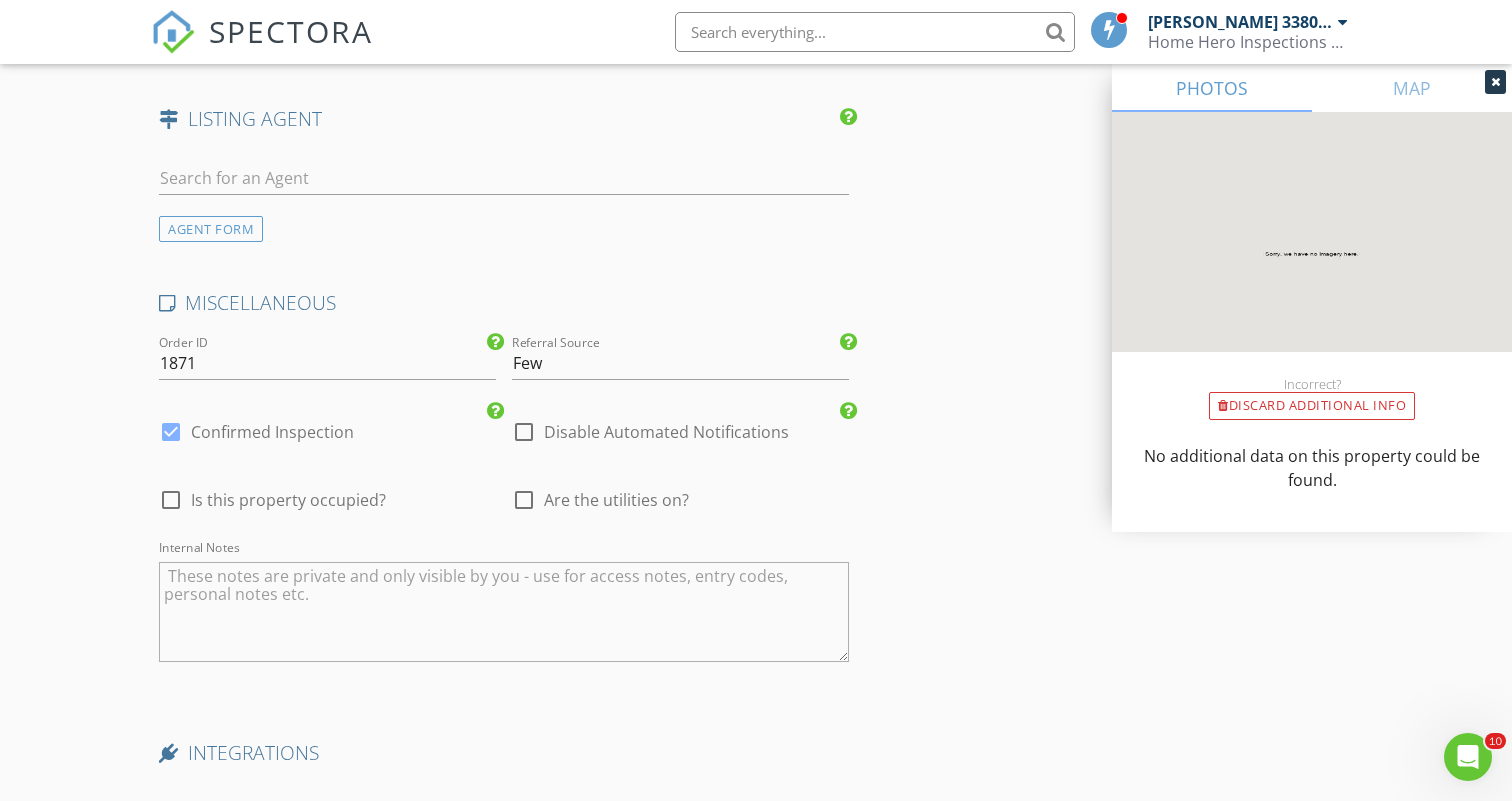 click at bounding box center [680, 394] 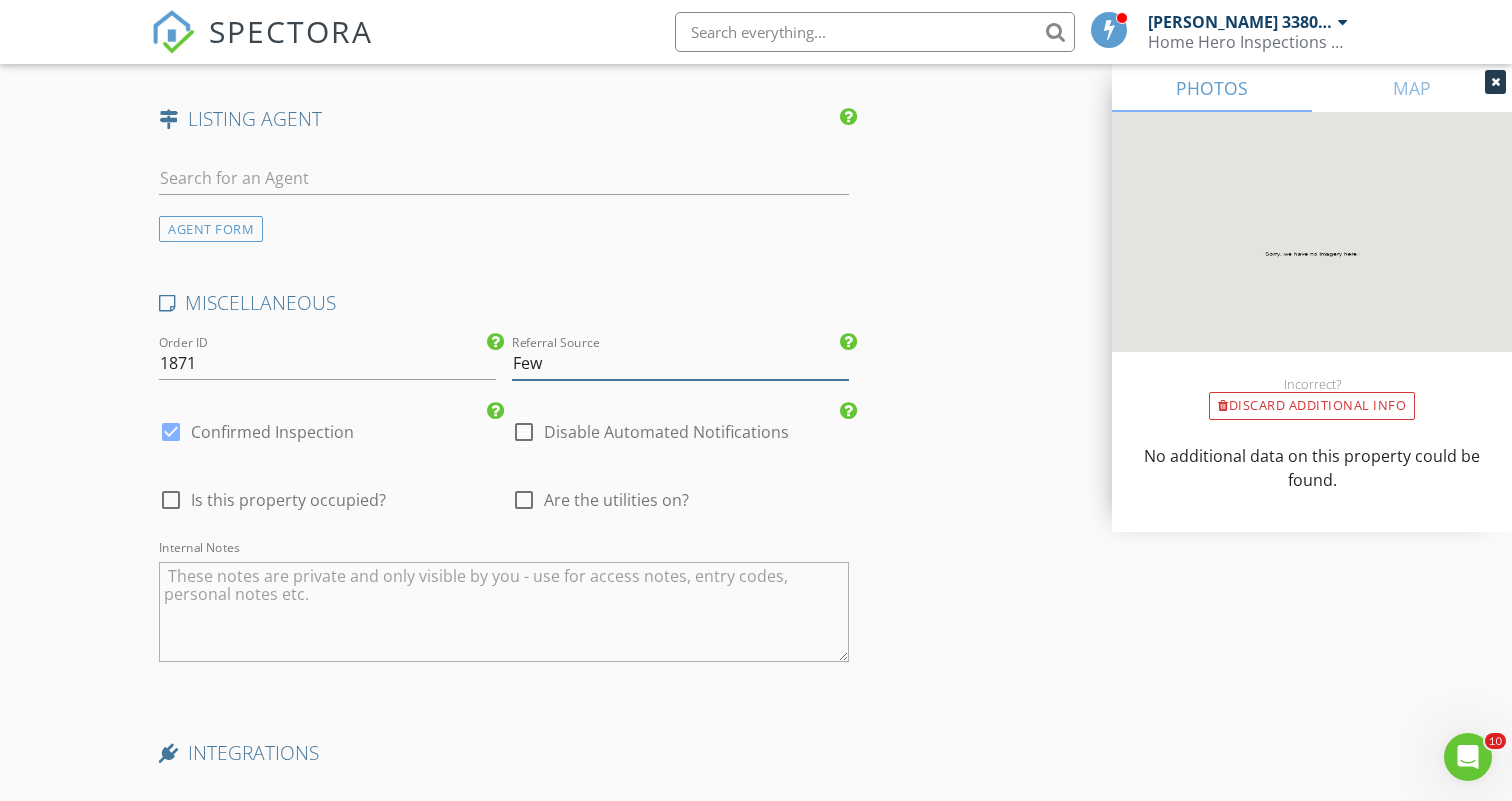 click on "Few" at bounding box center [680, 363] 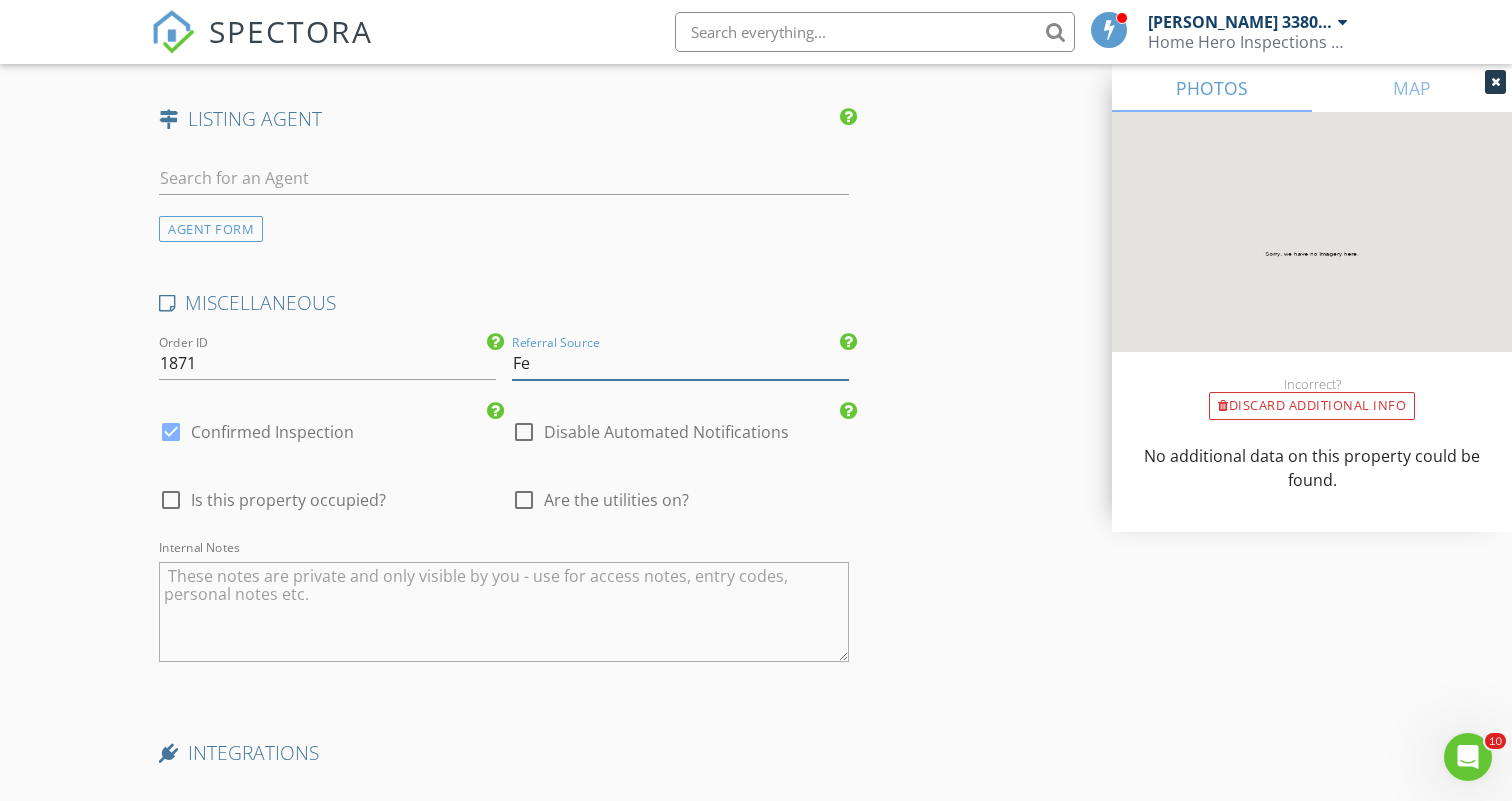 type on "F" 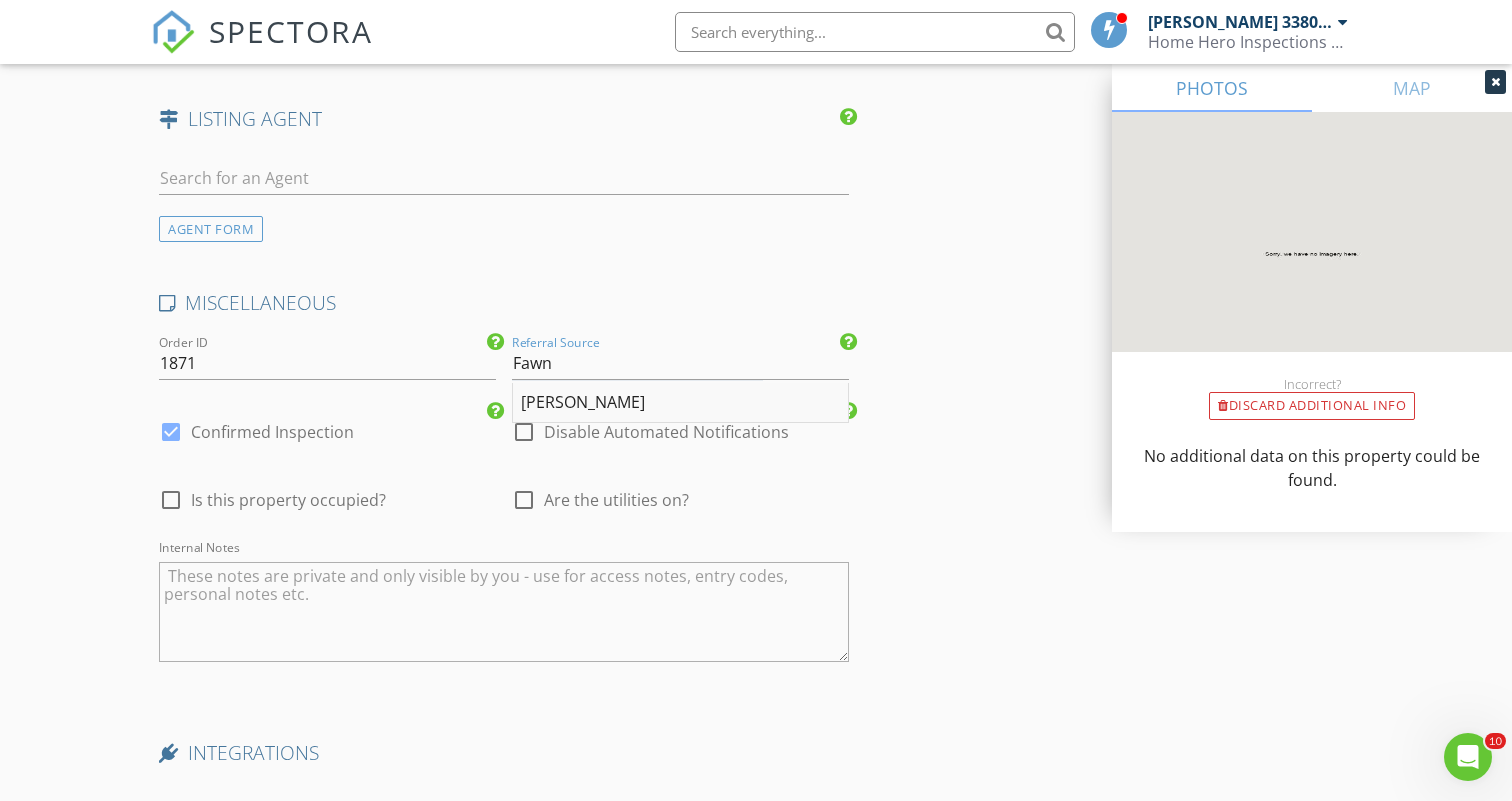 click on "[PERSON_NAME]" at bounding box center (680, 403) 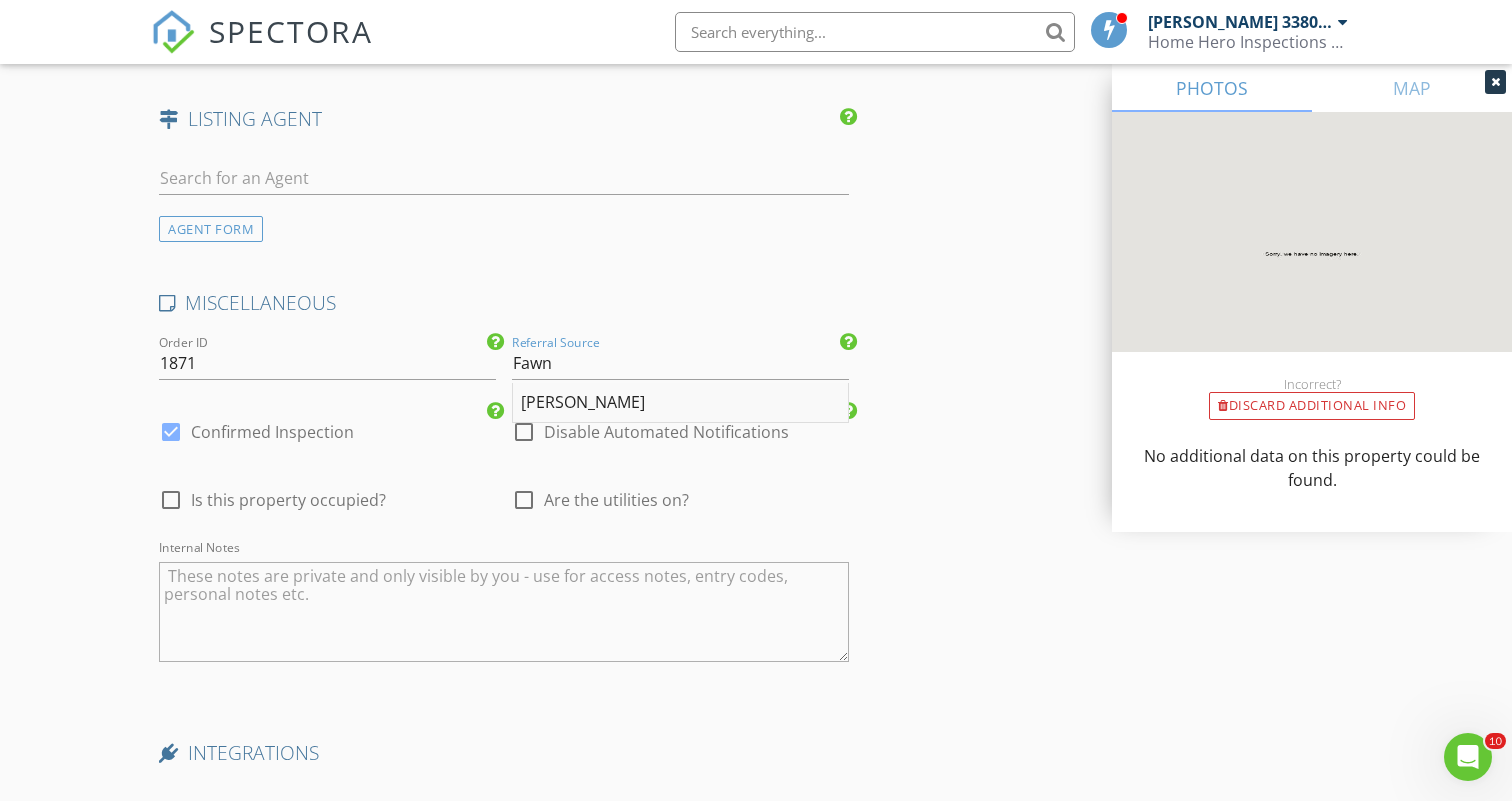 type on "[PERSON_NAME]" 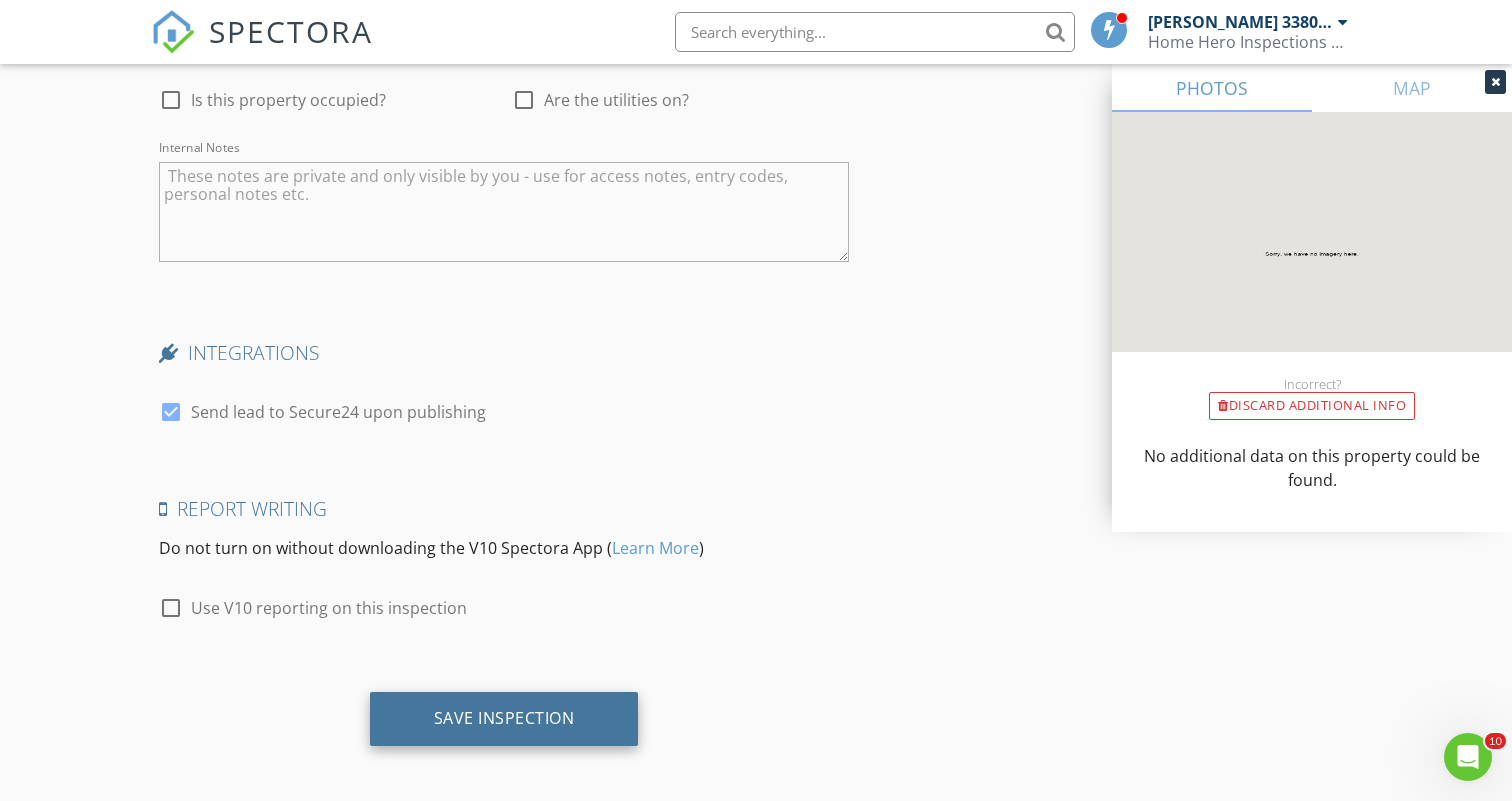 scroll, scrollTop: 3683, scrollLeft: 0, axis: vertical 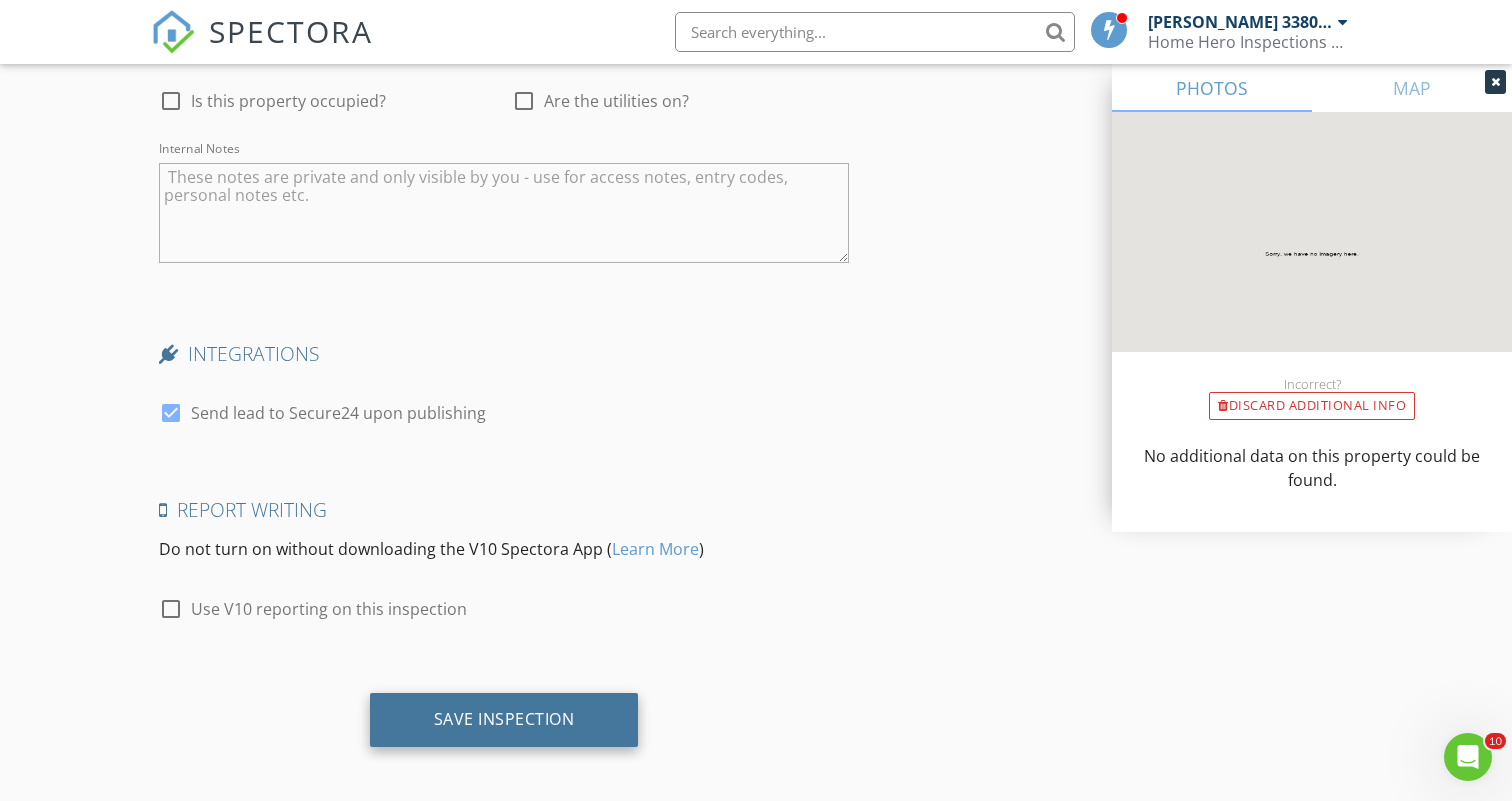 click on "Save Inspection" at bounding box center [504, 719] 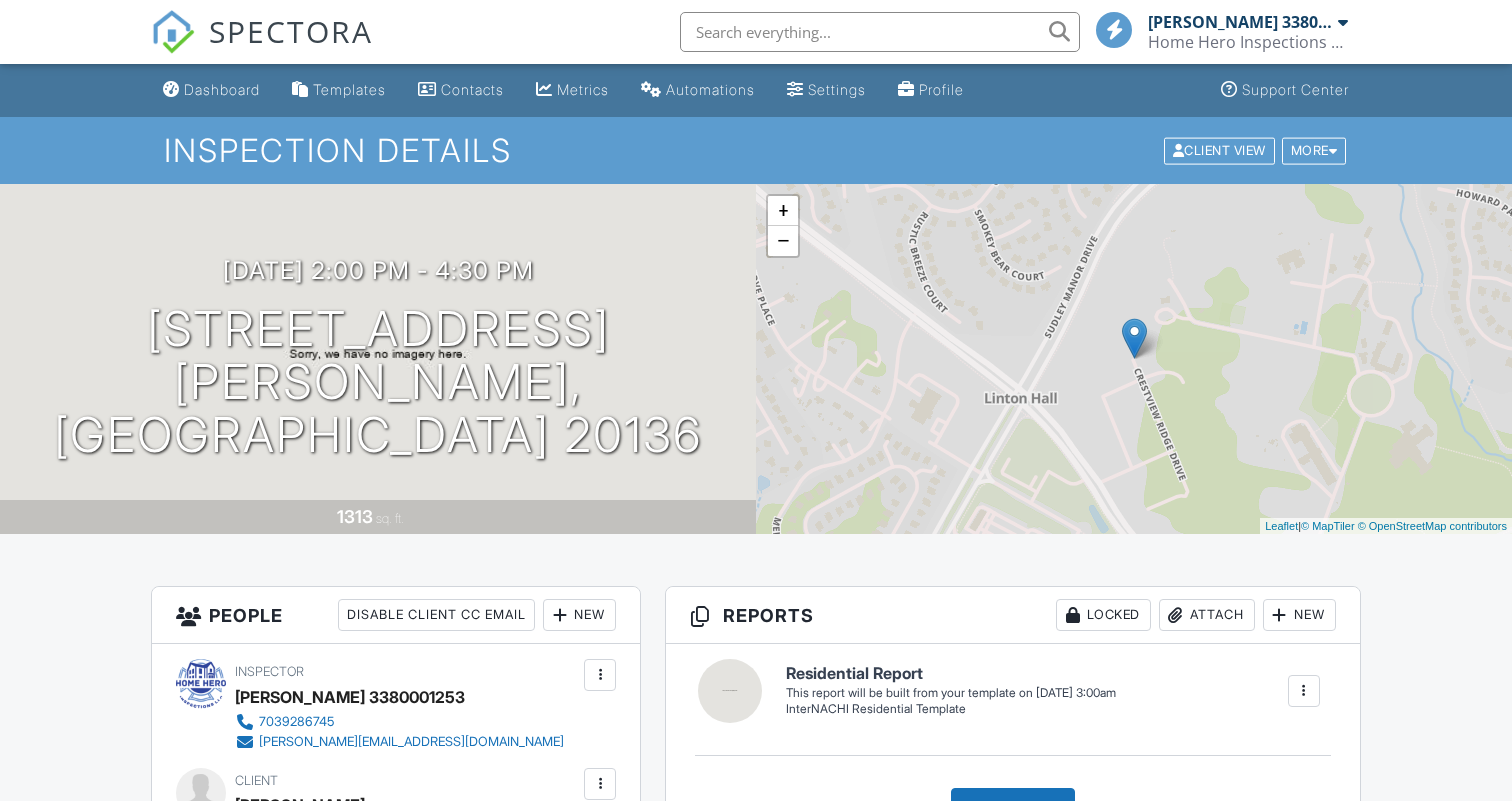 scroll, scrollTop: 0, scrollLeft: 0, axis: both 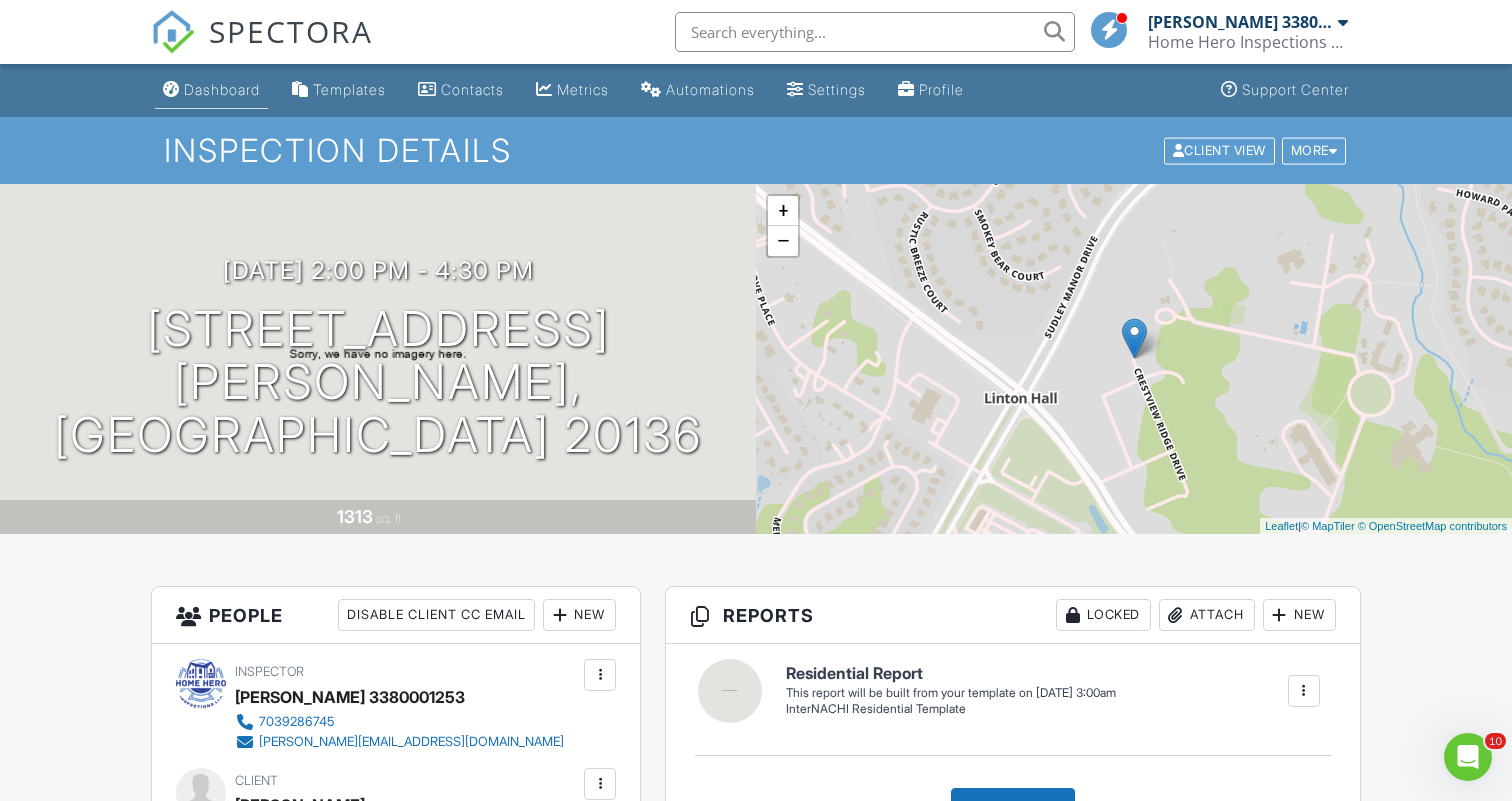 click on "Dashboard" at bounding box center [222, 89] 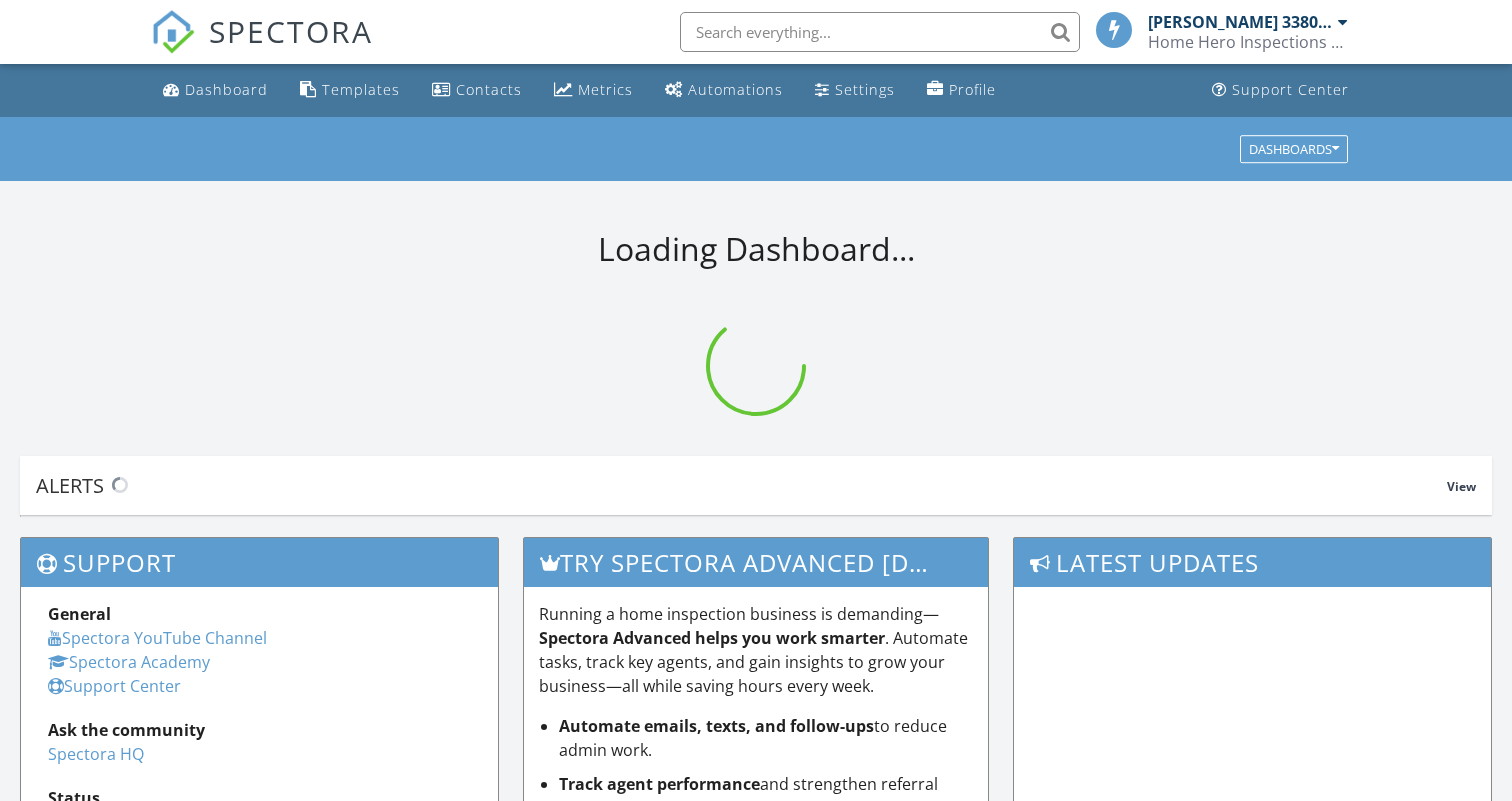 scroll, scrollTop: 0, scrollLeft: 0, axis: both 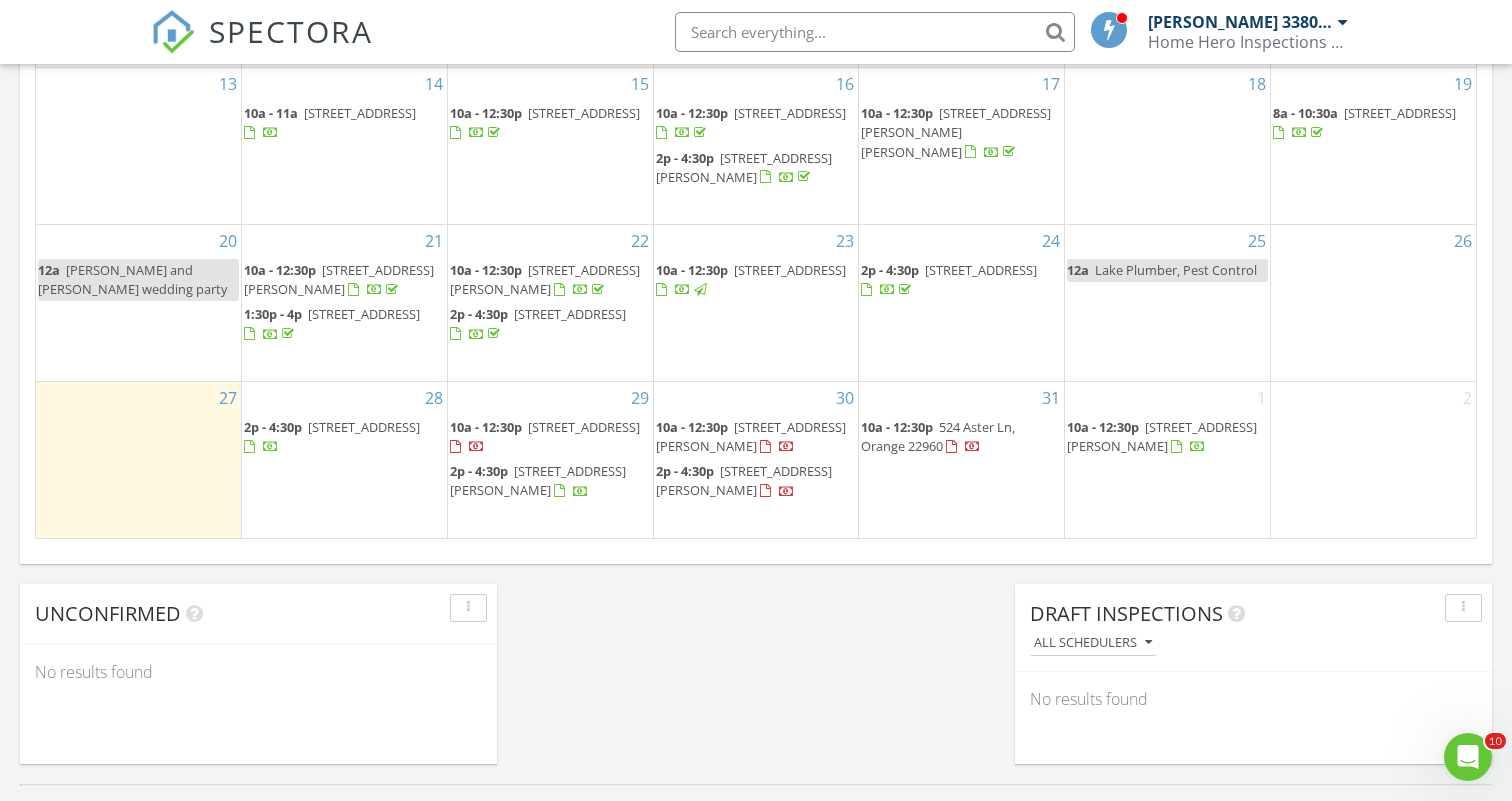 click on "July 2025 today list day week cal wk 4 wk month Sun Mon Tue Wed Thu Fri Sat 29 30
11a - 1:30p
5761 Wilshire Dr, Warrenton 20187
1 2
10a - 12:30p
201 Happy Creek Rd, Locust Grove 22508
2p - 4p
12200 Allspice Ct, Woodbridge 22192
3
2p - 4:30p
301 Charles St, Gordonsville 22942
4 5 6 7 8
10a - 12:30p
140 Jefferson Ave, Locust Grove 22508" at bounding box center [756, 99] 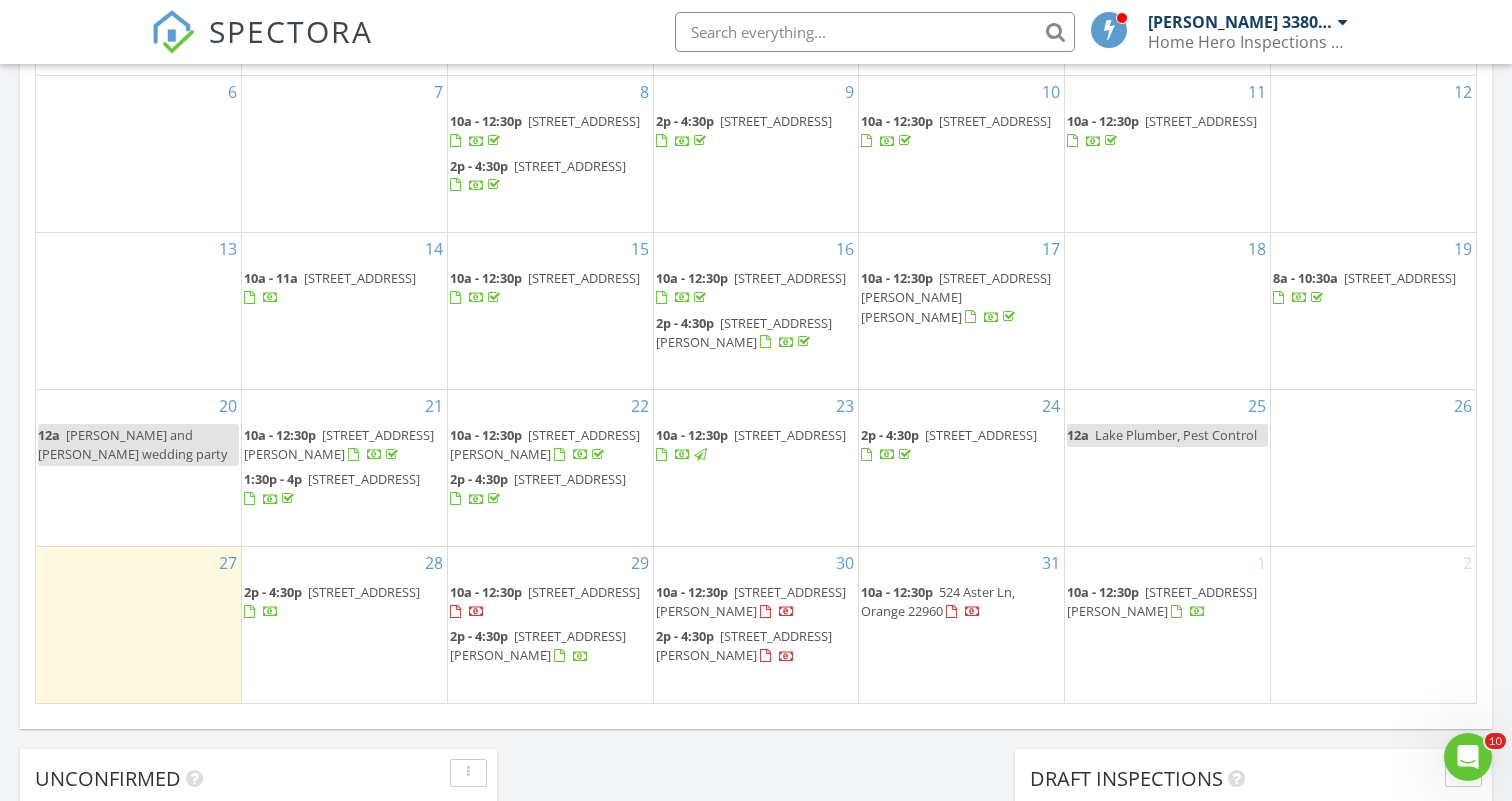 scroll, scrollTop: 1102, scrollLeft: 0, axis: vertical 